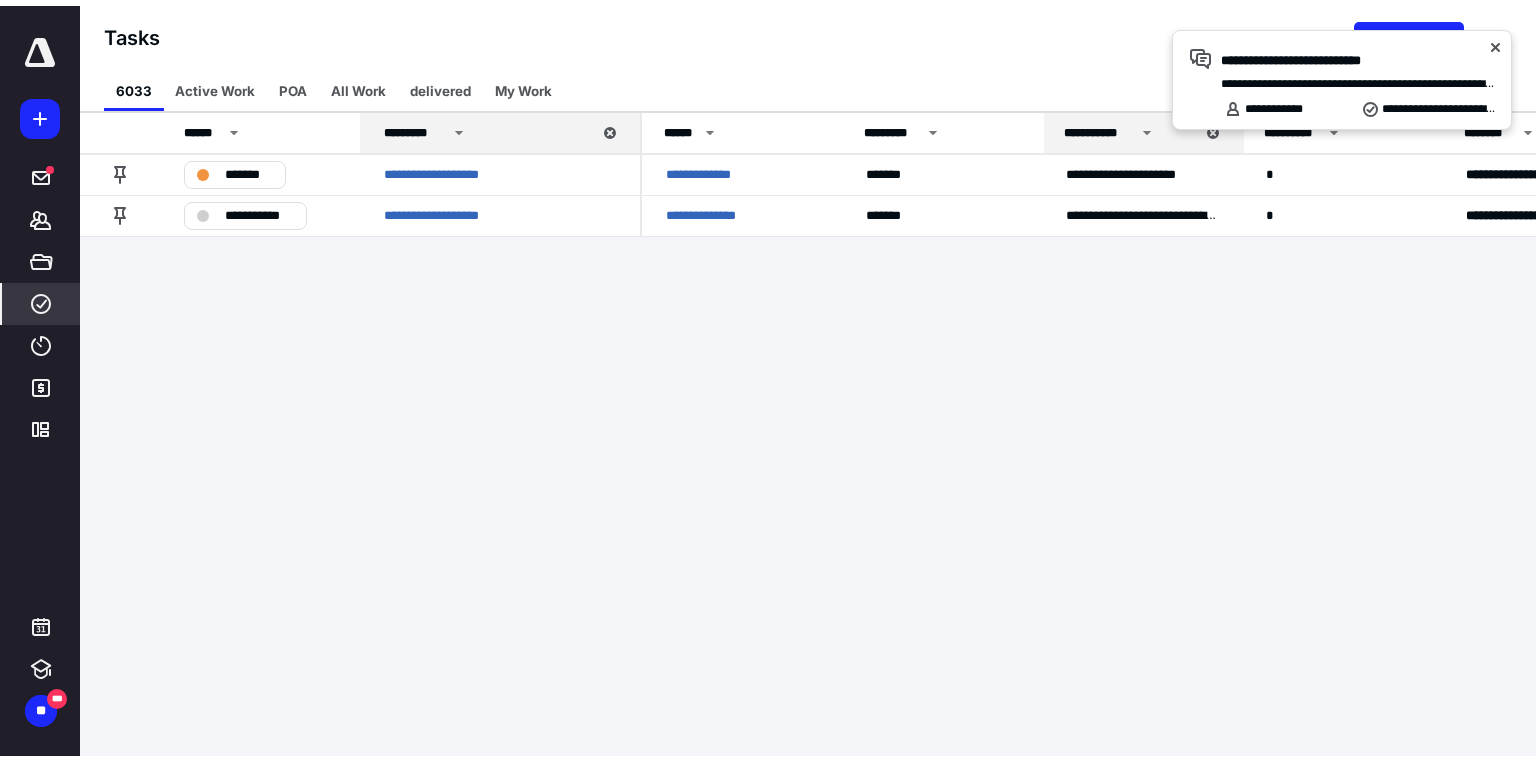 scroll, scrollTop: 0, scrollLeft: 0, axis: both 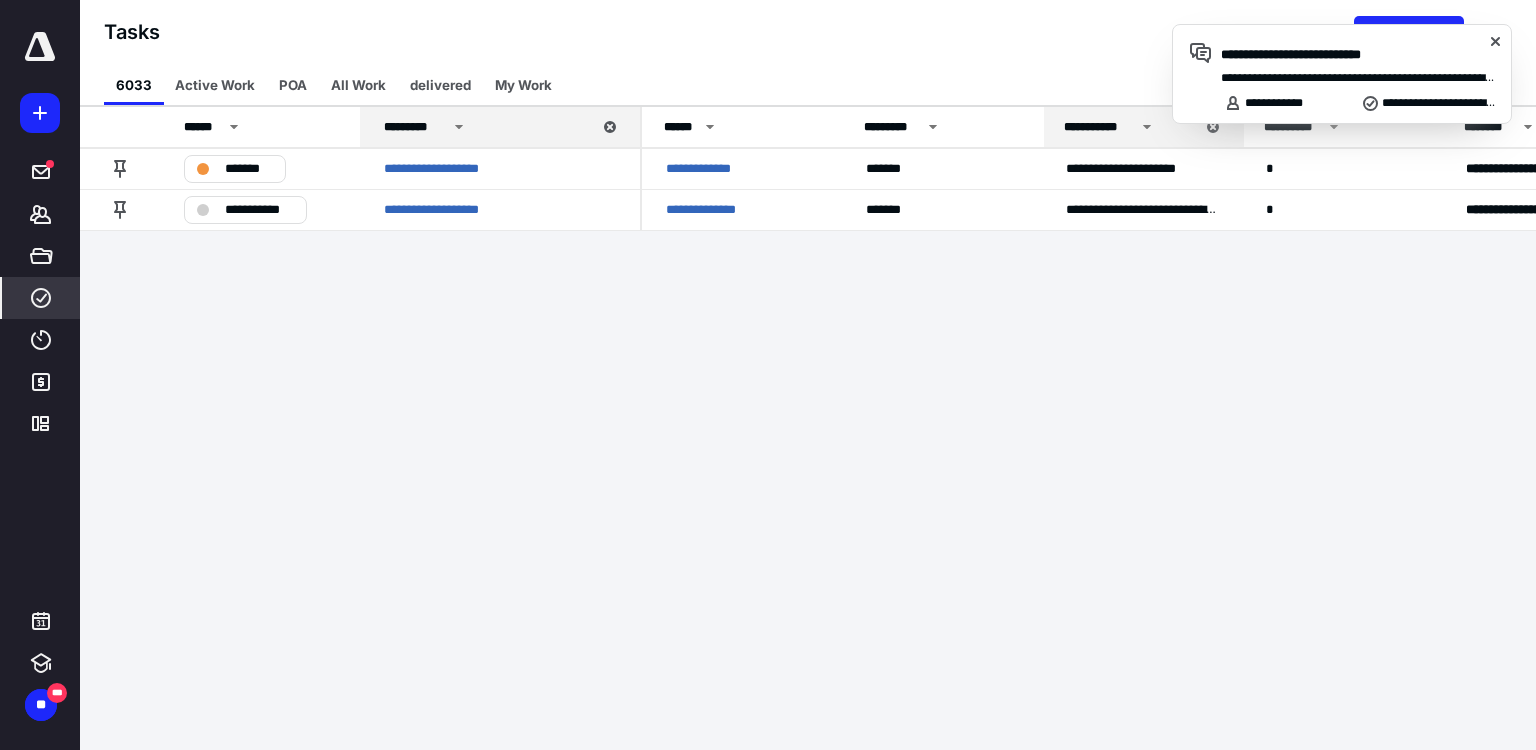 click on "**********" at bounding box center [1358, 78] 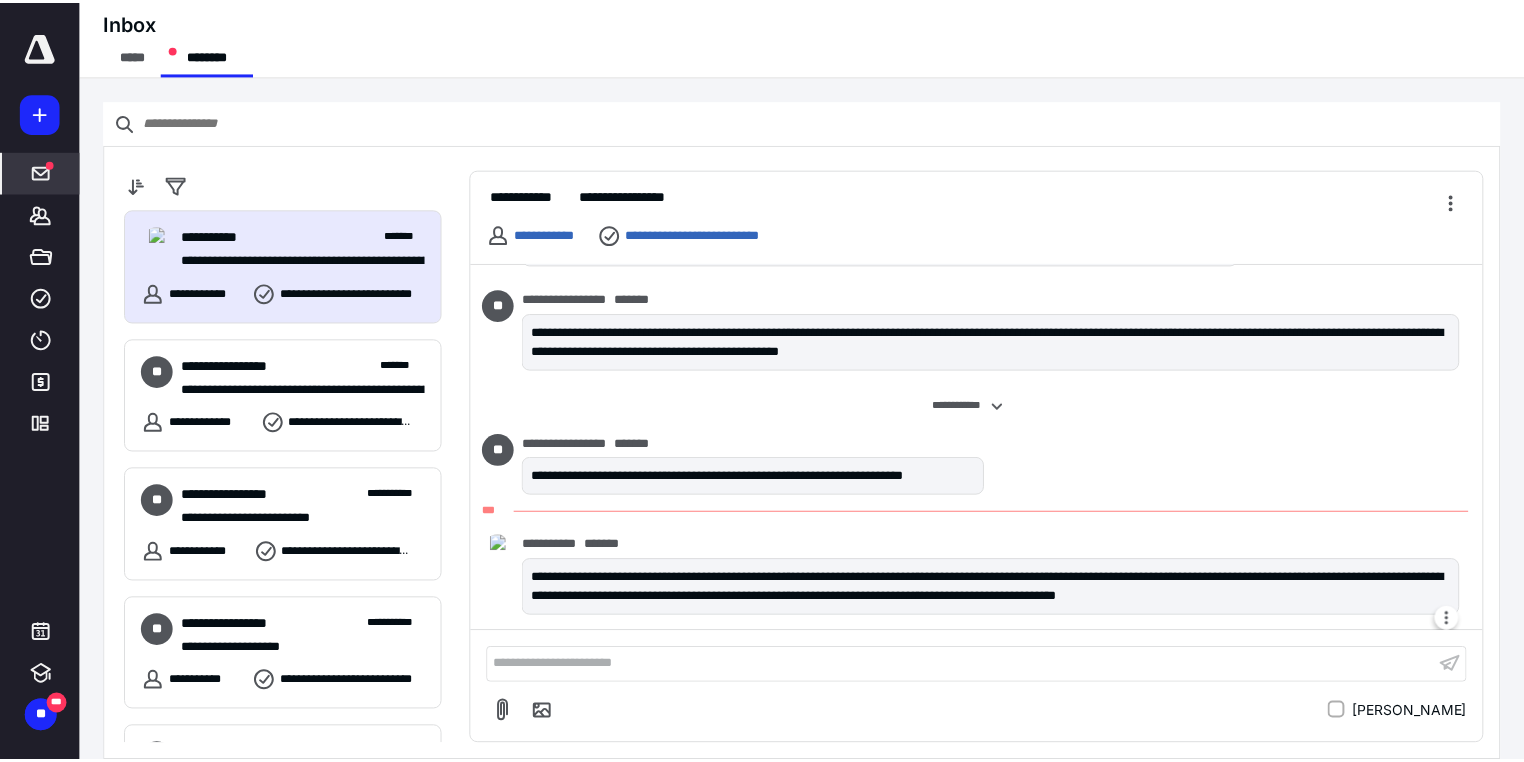 scroll, scrollTop: 200, scrollLeft: 0, axis: vertical 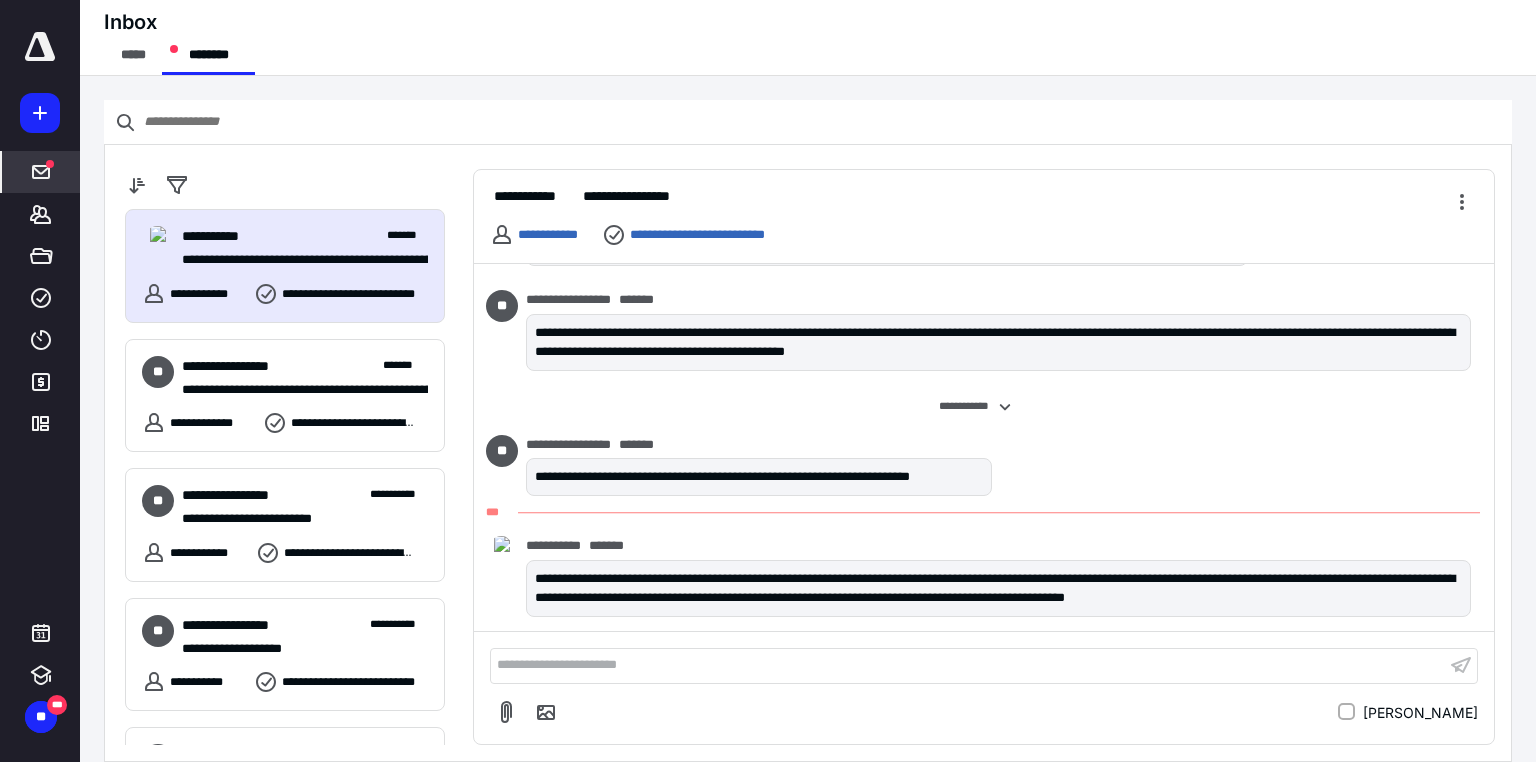 click on "**********" at bounding box center [998, 300] 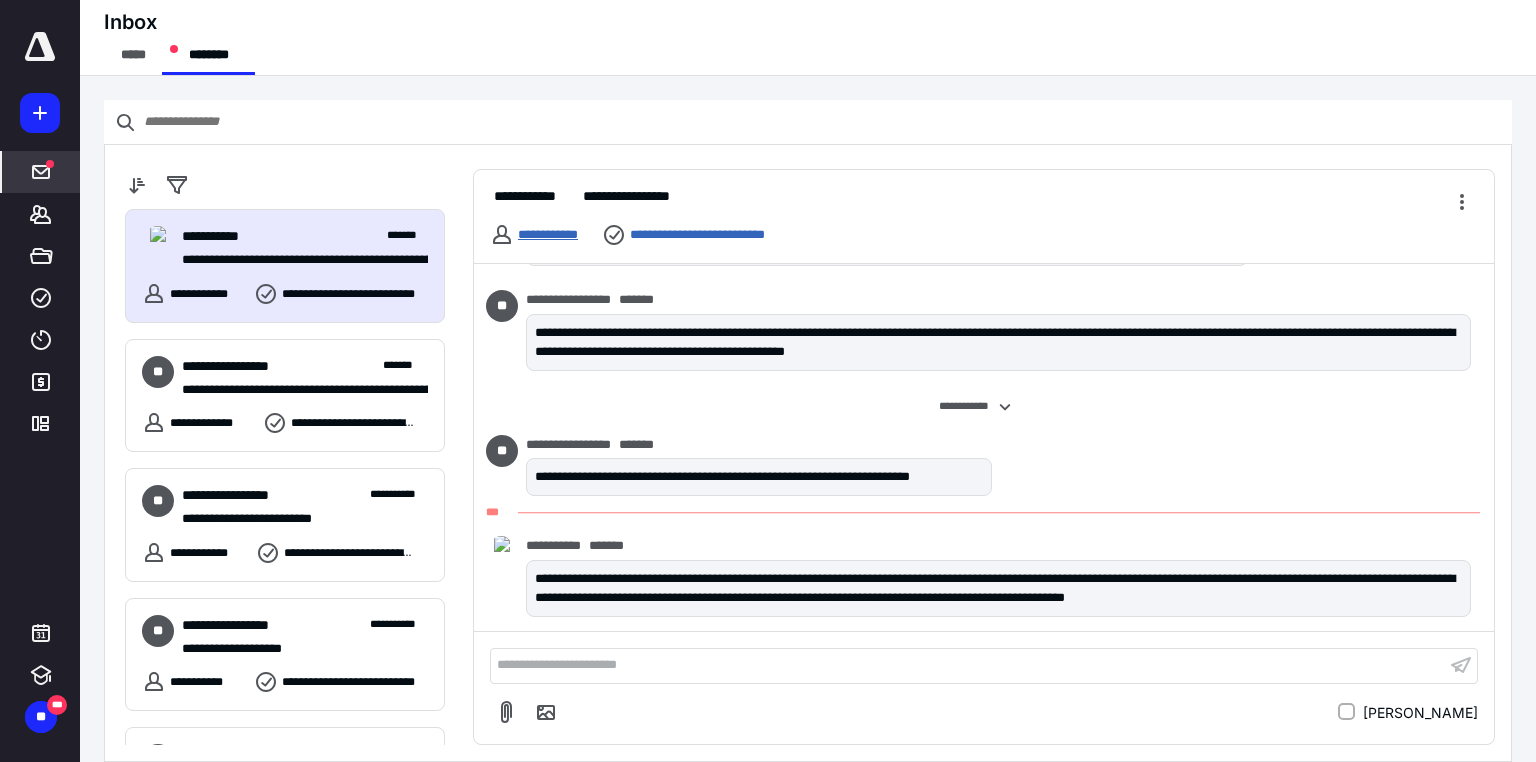 click on "**********" at bounding box center (548, 234) 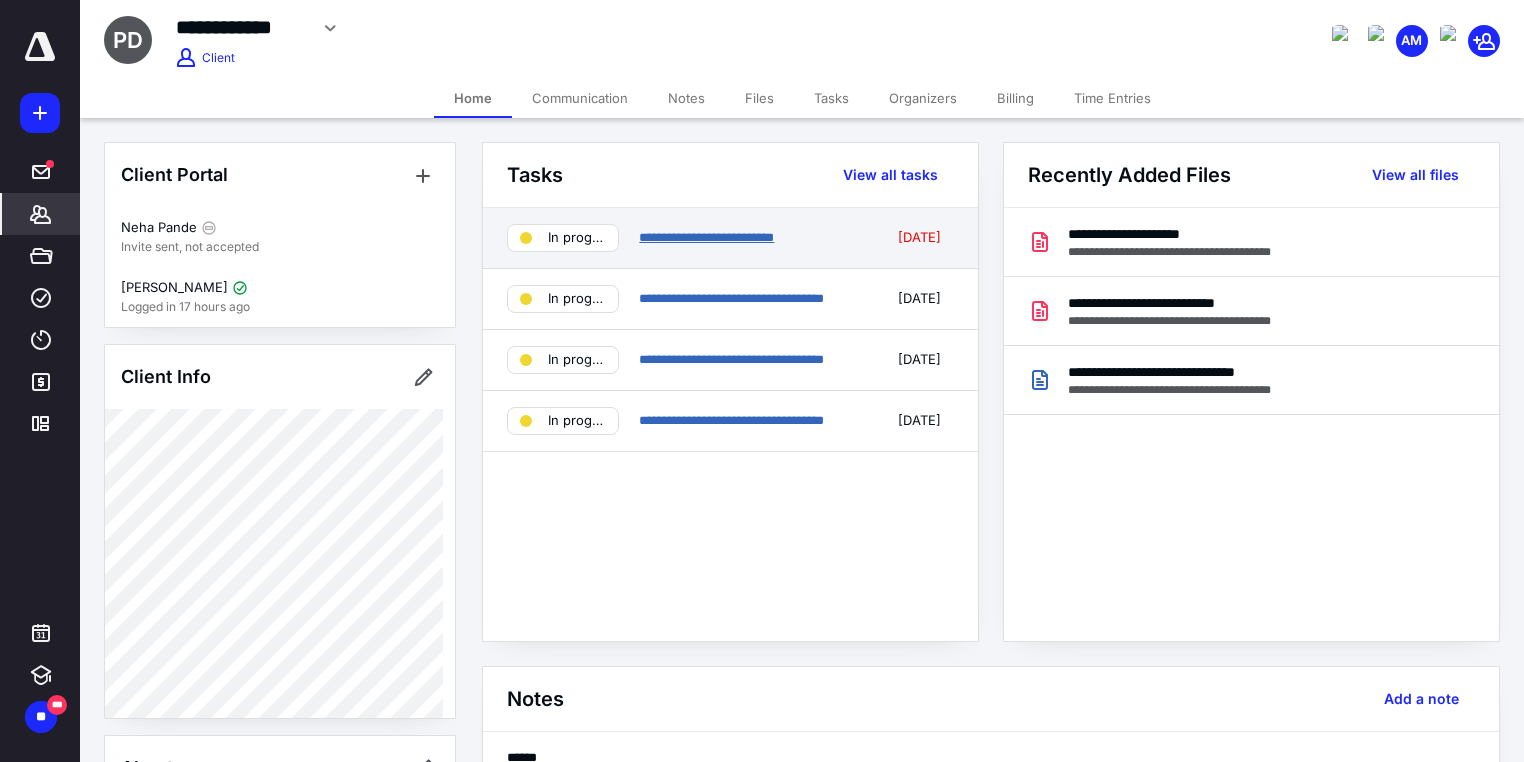 click on "**********" at bounding box center [706, 237] 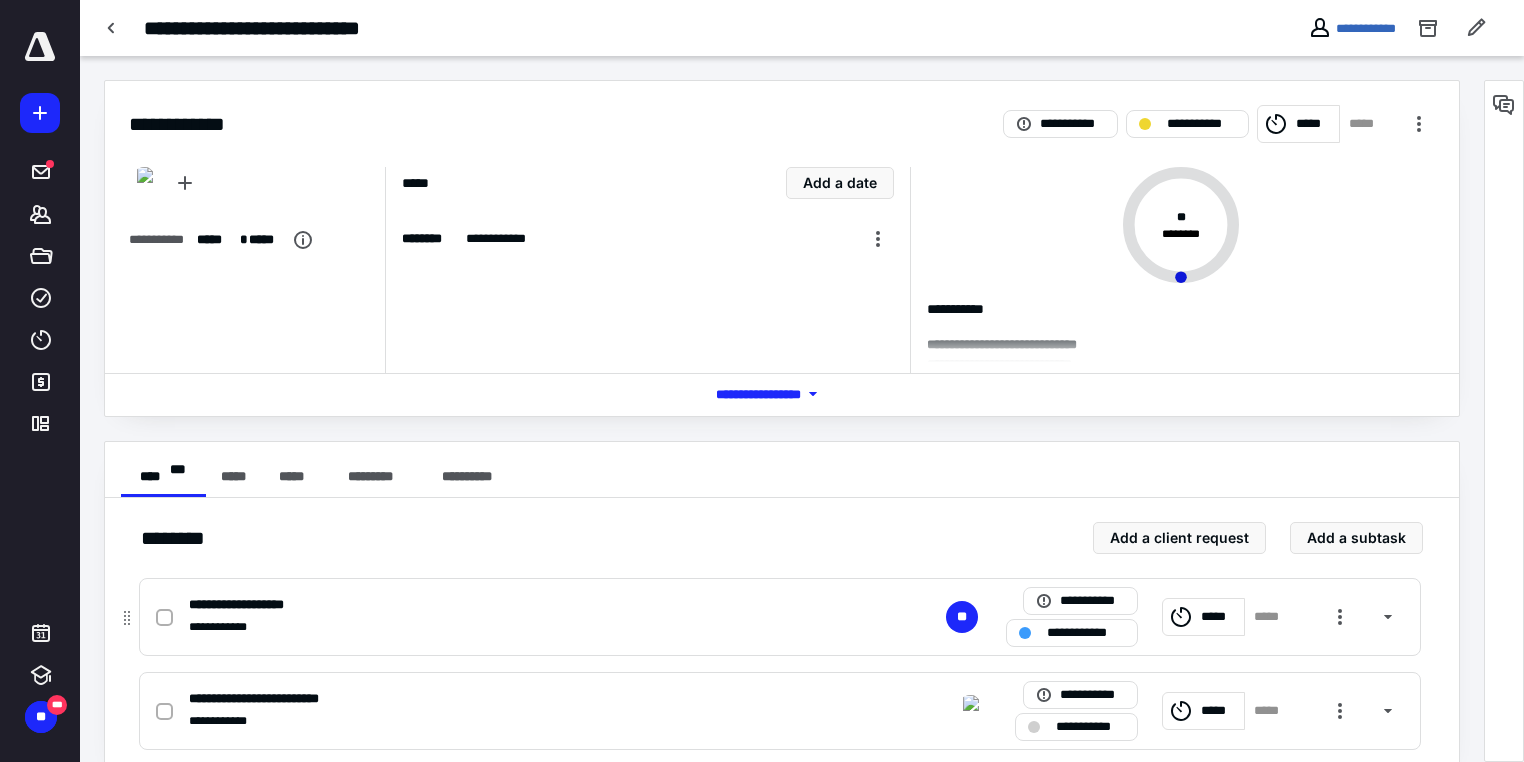 scroll, scrollTop: 36, scrollLeft: 0, axis: vertical 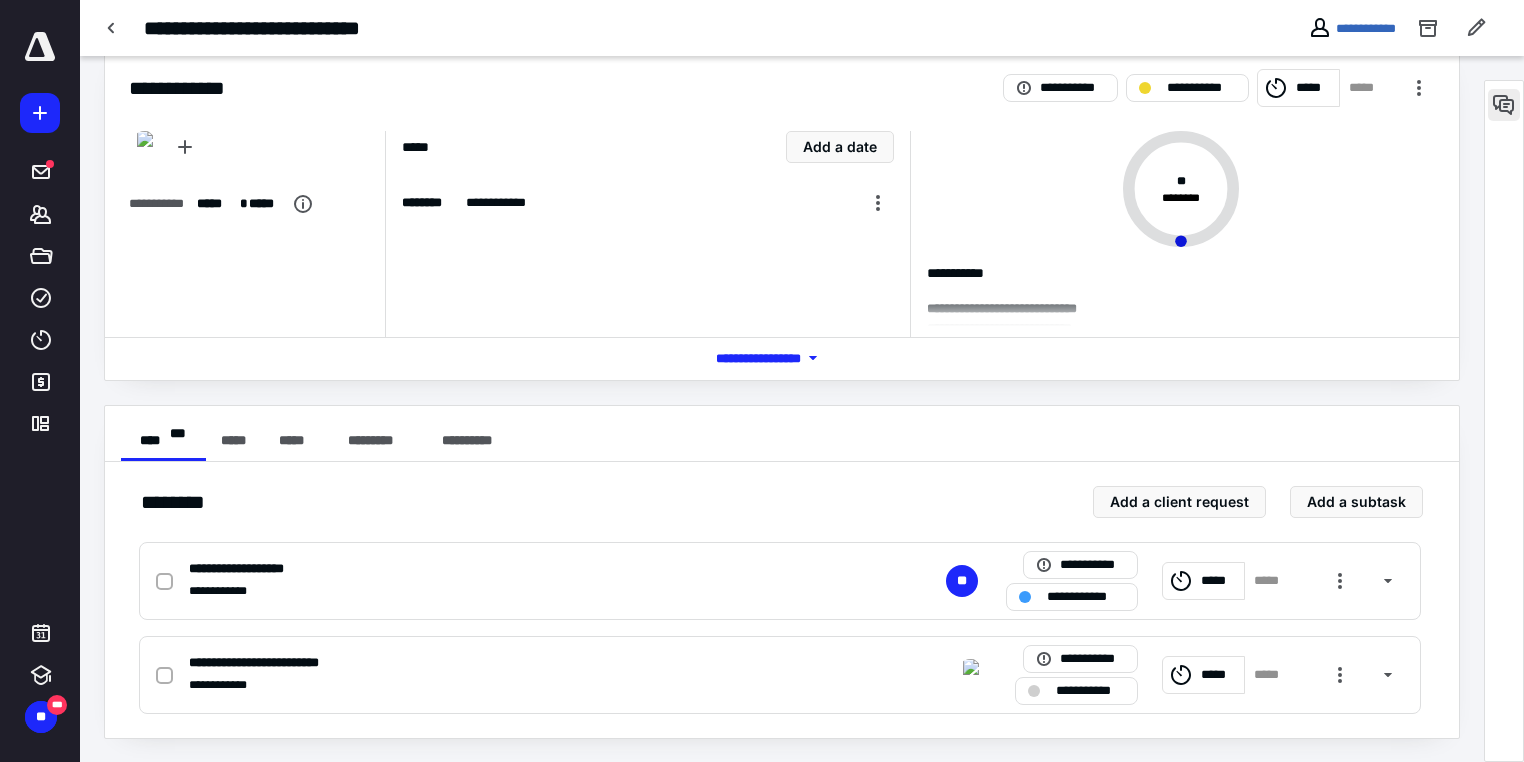click at bounding box center (1504, 105) 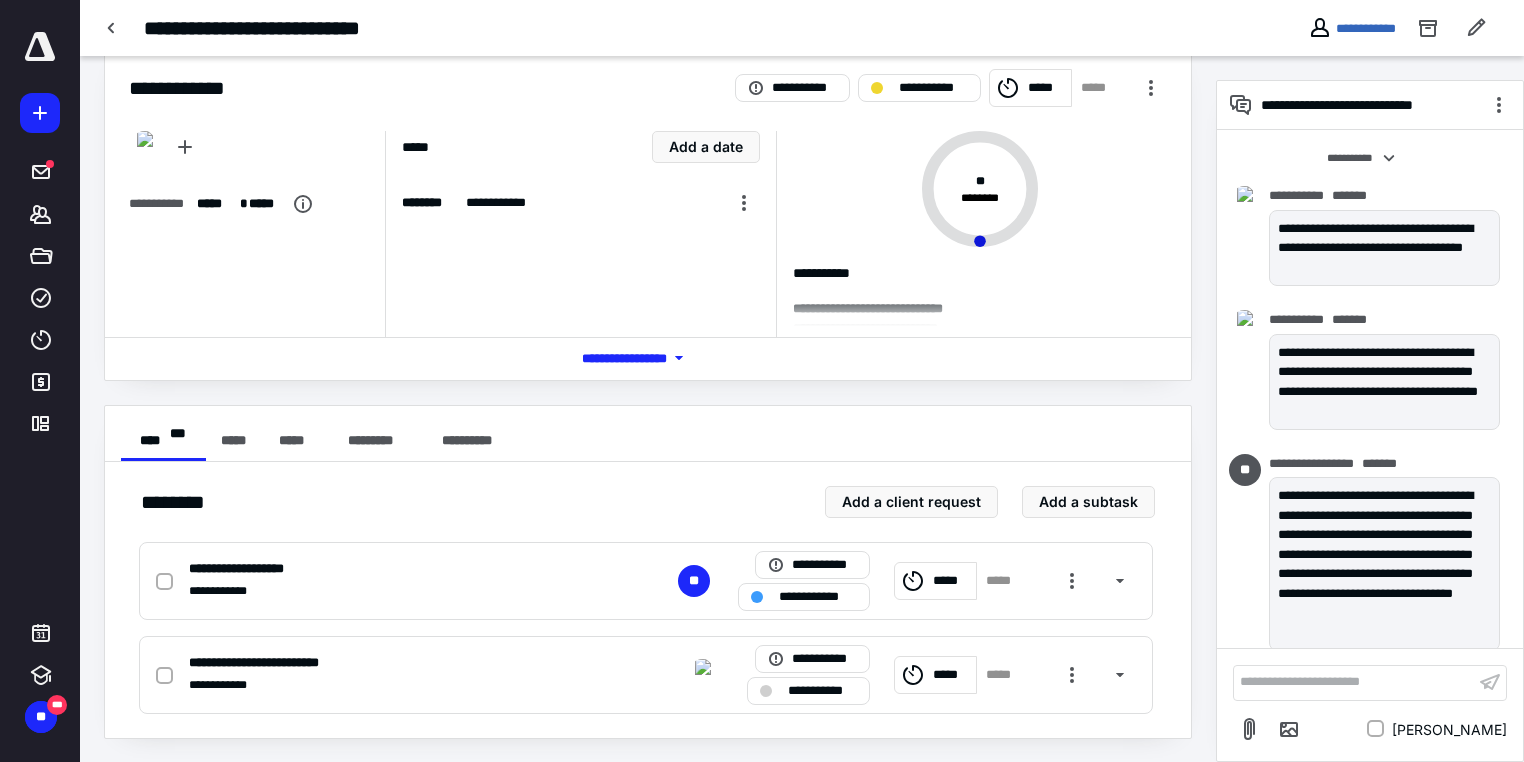 scroll, scrollTop: 443, scrollLeft: 0, axis: vertical 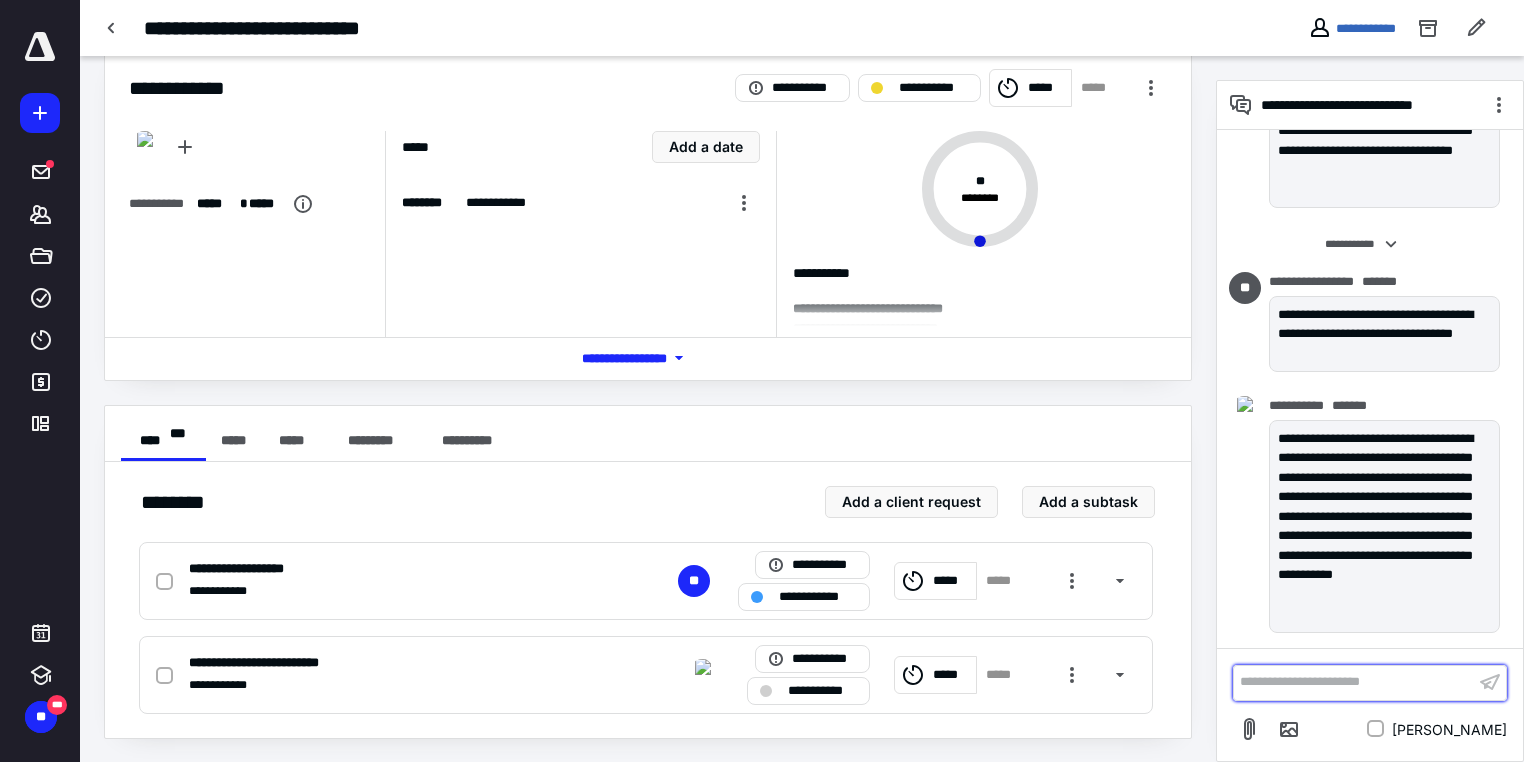 click on "**********" at bounding box center [1354, 682] 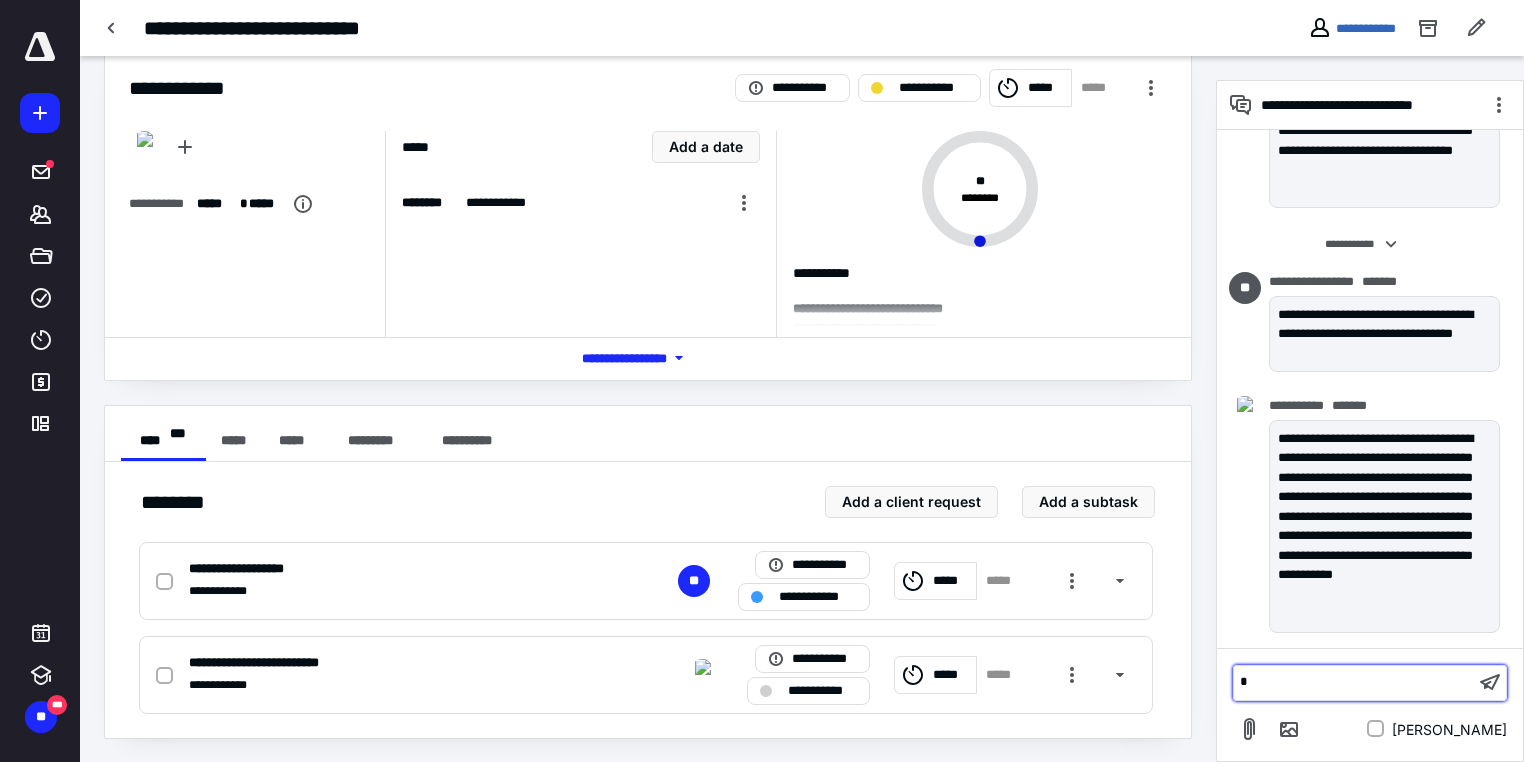 type 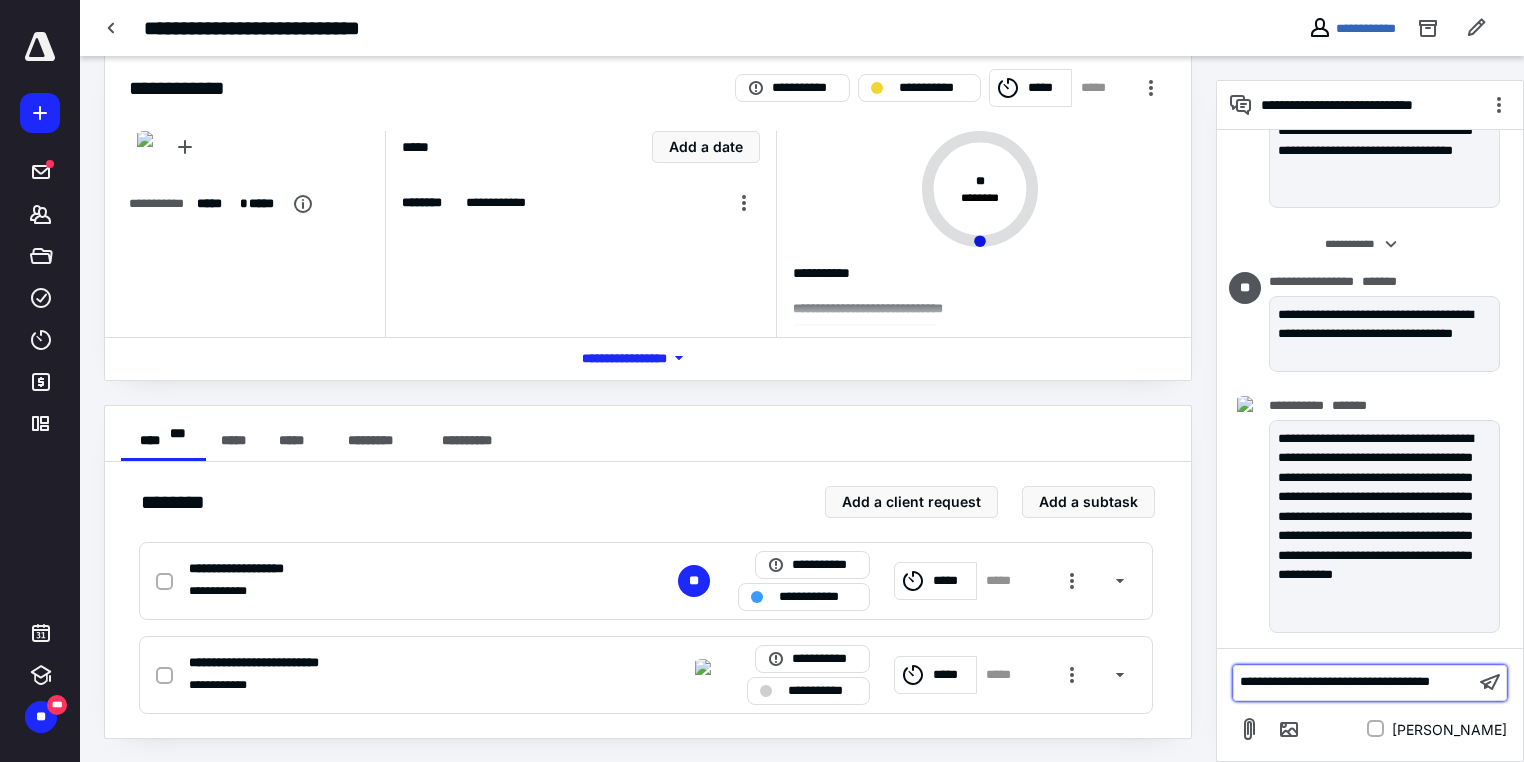 scroll, scrollTop: 548, scrollLeft: 0, axis: vertical 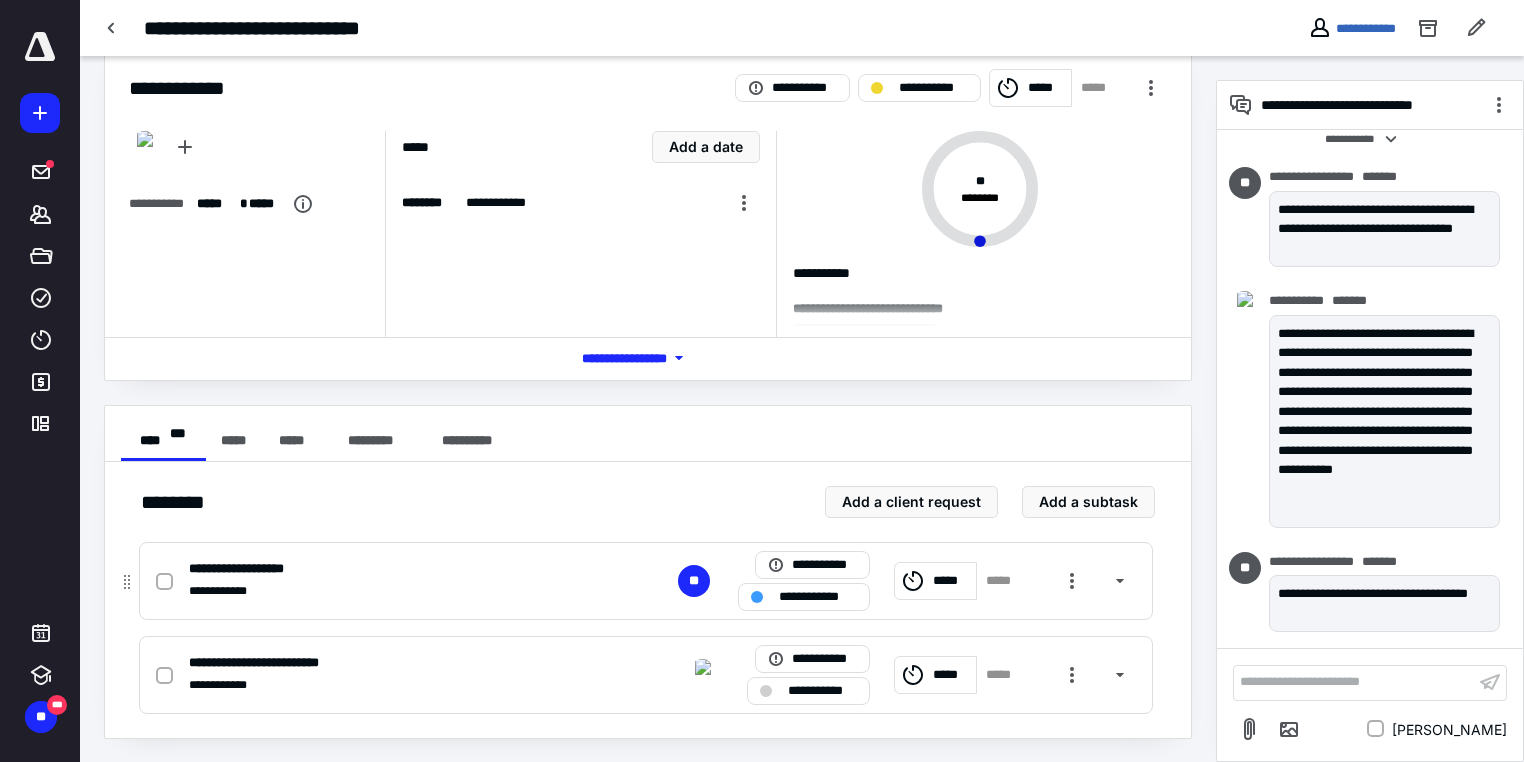click on "**********" at bounding box center [818, 597] 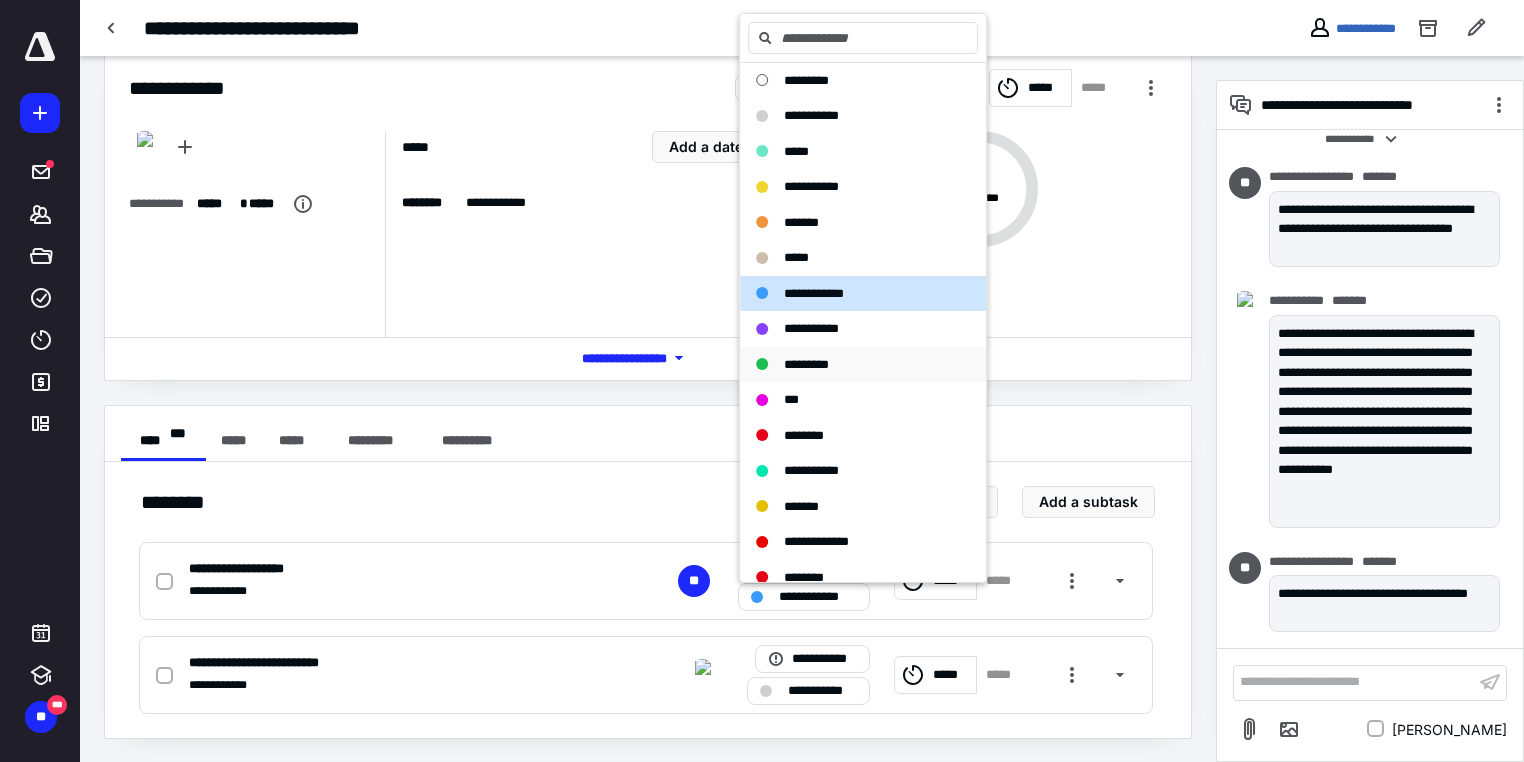click on "*********" at bounding box center [806, 364] 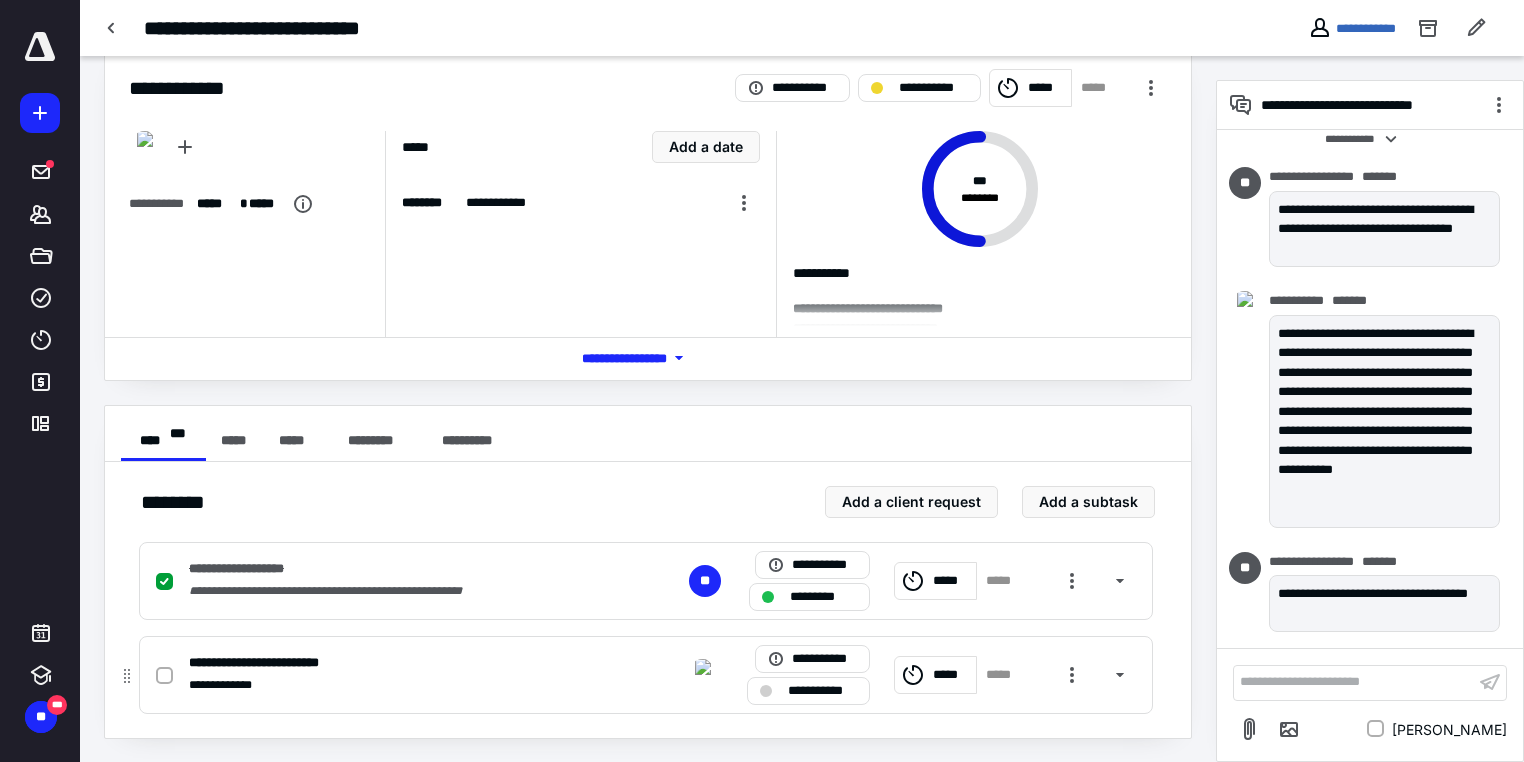 click on "**********" at bounding box center (808, 691) 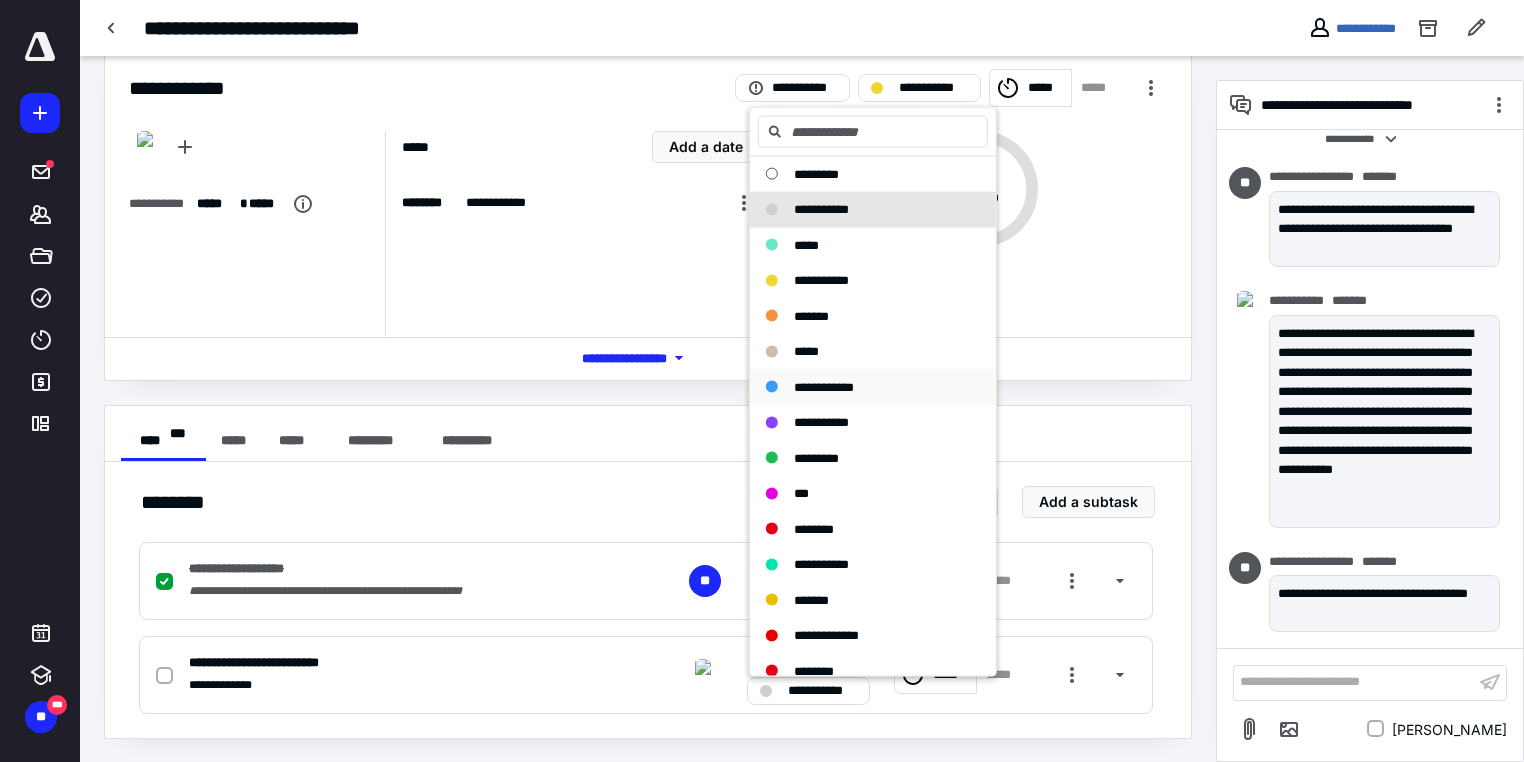 click on "**********" at bounding box center (873, 387) 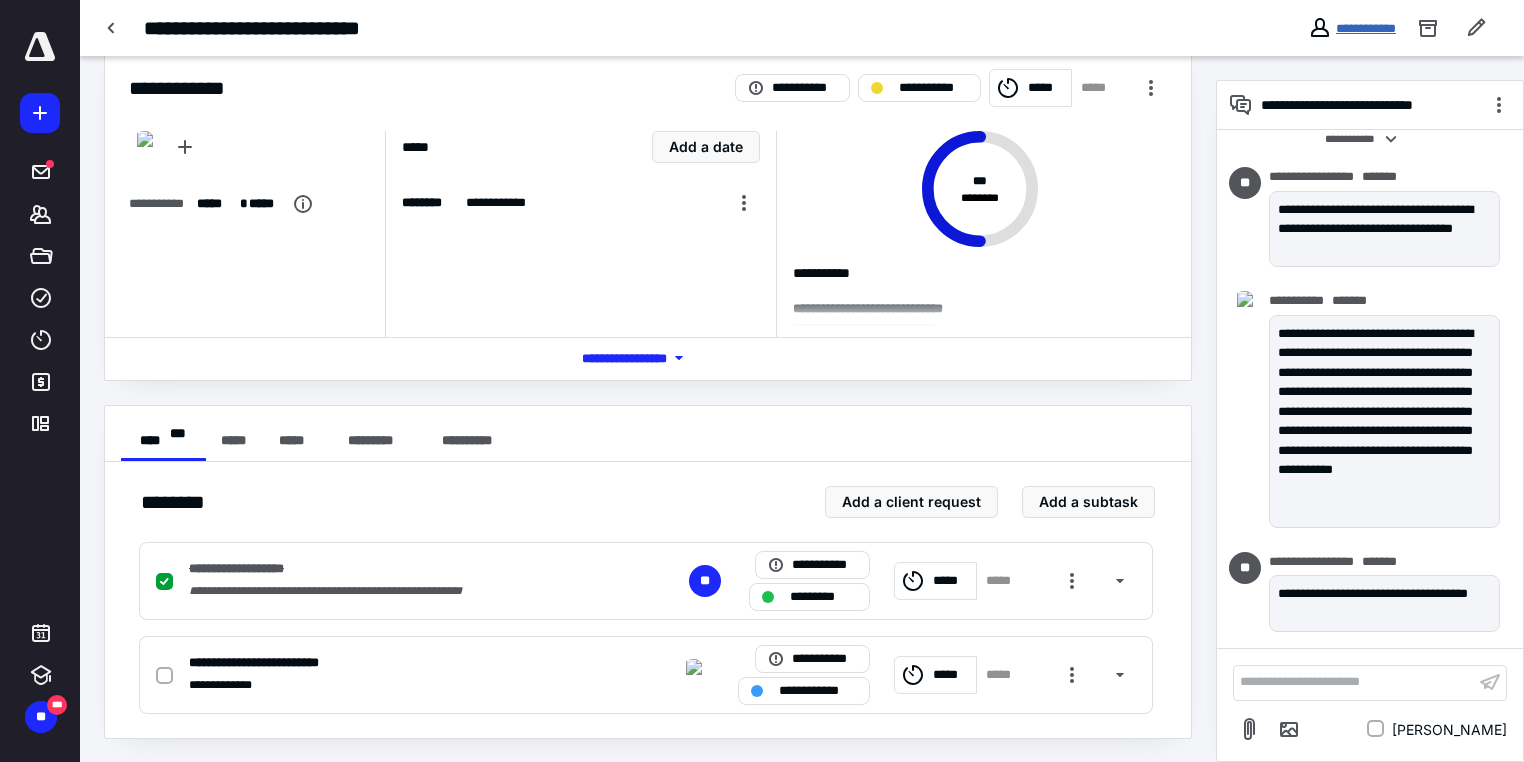 click on "**********" at bounding box center (1366, 28) 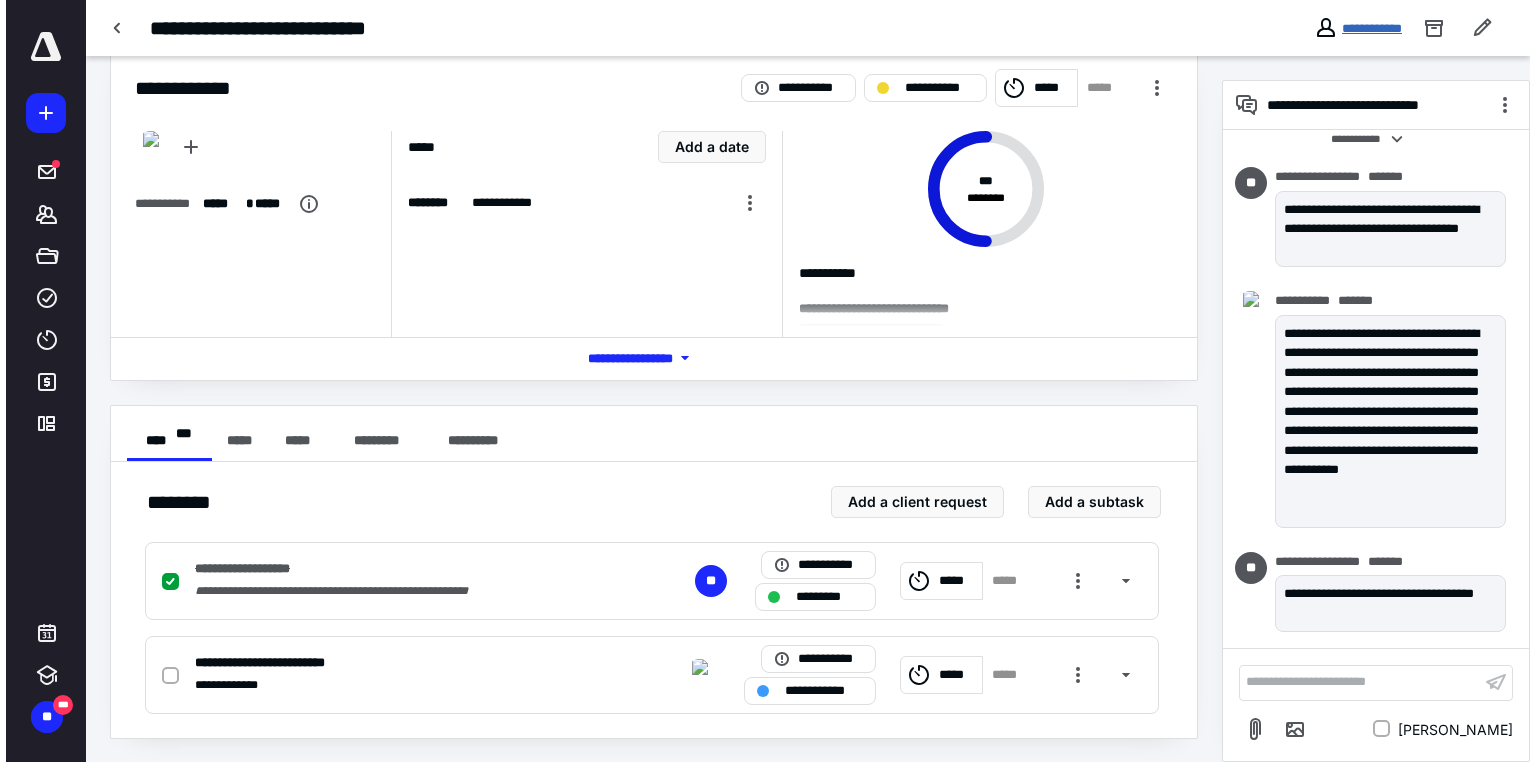 scroll, scrollTop: 0, scrollLeft: 0, axis: both 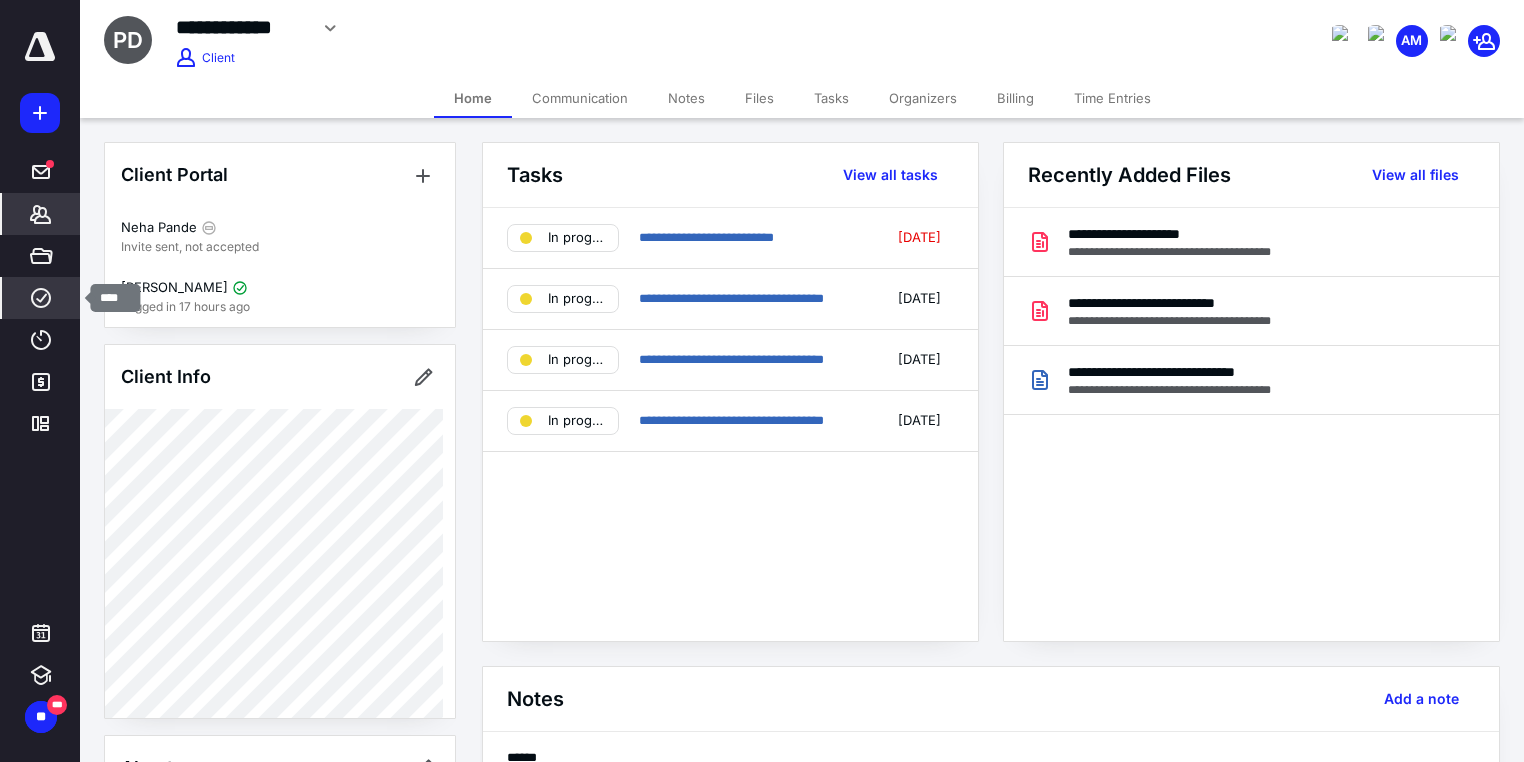 click on "****" at bounding box center [41, 298] 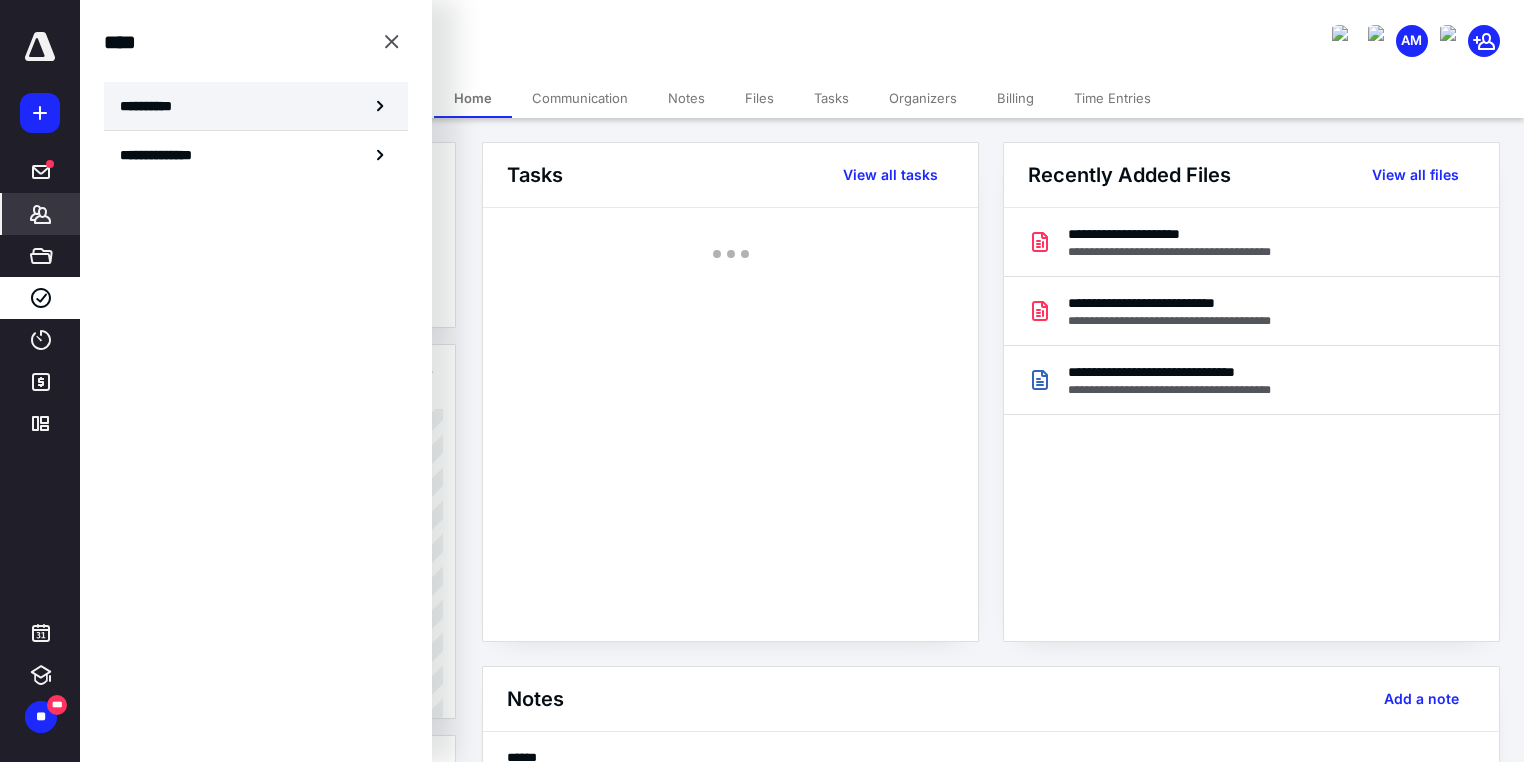 click on "**********" at bounding box center (256, 106) 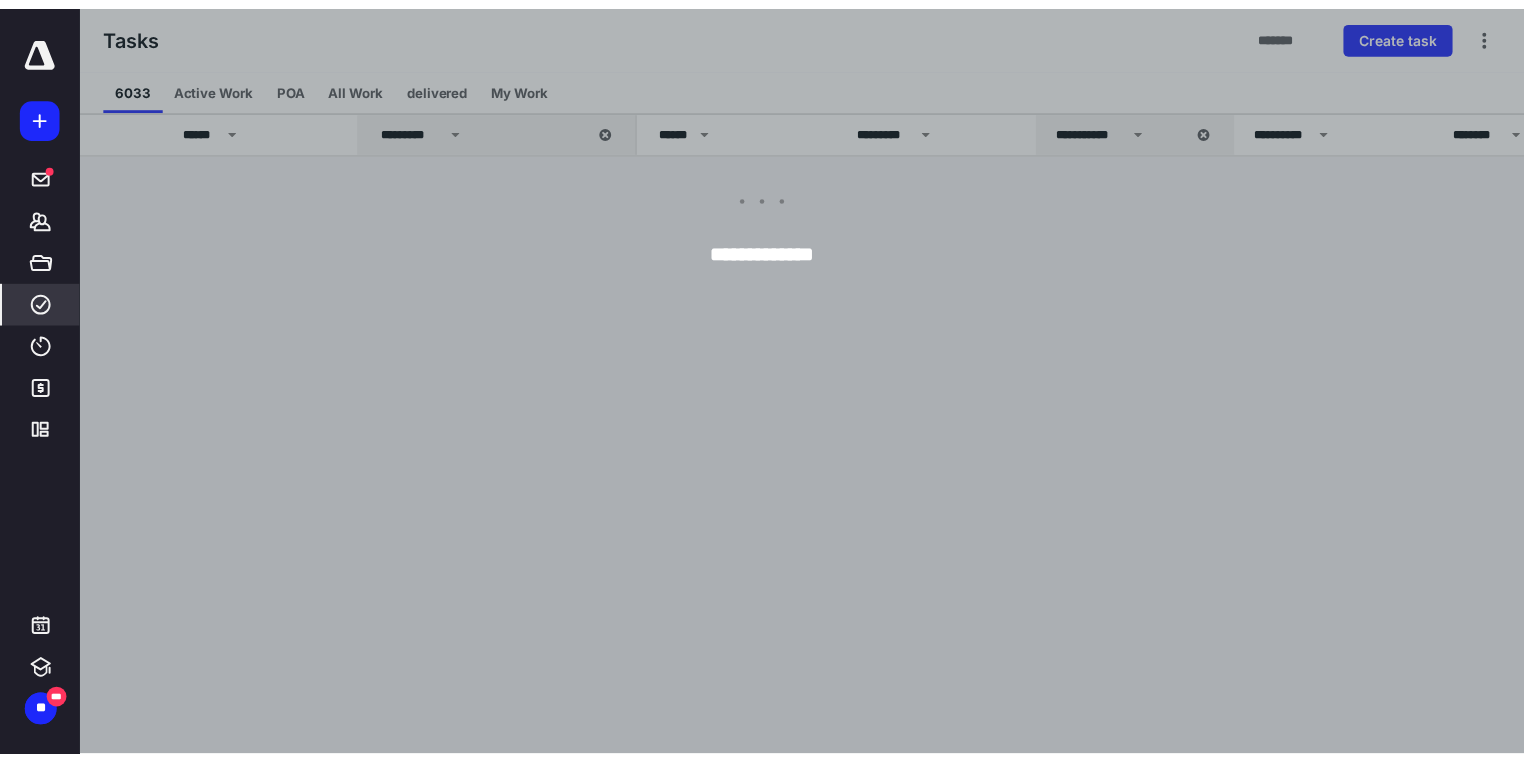 scroll, scrollTop: 0, scrollLeft: 0, axis: both 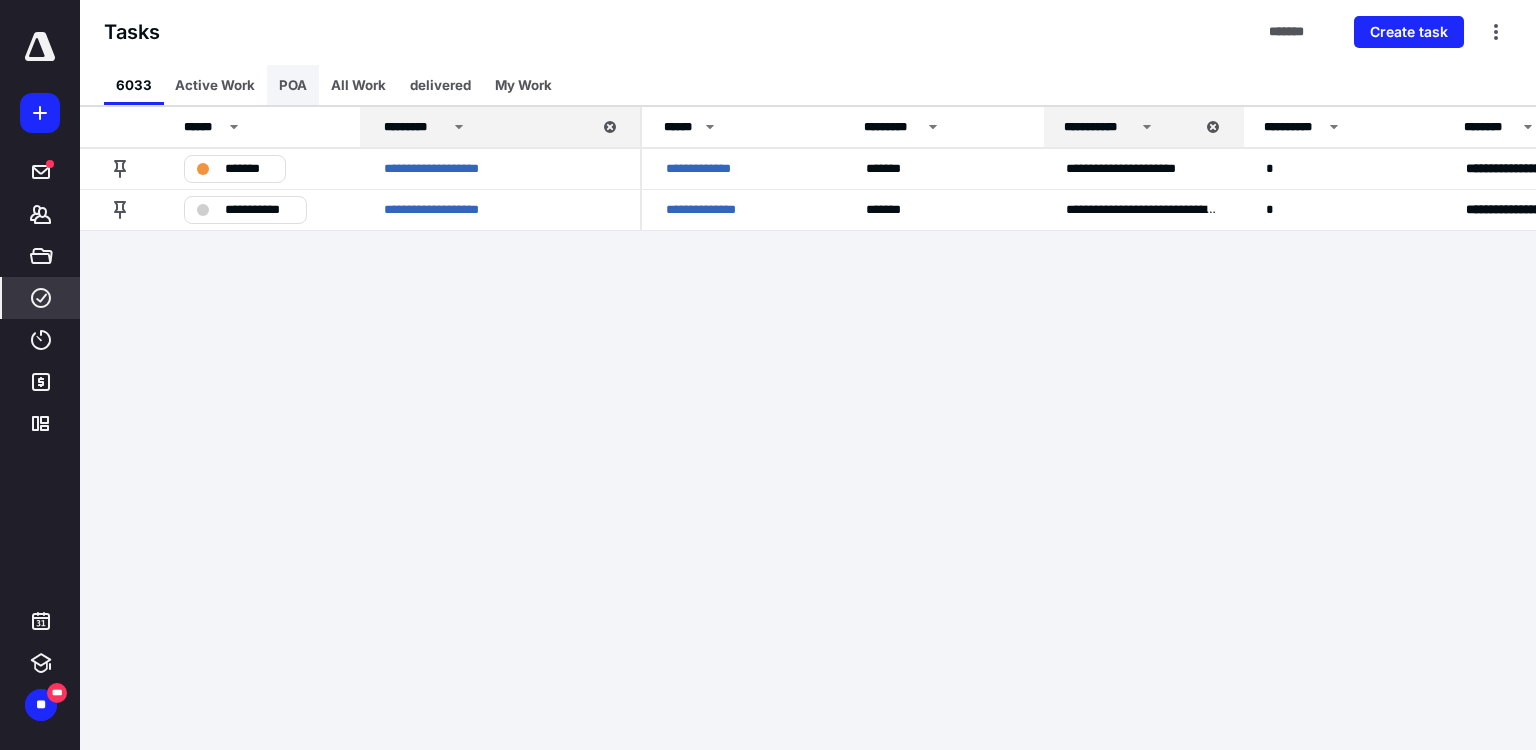 click on "POA" at bounding box center (293, 85) 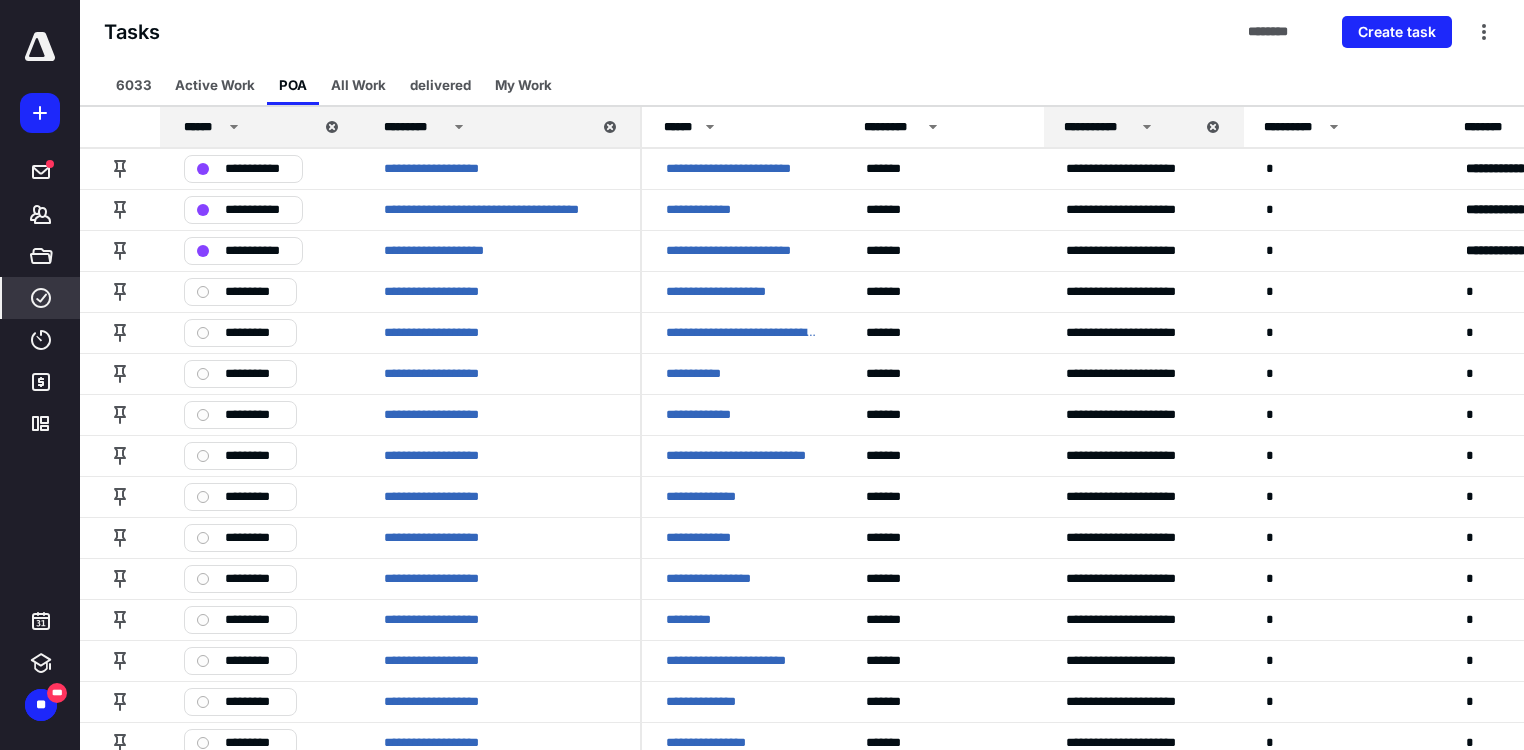 click on "6033" at bounding box center [134, 85] 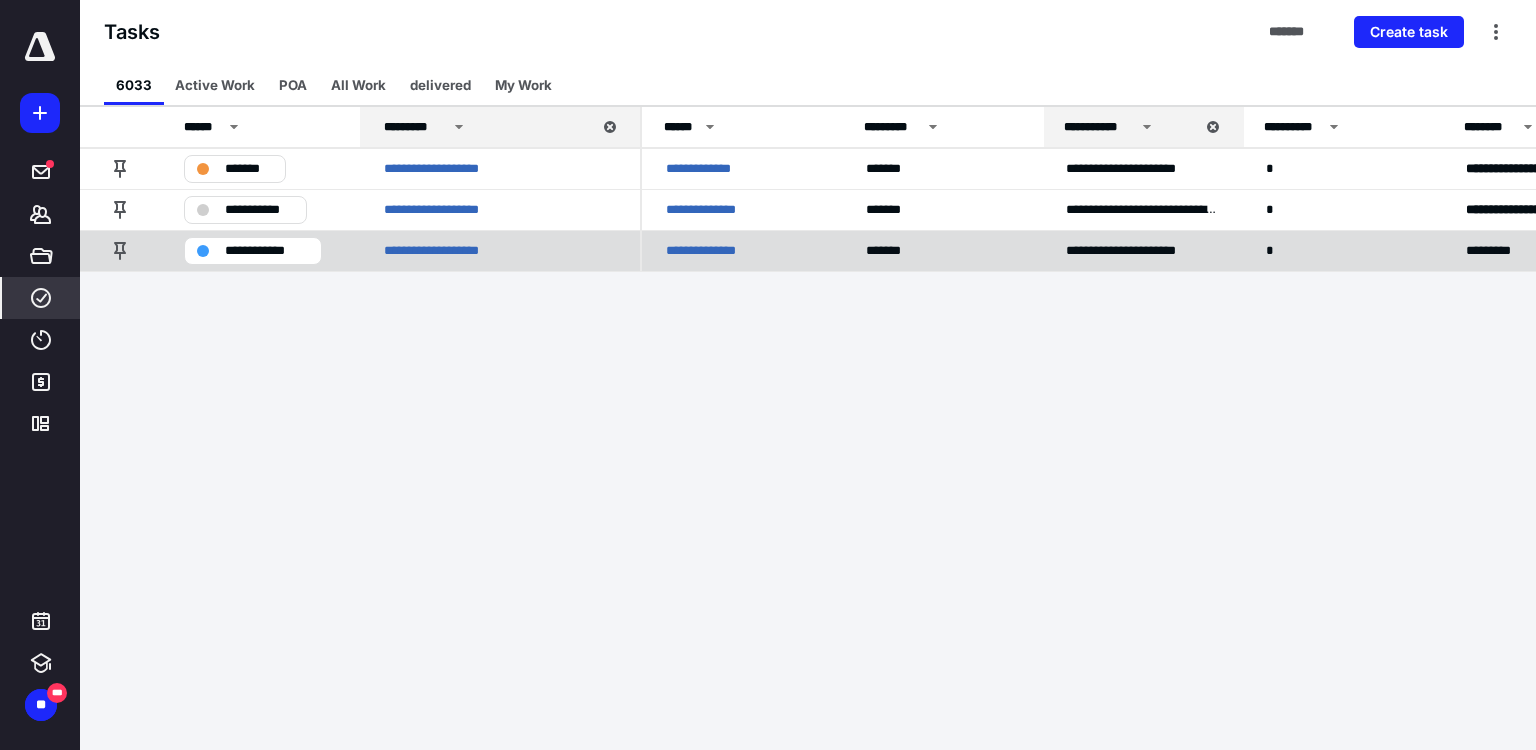 click on "**********" at bounding box center [713, 251] 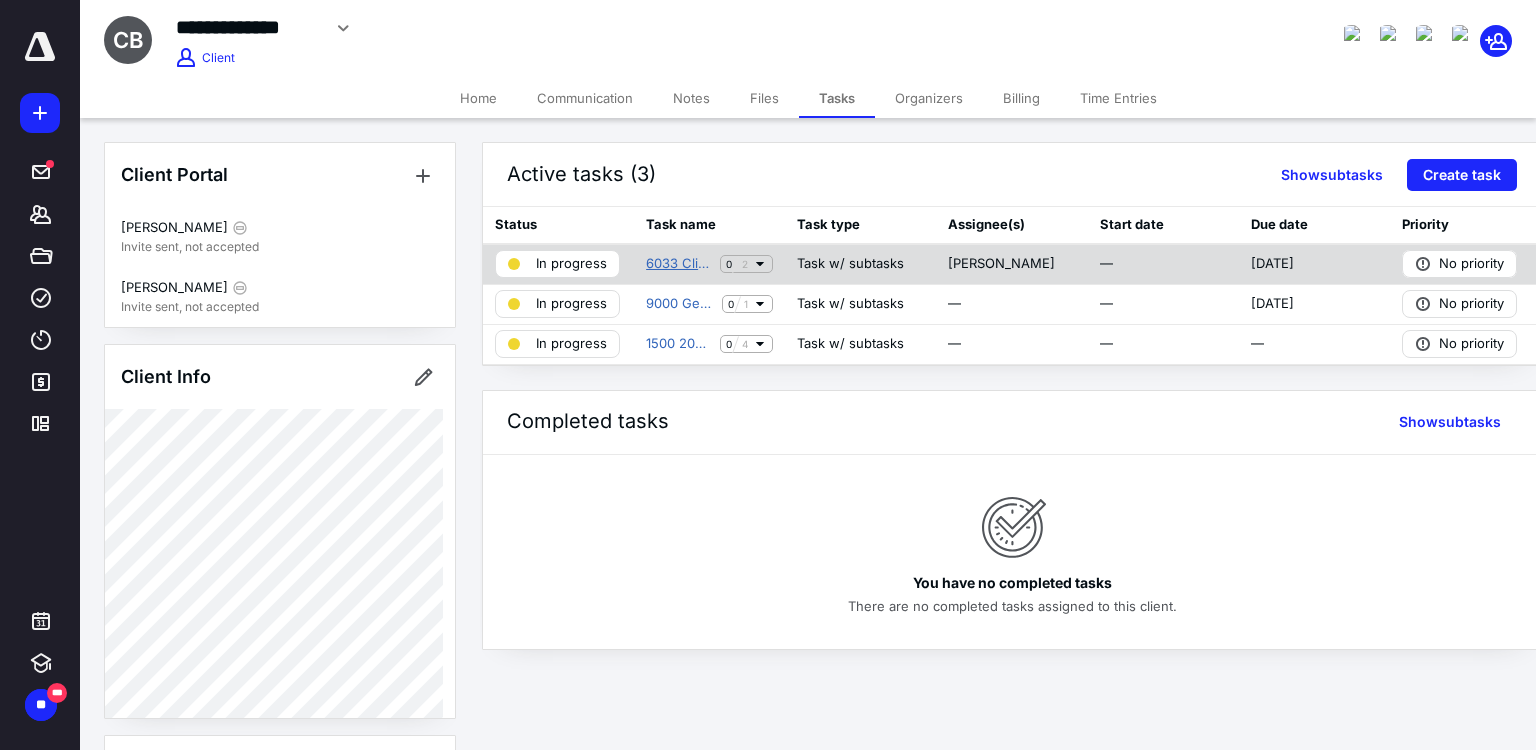 click on "6033 Client Launch Tax Only" at bounding box center [679, 264] 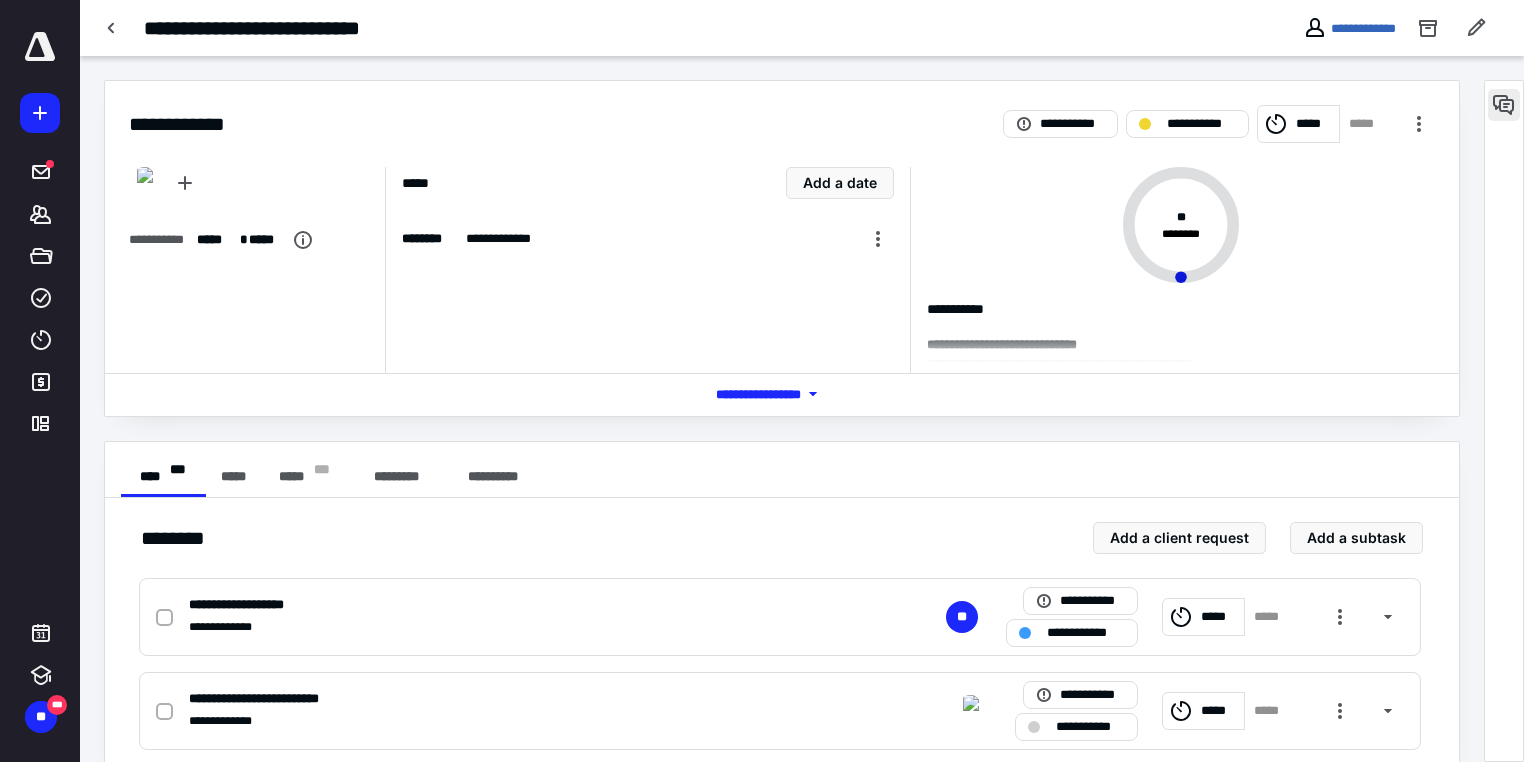 click at bounding box center (1504, 105) 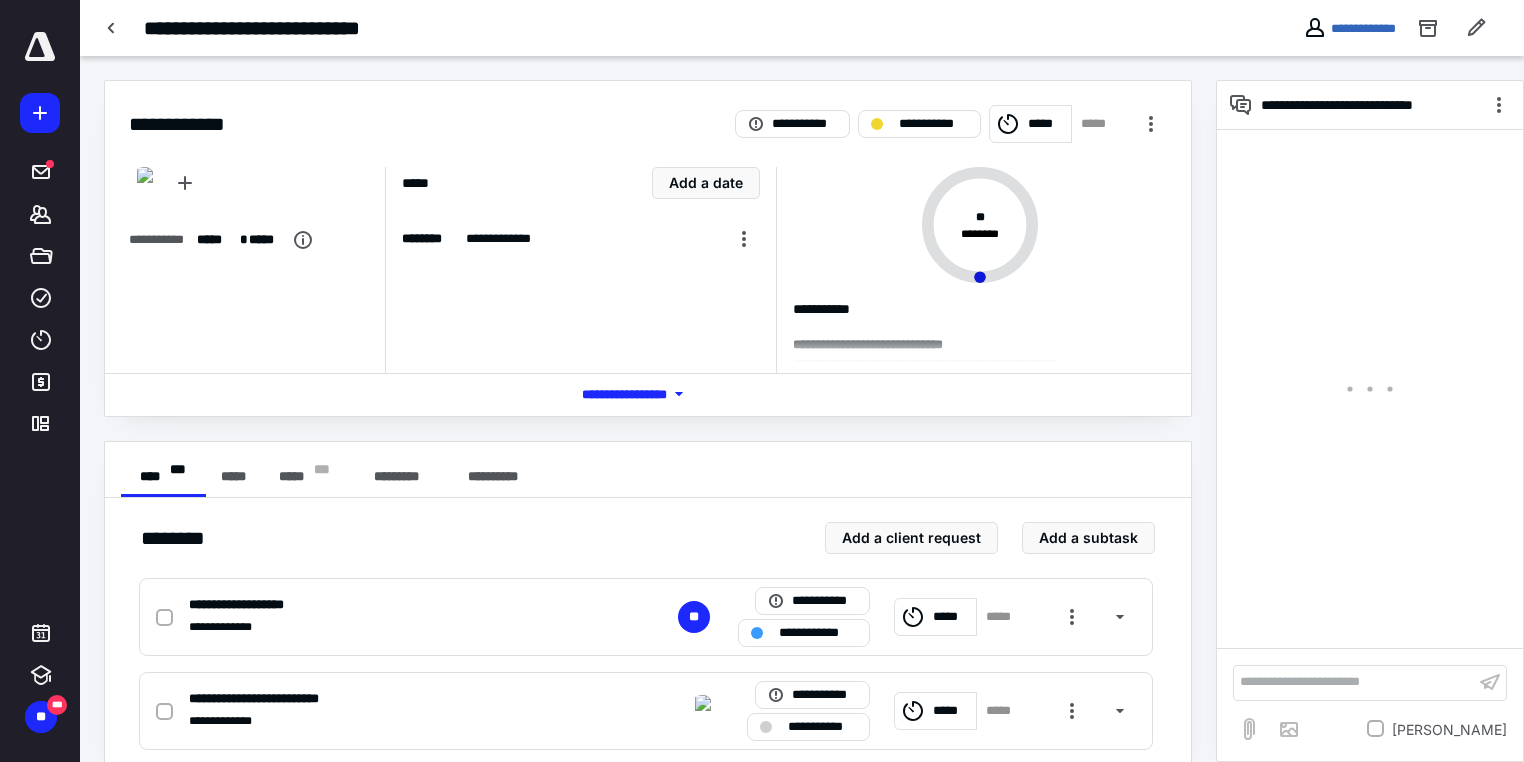 scroll, scrollTop: 36, scrollLeft: 0, axis: vertical 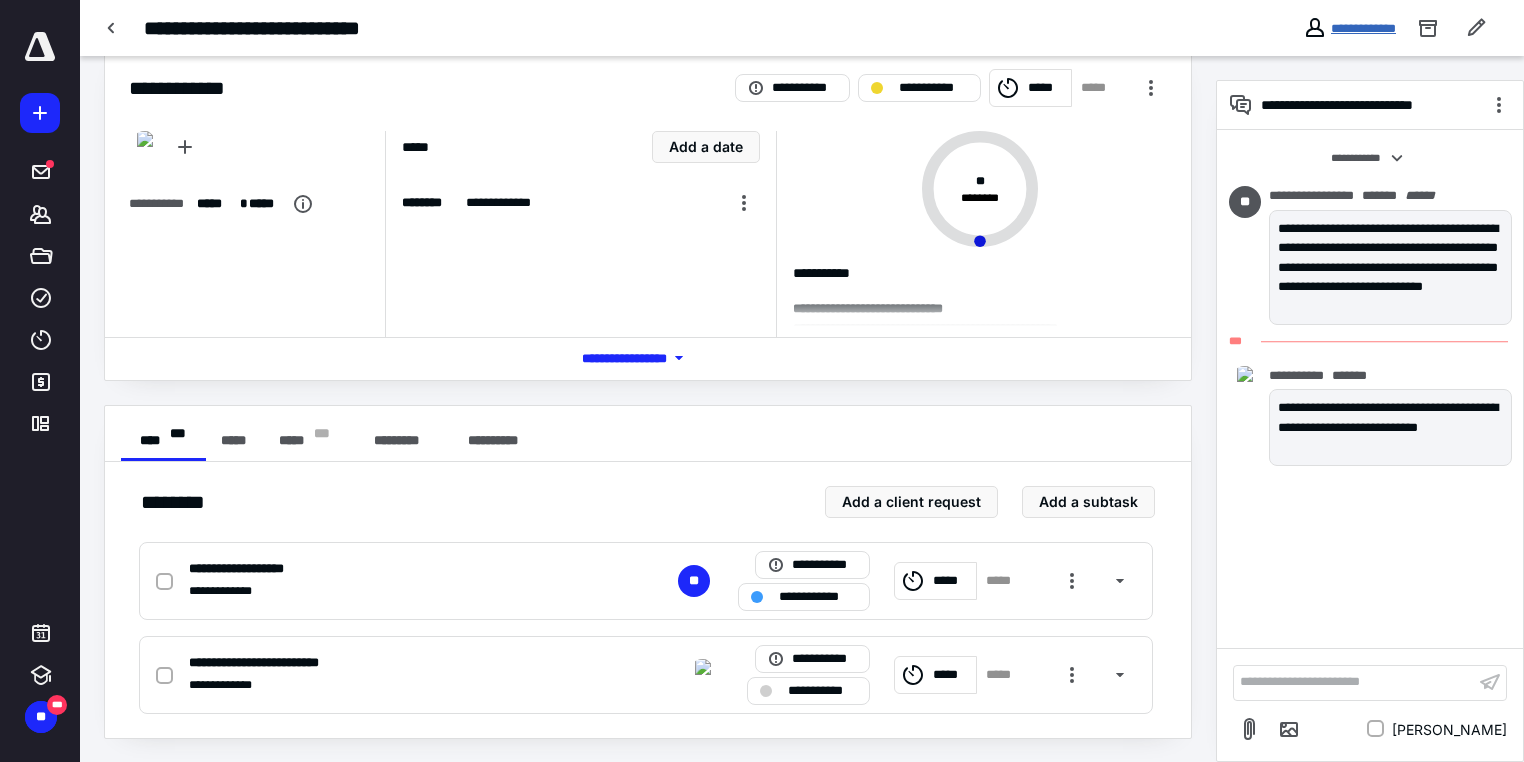 click on "**********" at bounding box center (1363, 28) 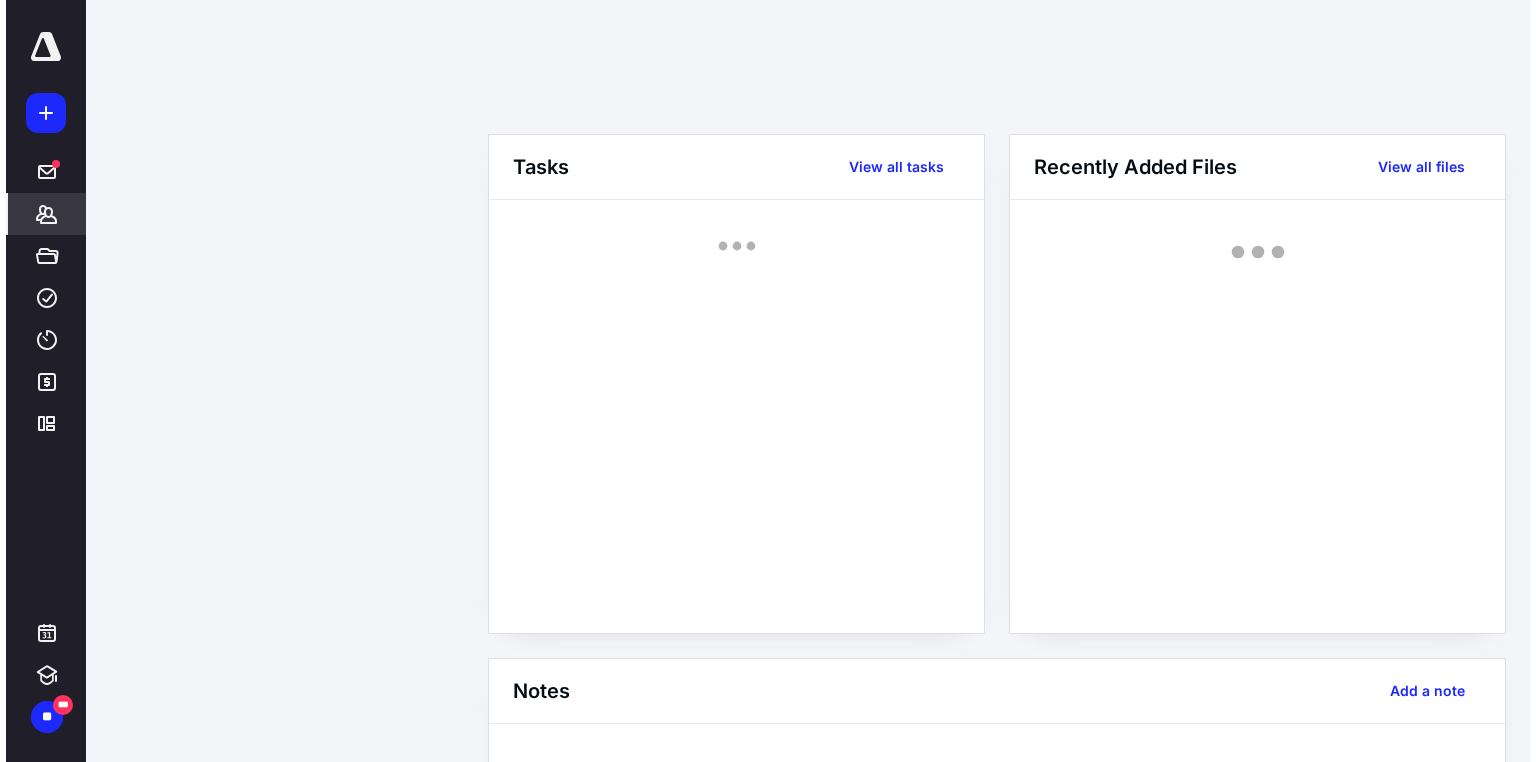 scroll, scrollTop: 0, scrollLeft: 0, axis: both 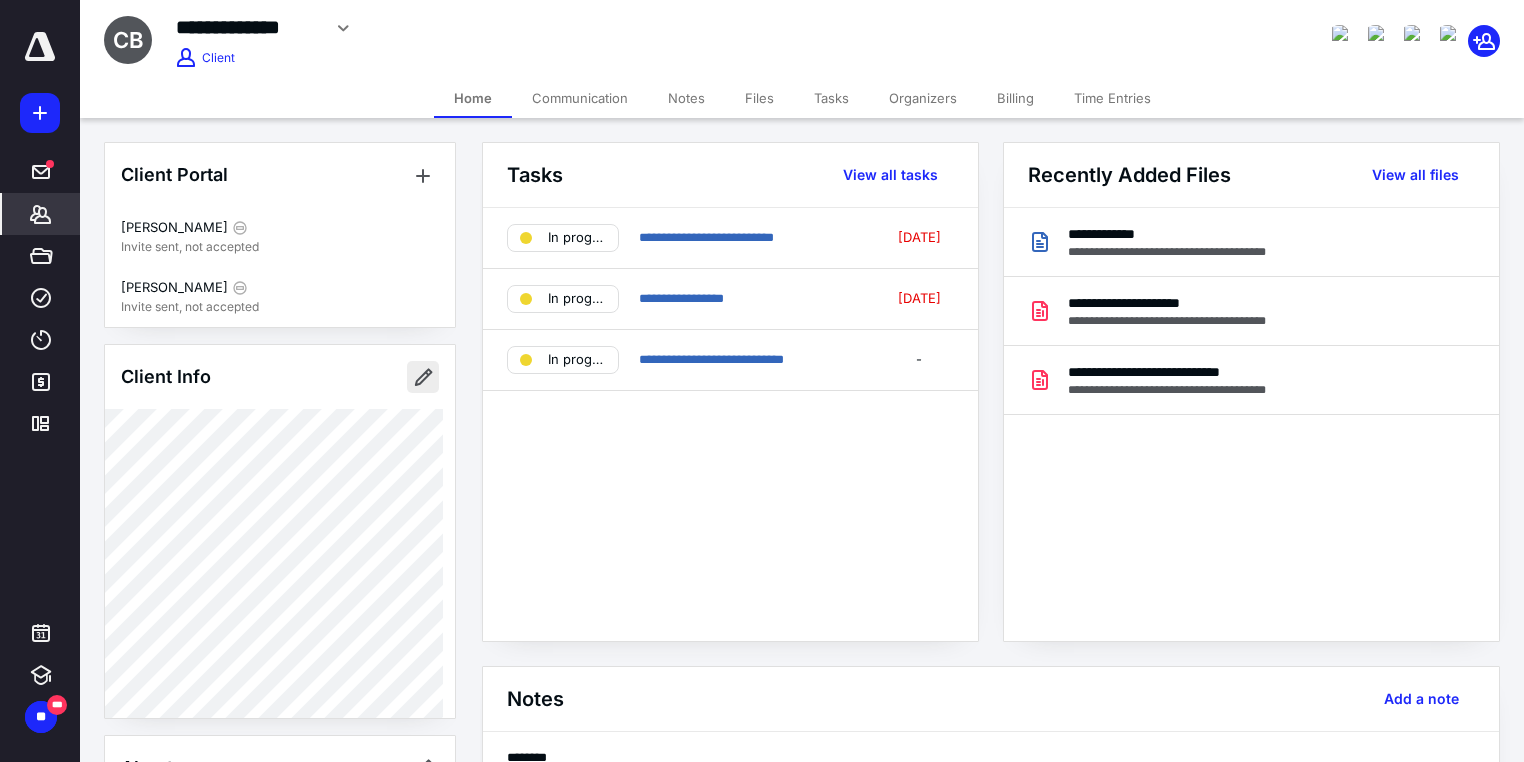 click at bounding box center [423, 377] 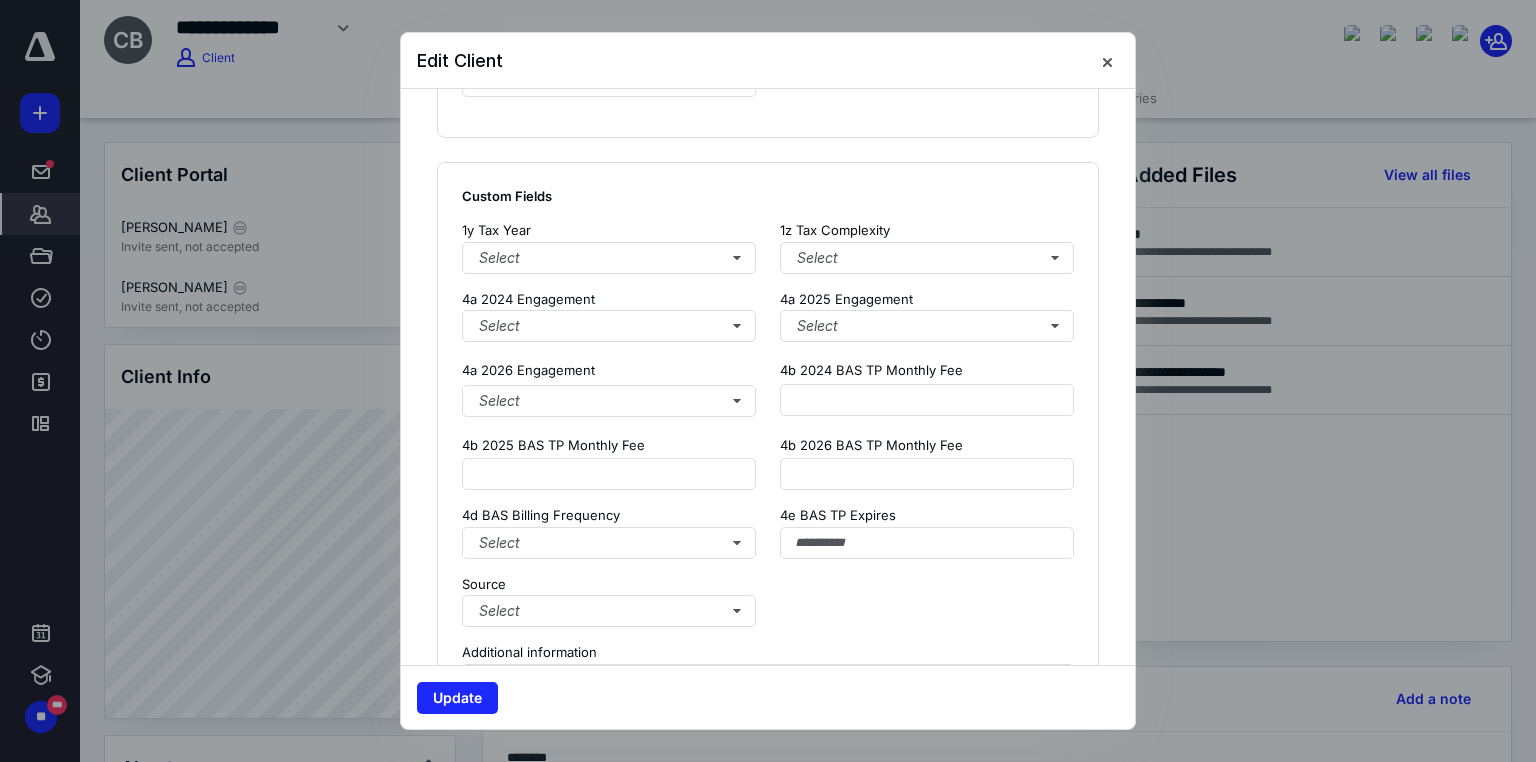 scroll, scrollTop: 1364, scrollLeft: 0, axis: vertical 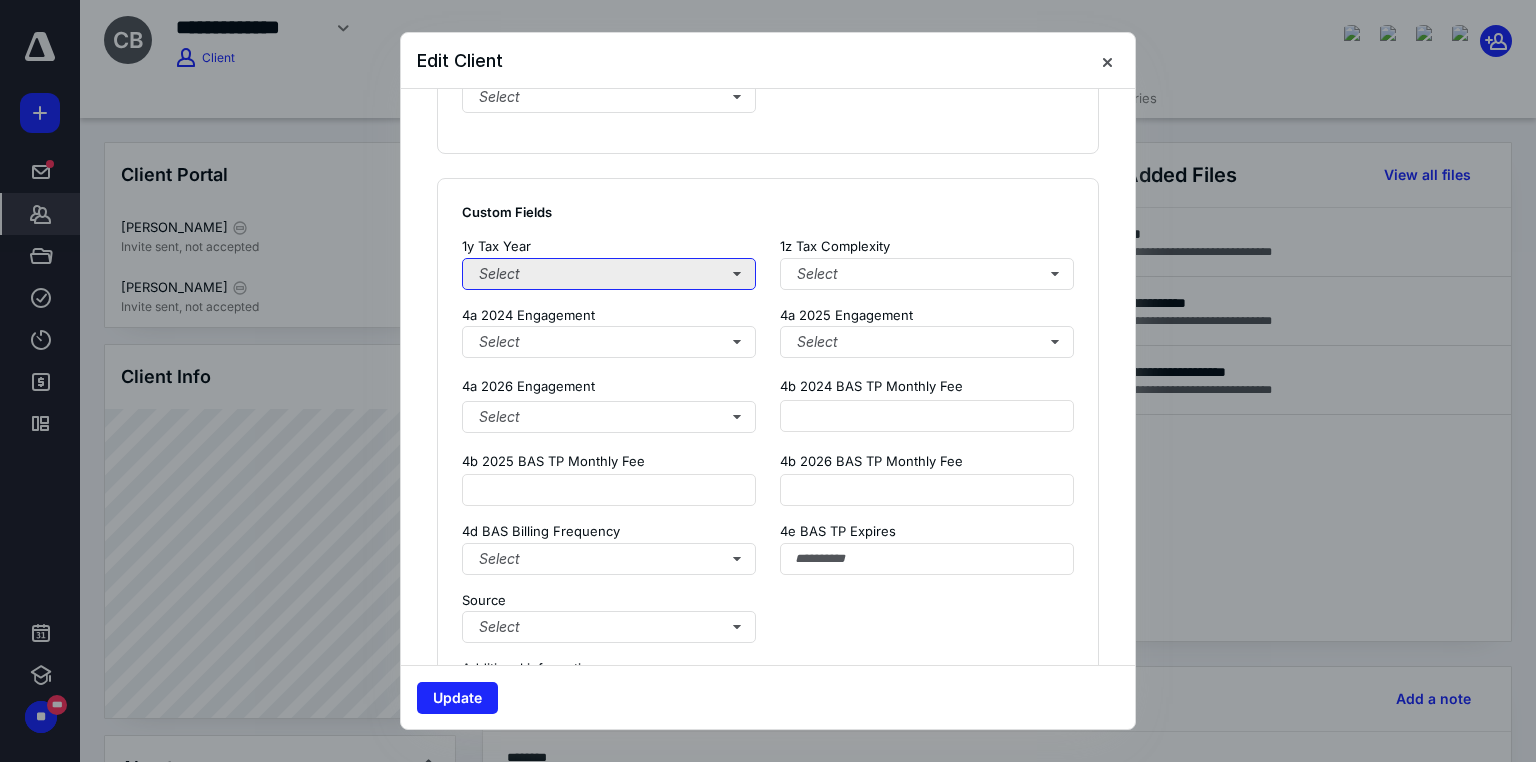 click on "Select" at bounding box center (609, 274) 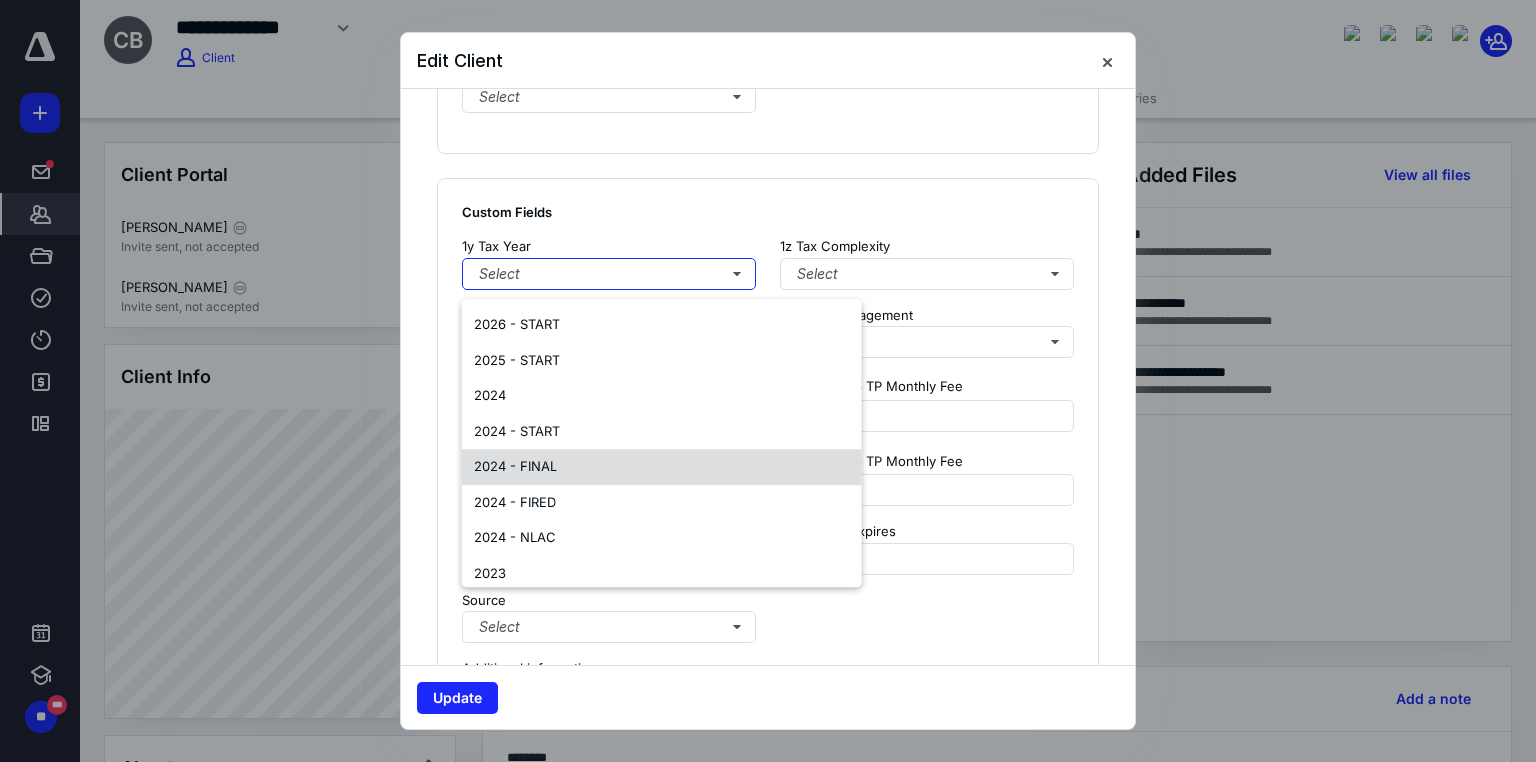 scroll, scrollTop: 508, scrollLeft: 0, axis: vertical 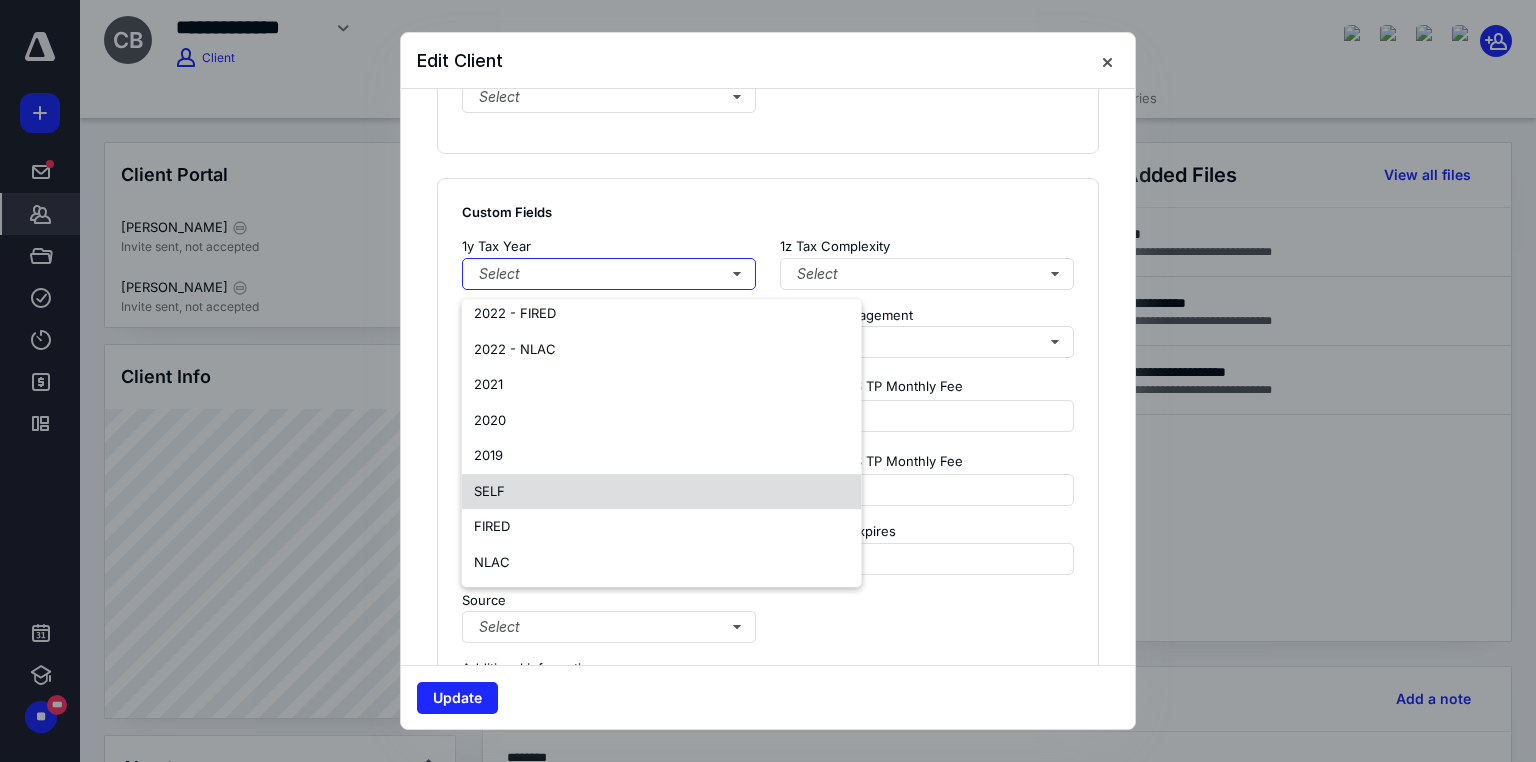 click on "SELF" at bounding box center (662, 492) 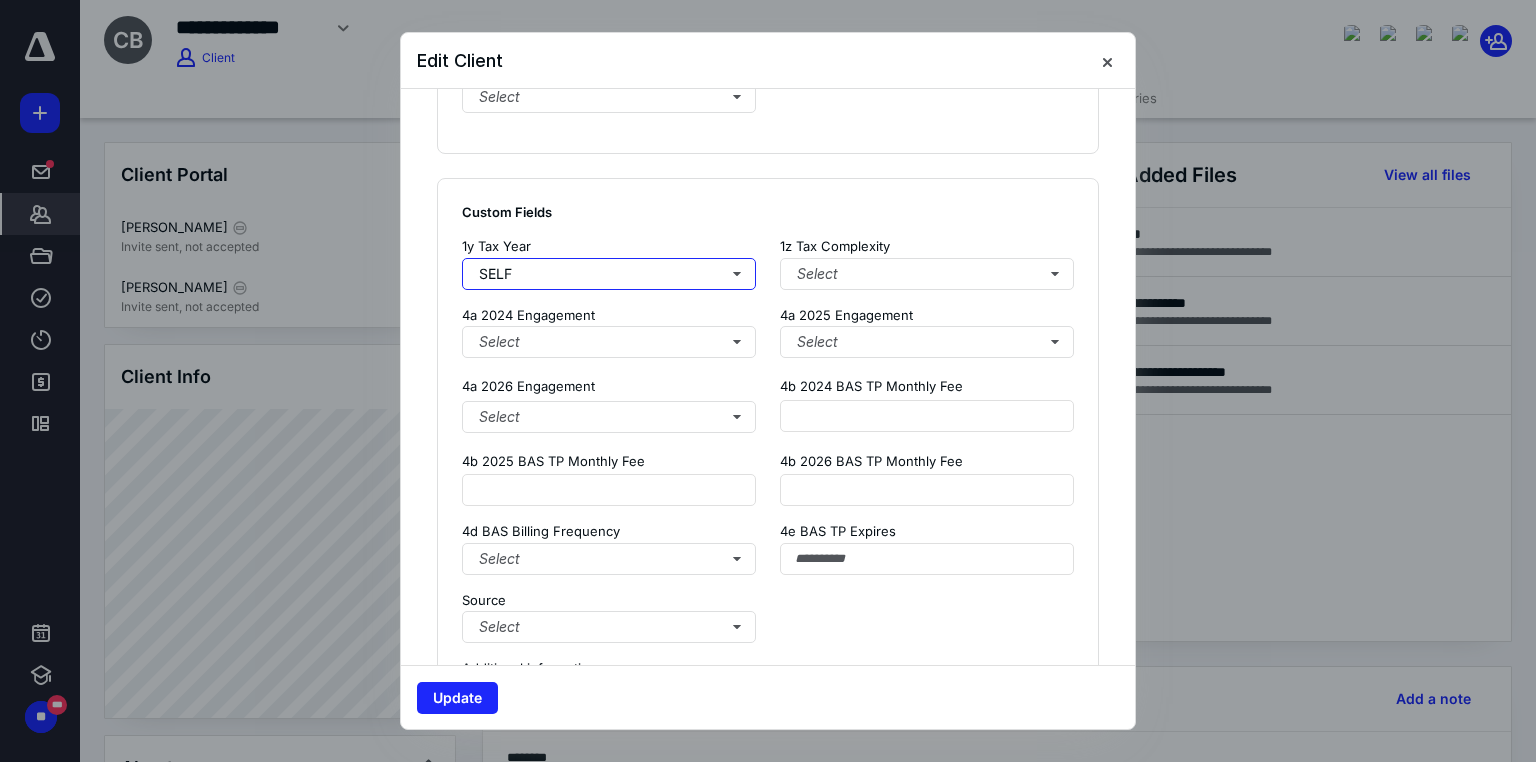 scroll, scrollTop: 0, scrollLeft: 0, axis: both 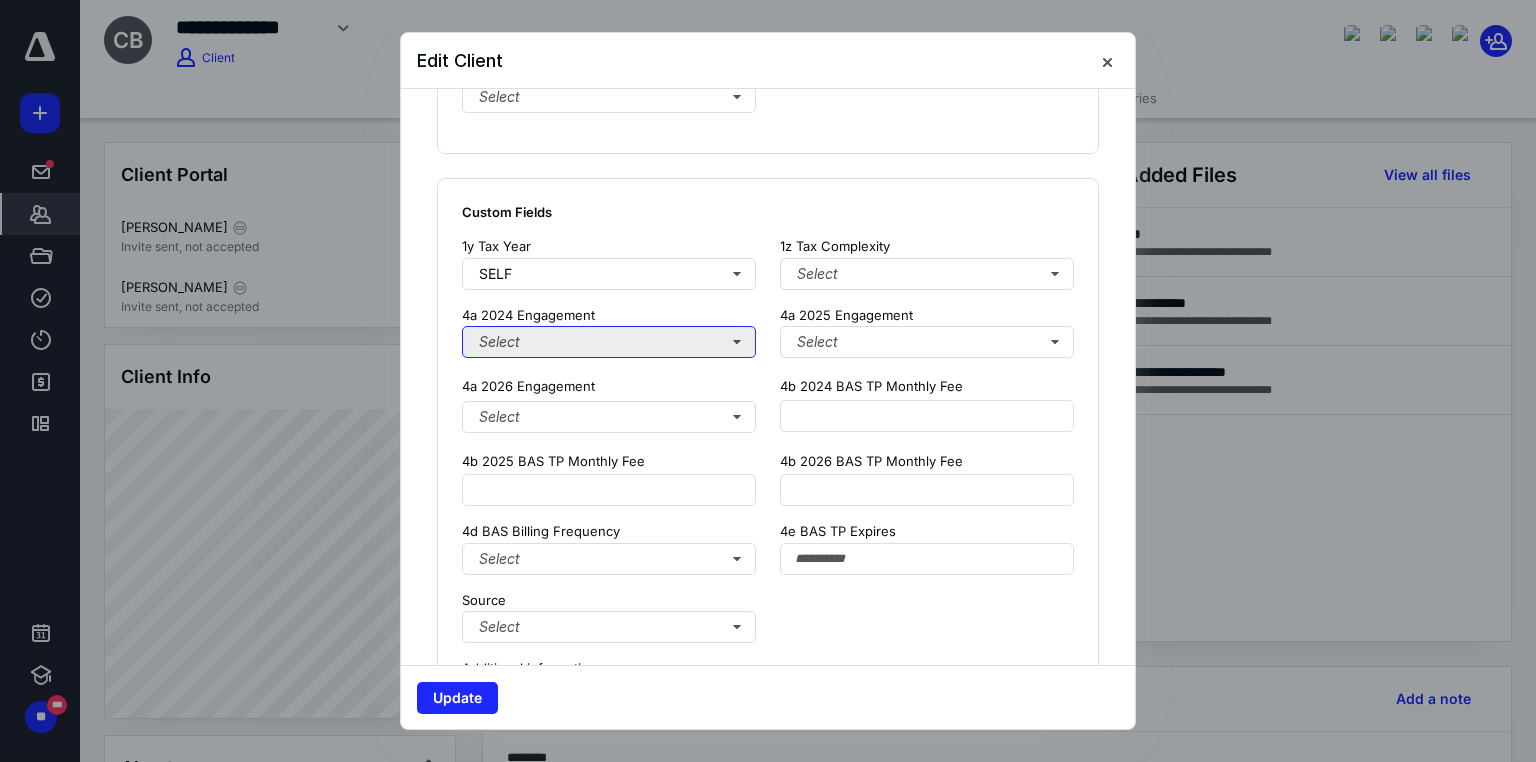 click on "Select" at bounding box center (609, 342) 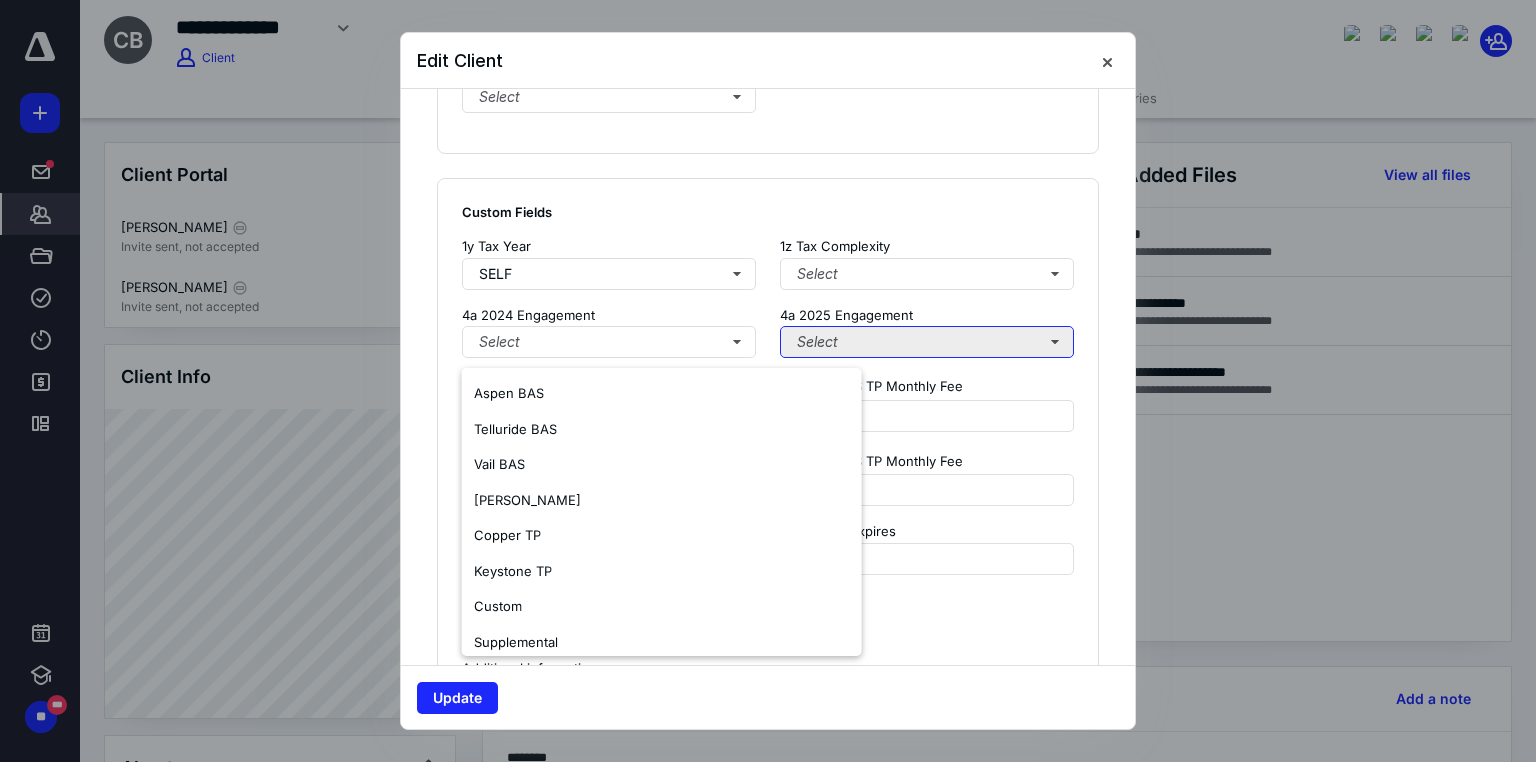 click on "Select" at bounding box center [927, 342] 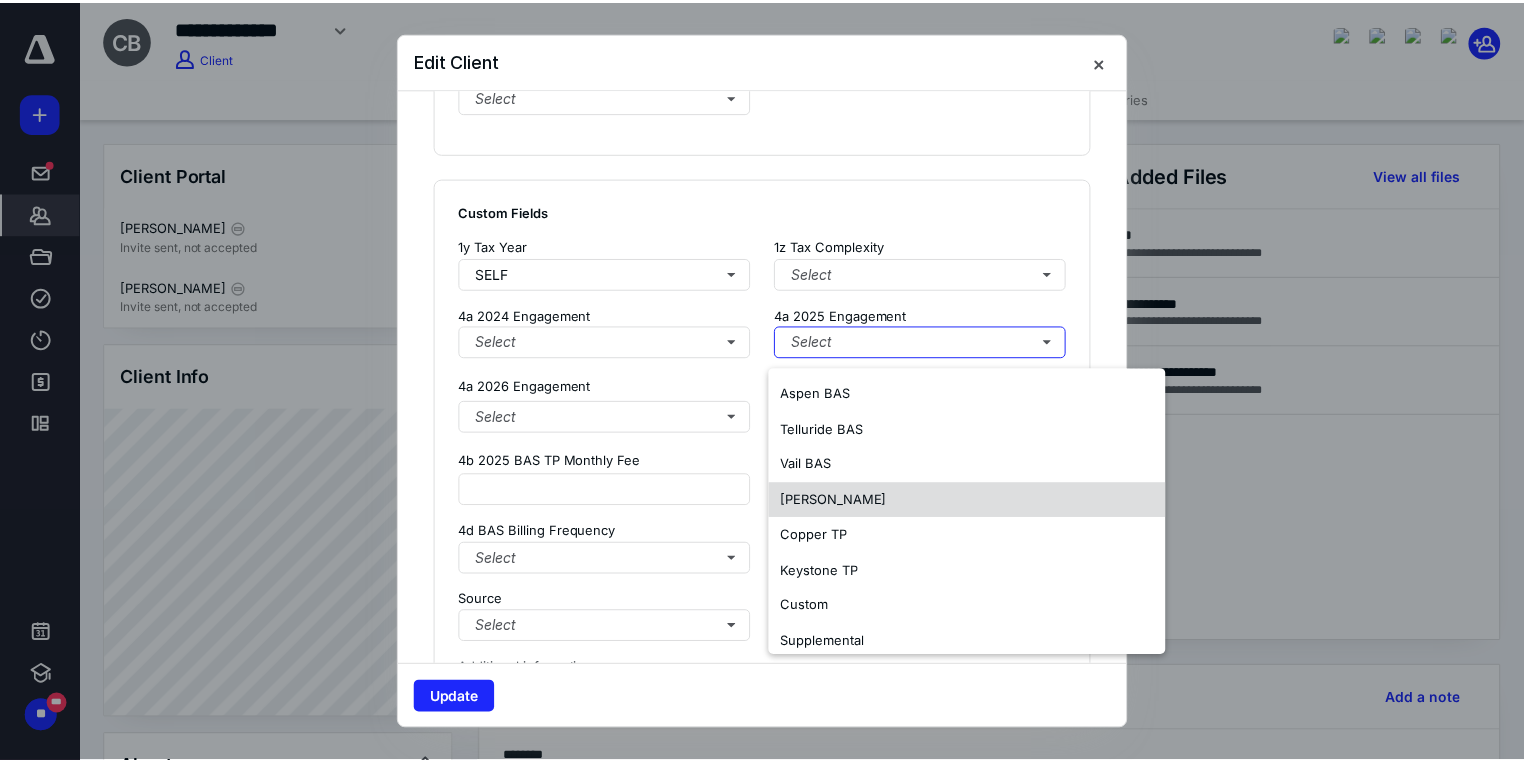 scroll, scrollTop: 118, scrollLeft: 0, axis: vertical 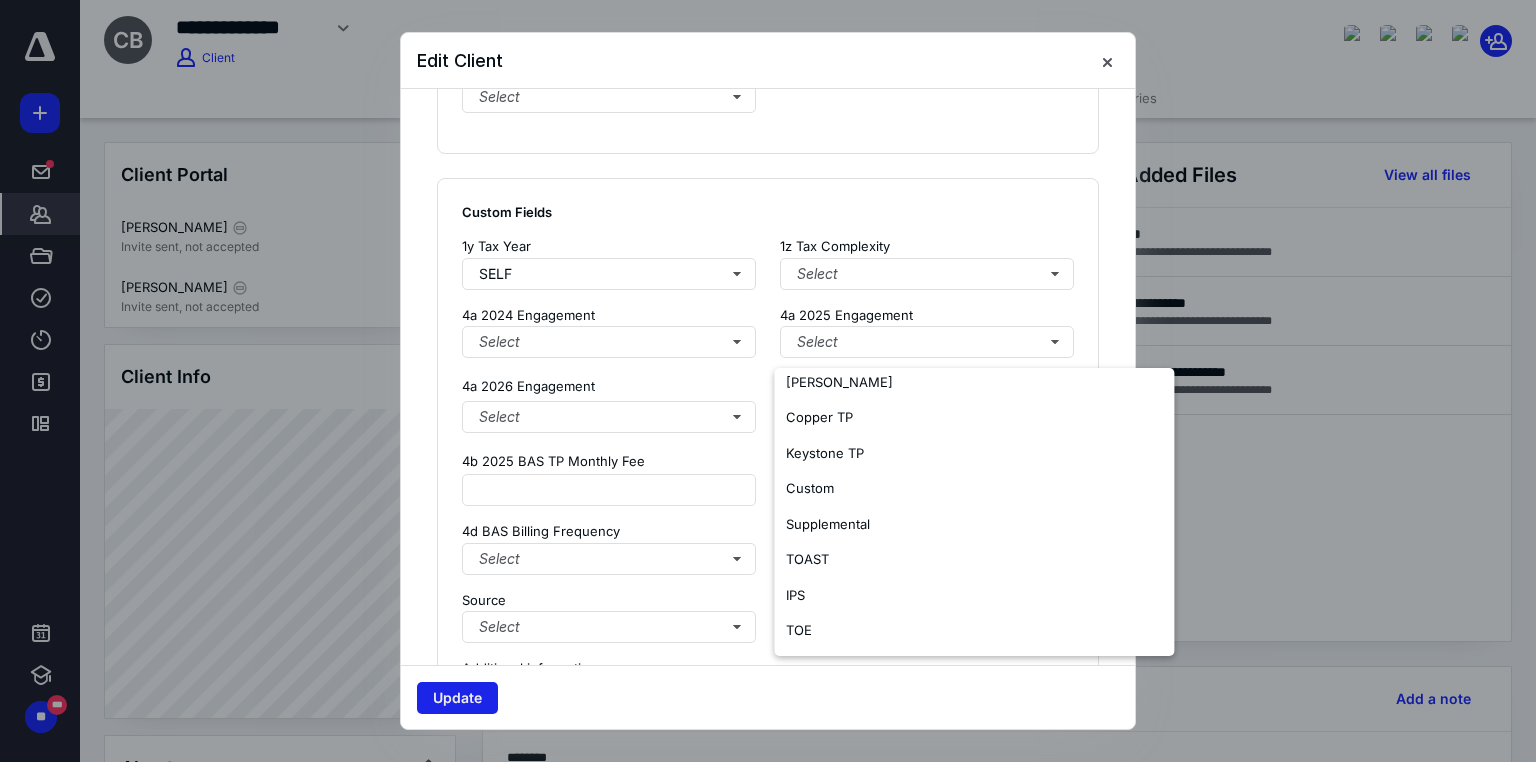 click on "Update" at bounding box center [457, 698] 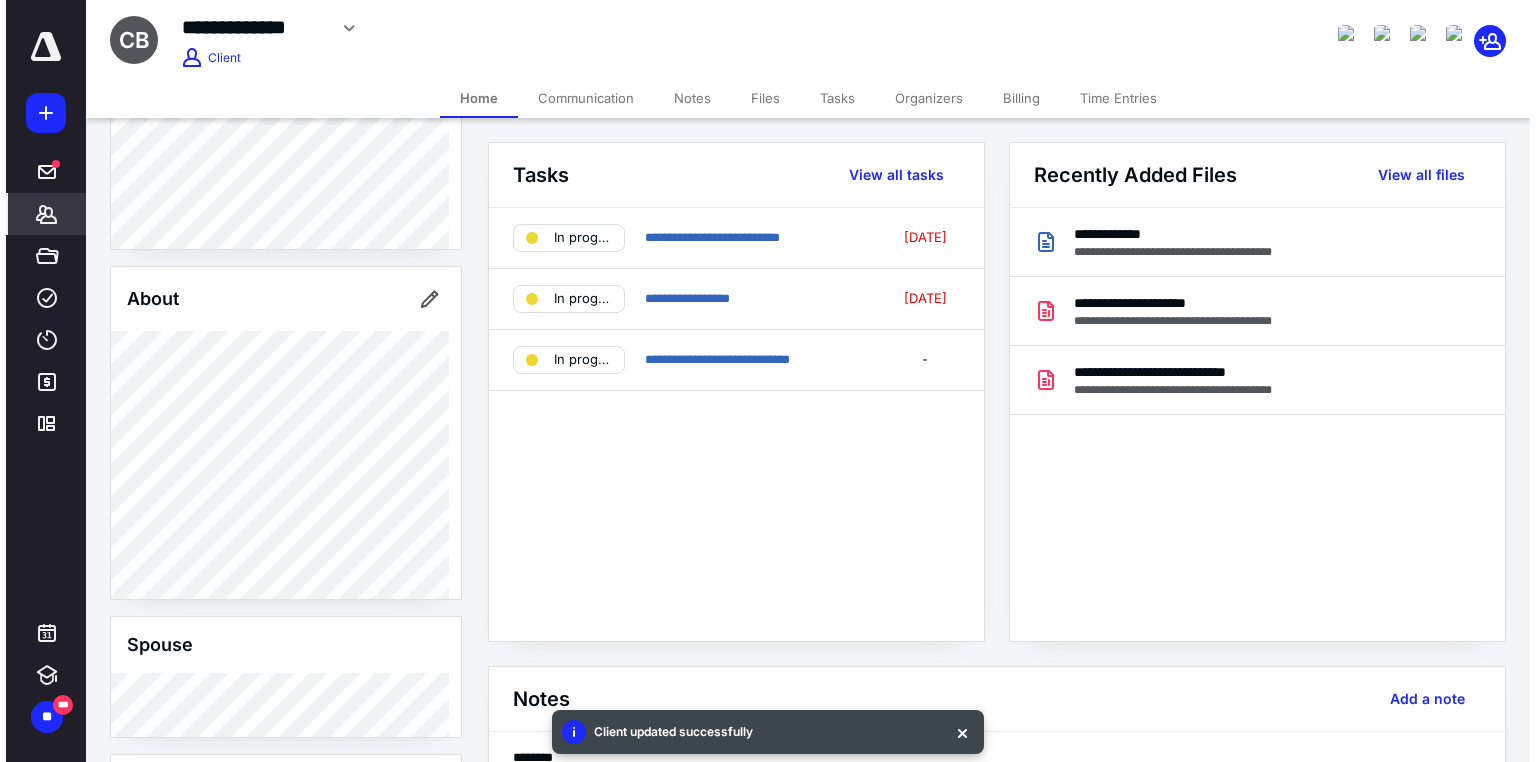 scroll, scrollTop: 468, scrollLeft: 0, axis: vertical 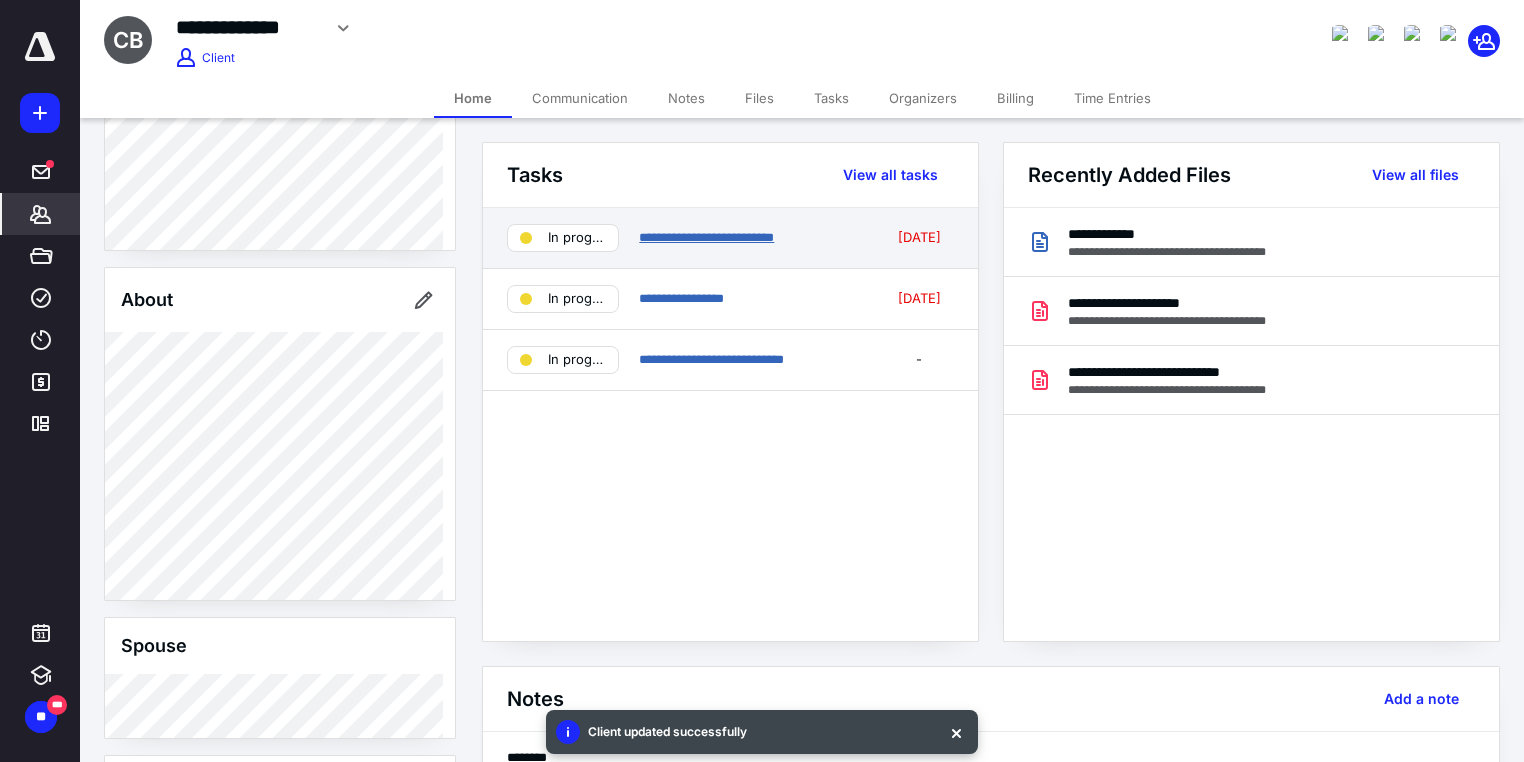 click on "**********" at bounding box center (706, 237) 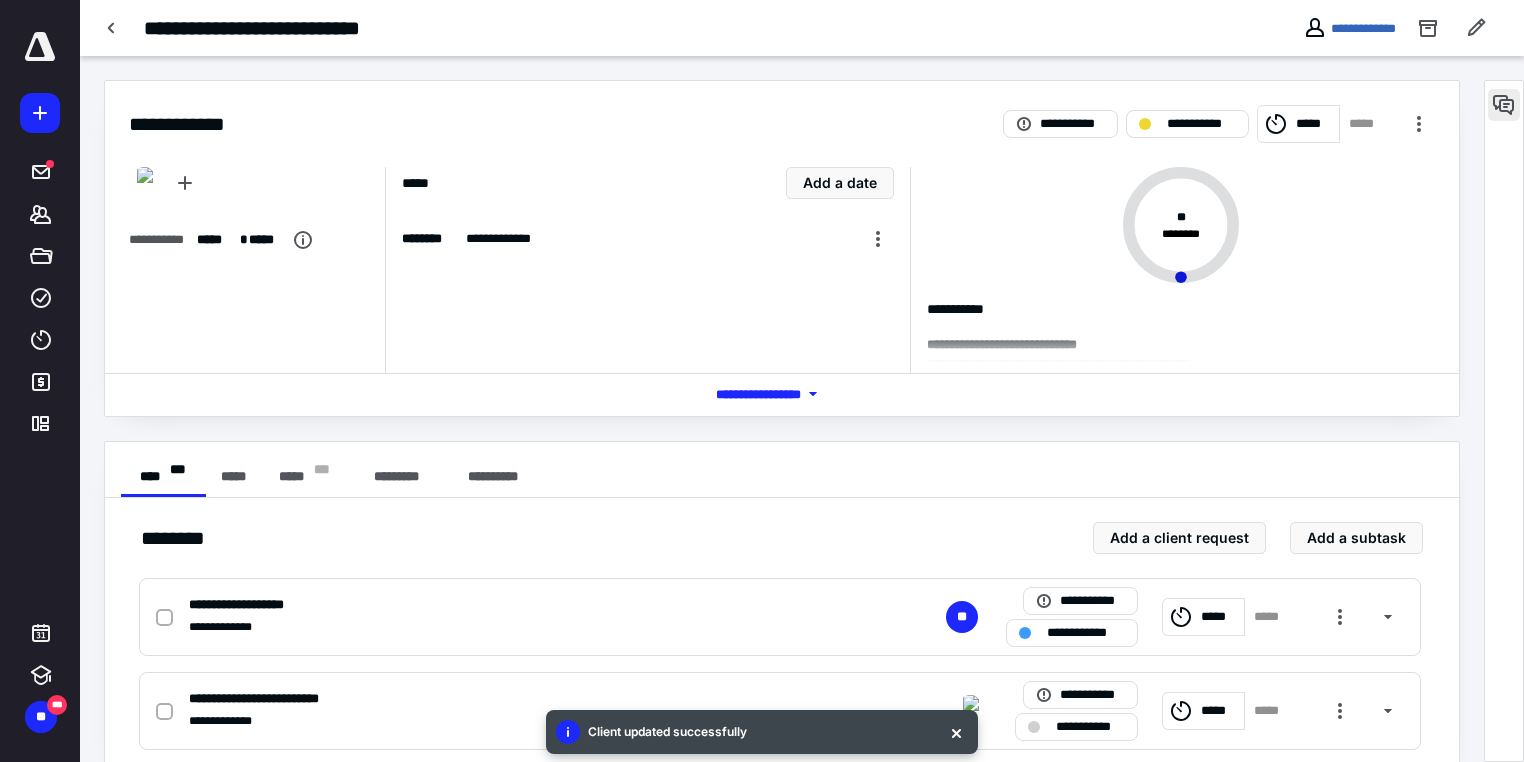 click at bounding box center (1504, 105) 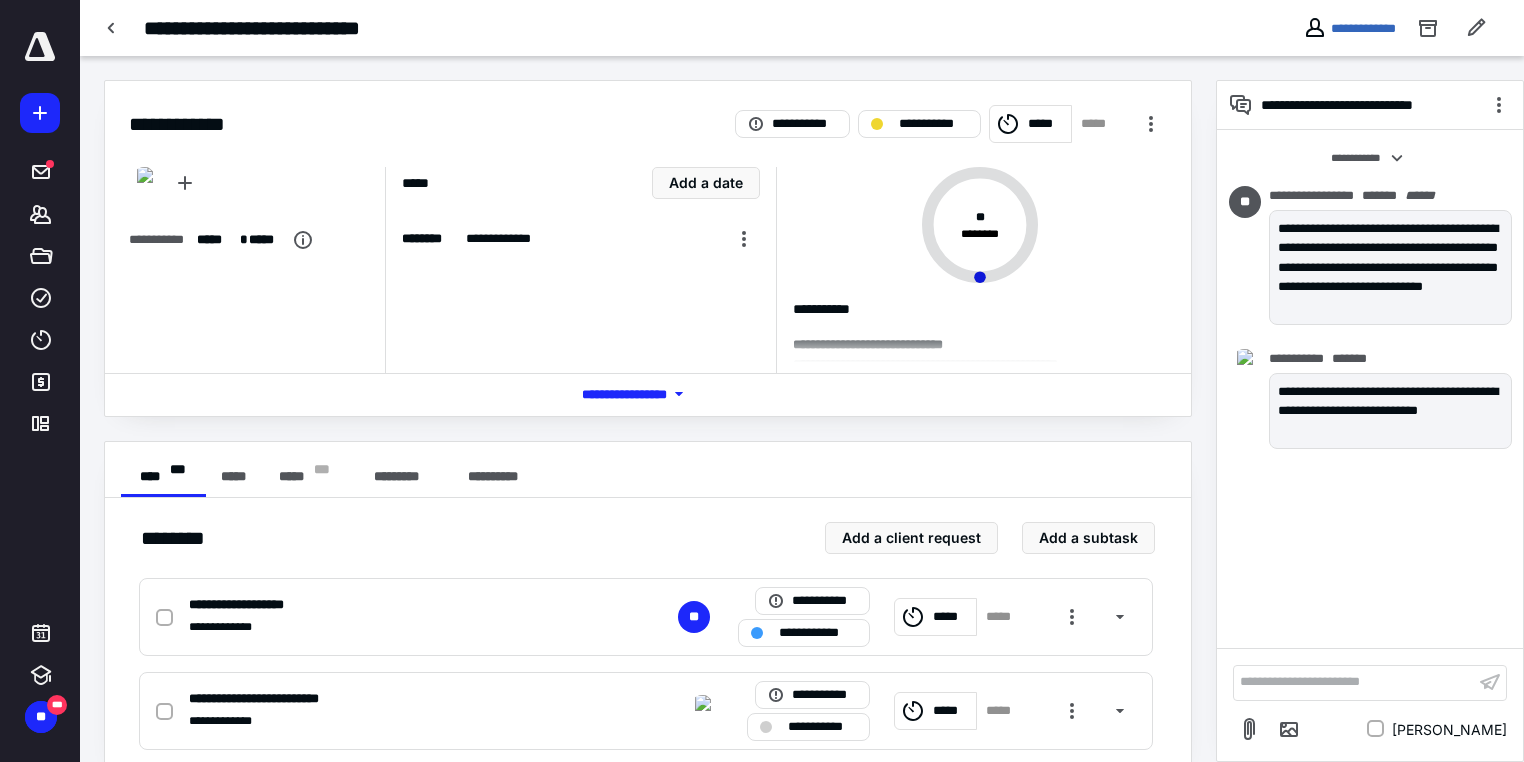 click on "**********" at bounding box center (1354, 682) 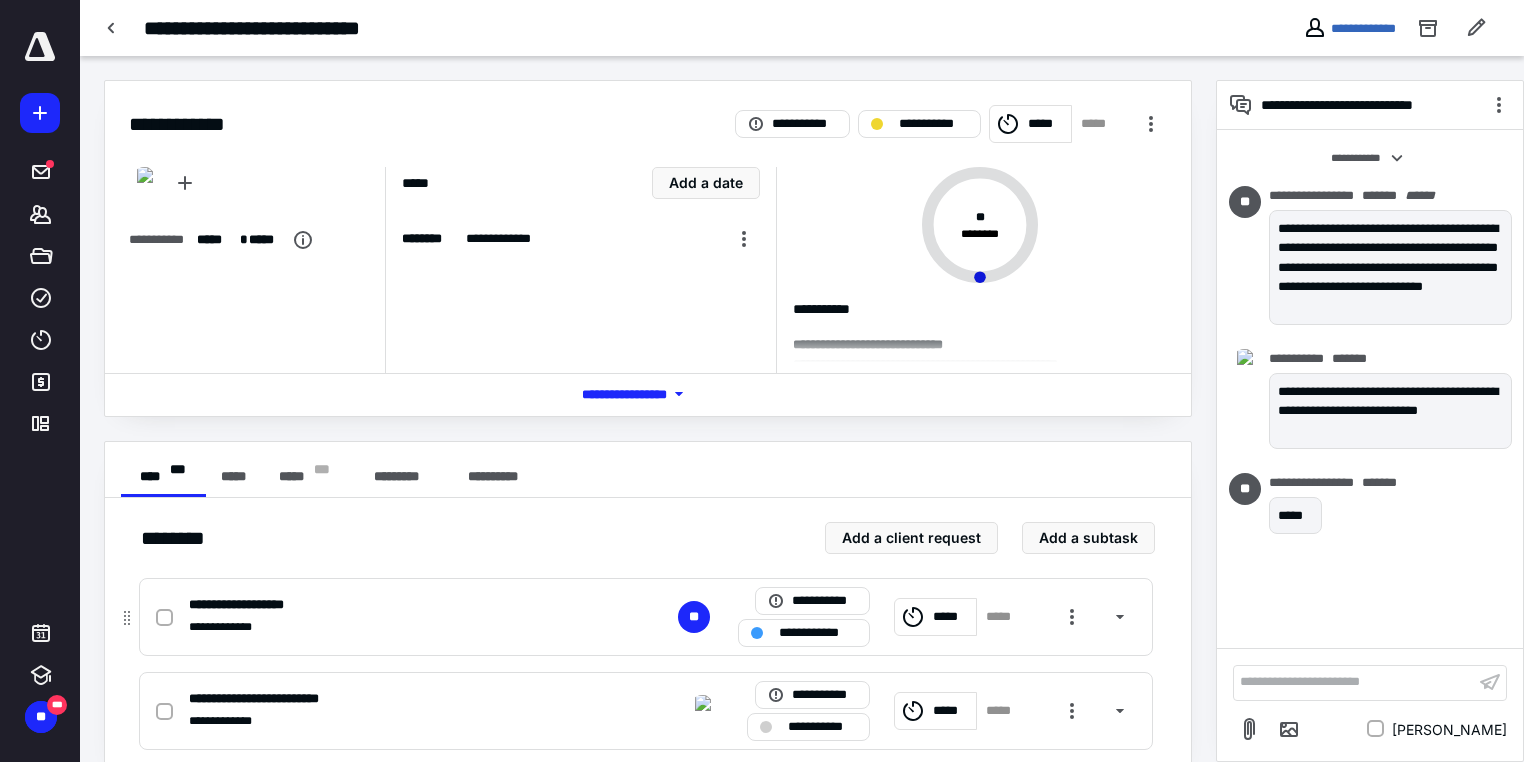 click on "**********" at bounding box center (818, 633) 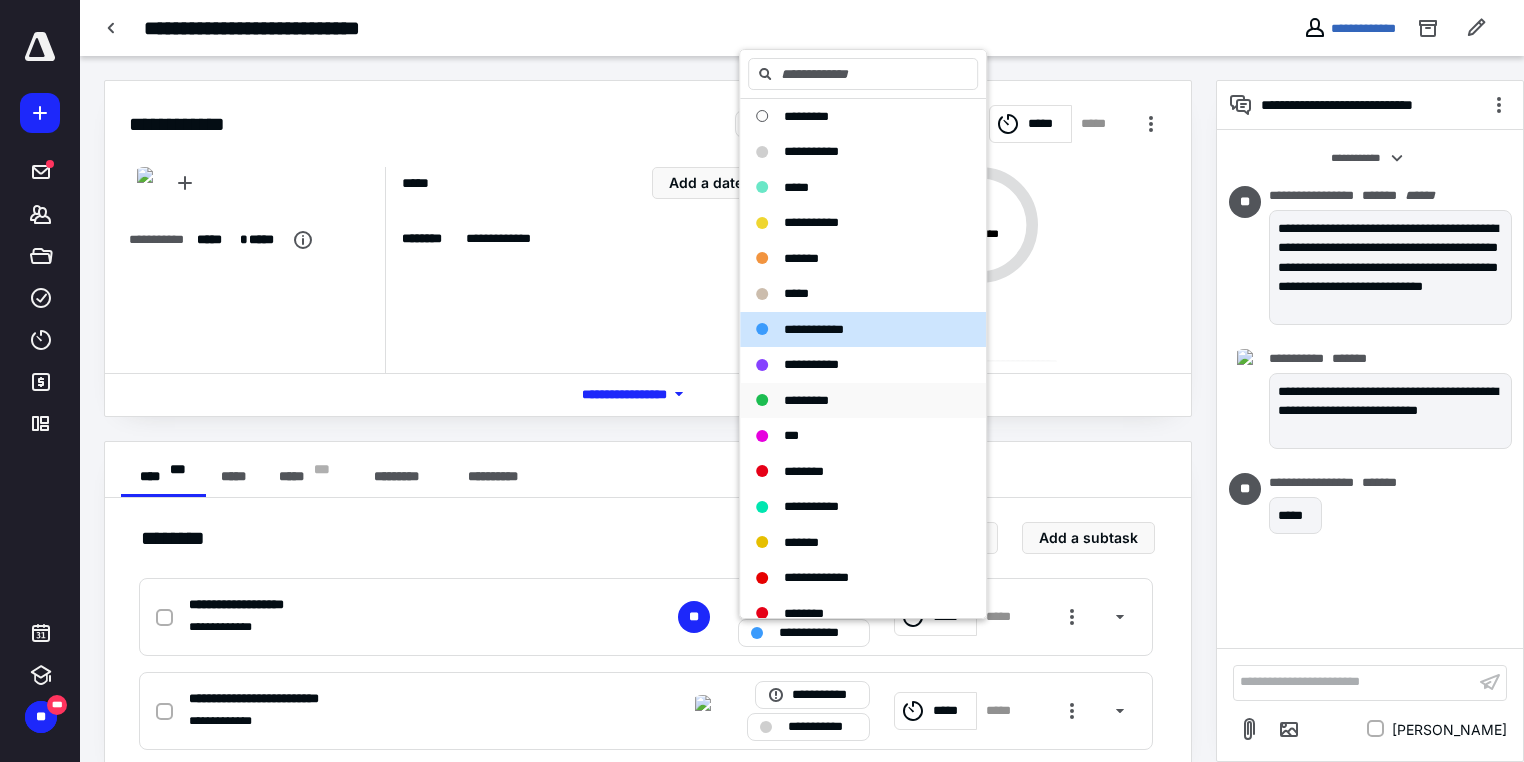 click on "*********" at bounding box center [806, 400] 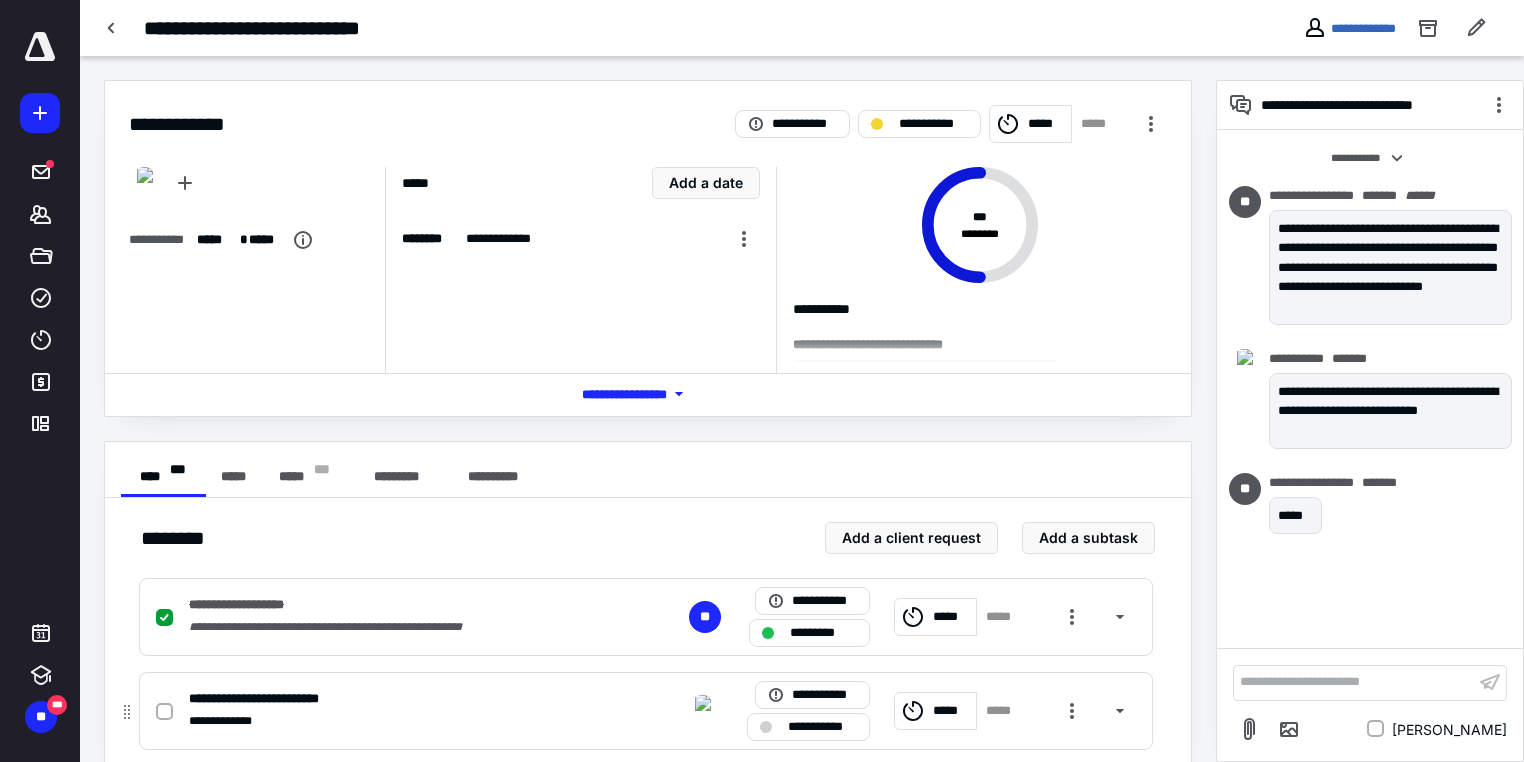 click on "**********" at bounding box center [822, 727] 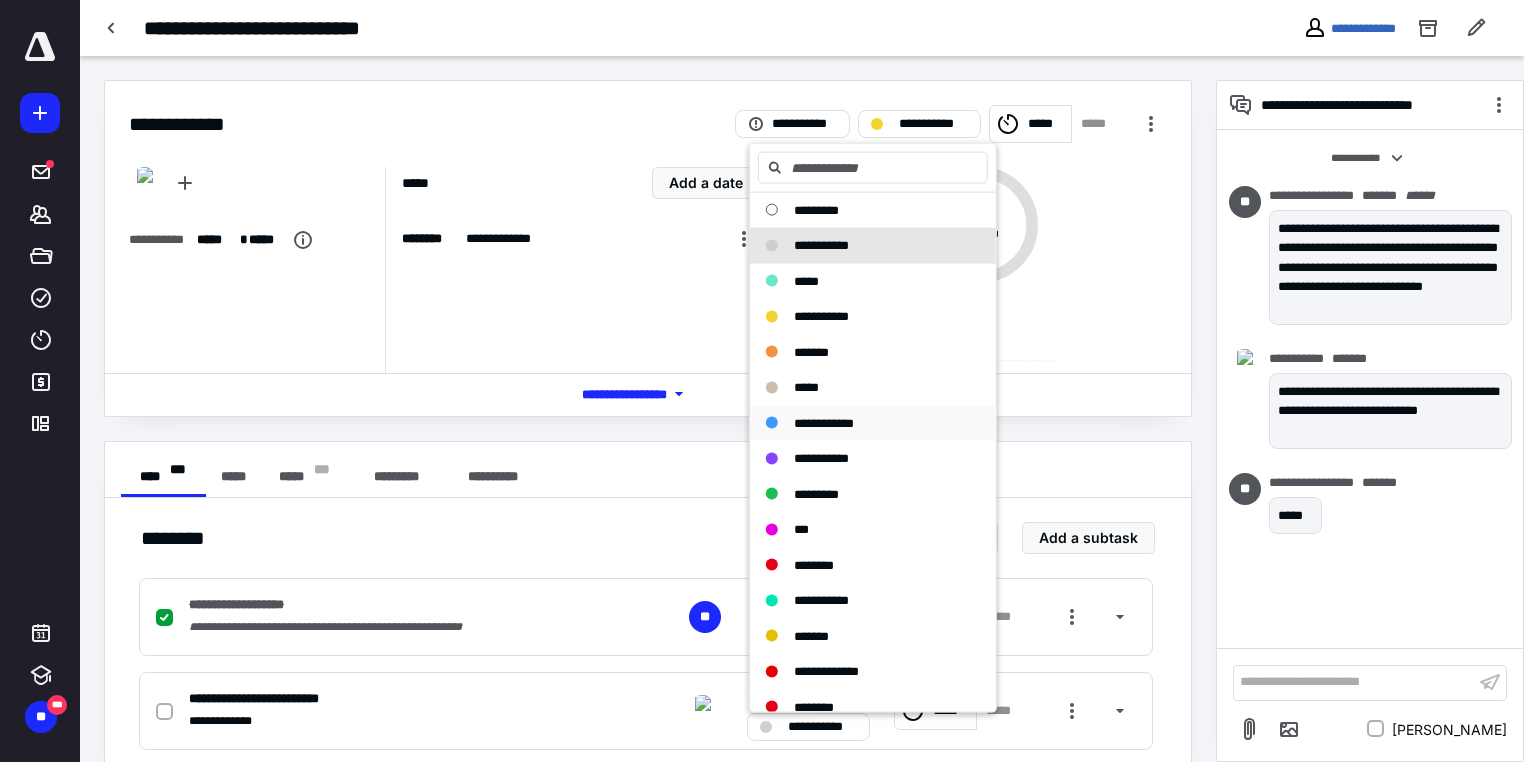 click on "**********" at bounding box center [824, 423] 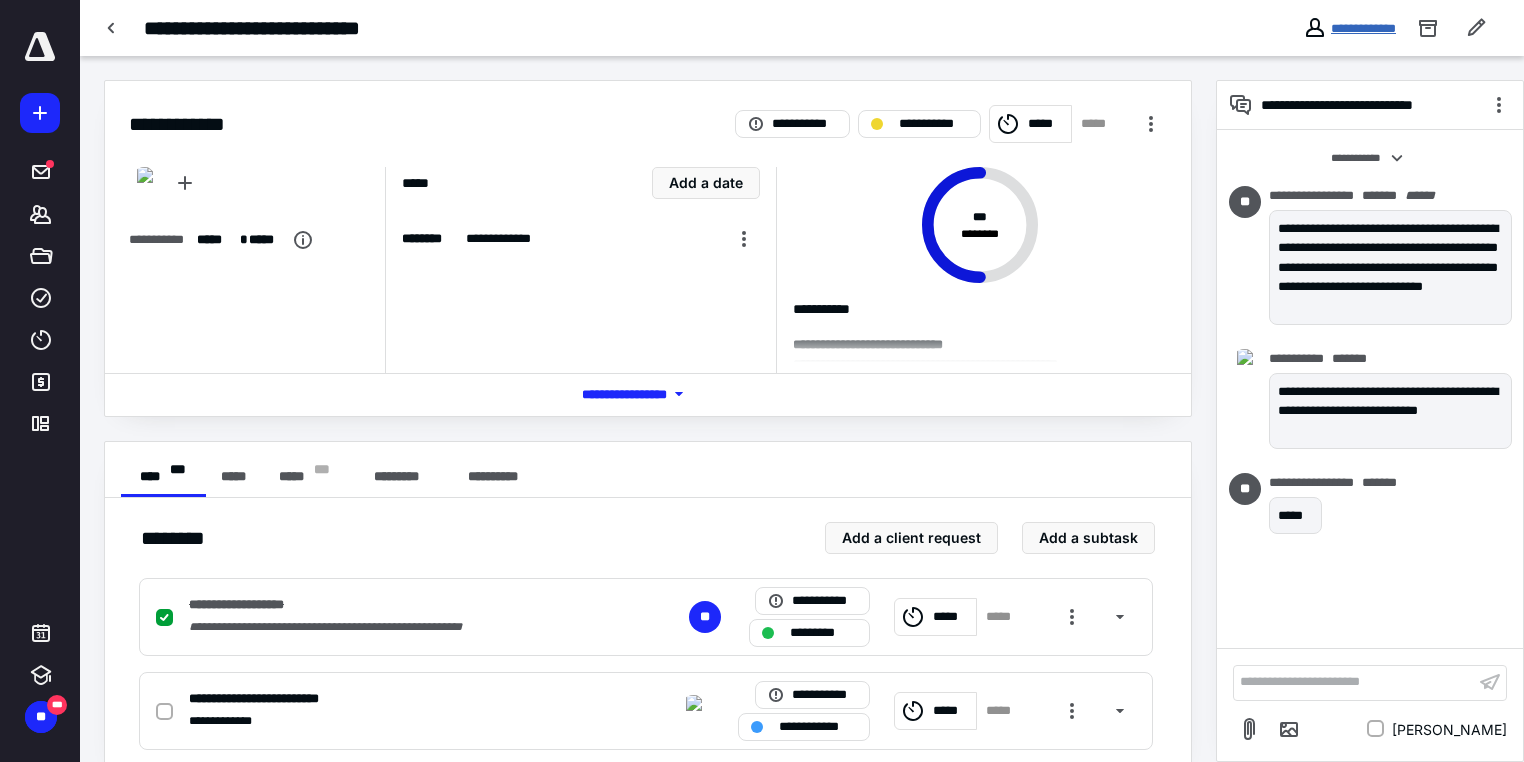 click on "**********" at bounding box center (1363, 28) 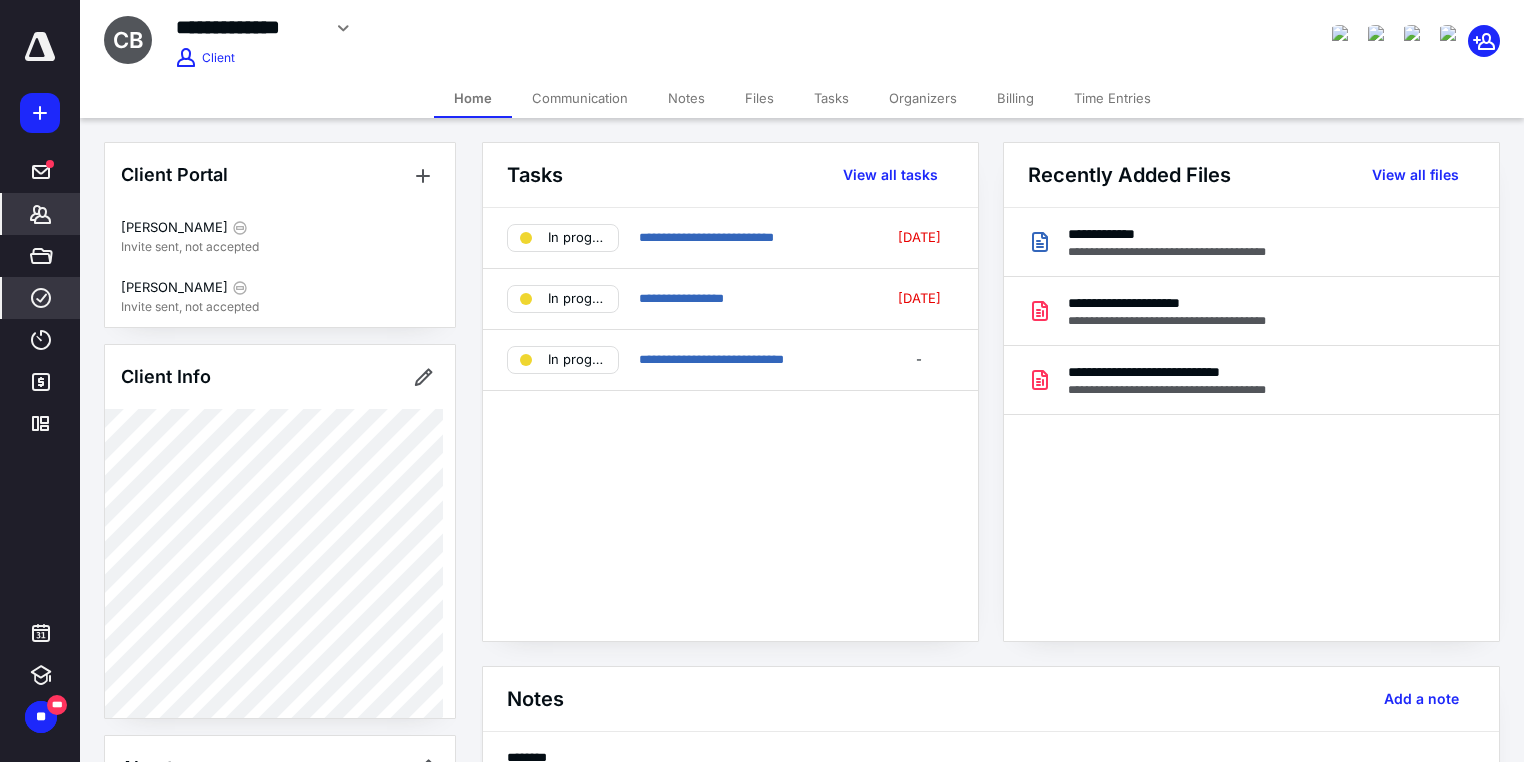 click 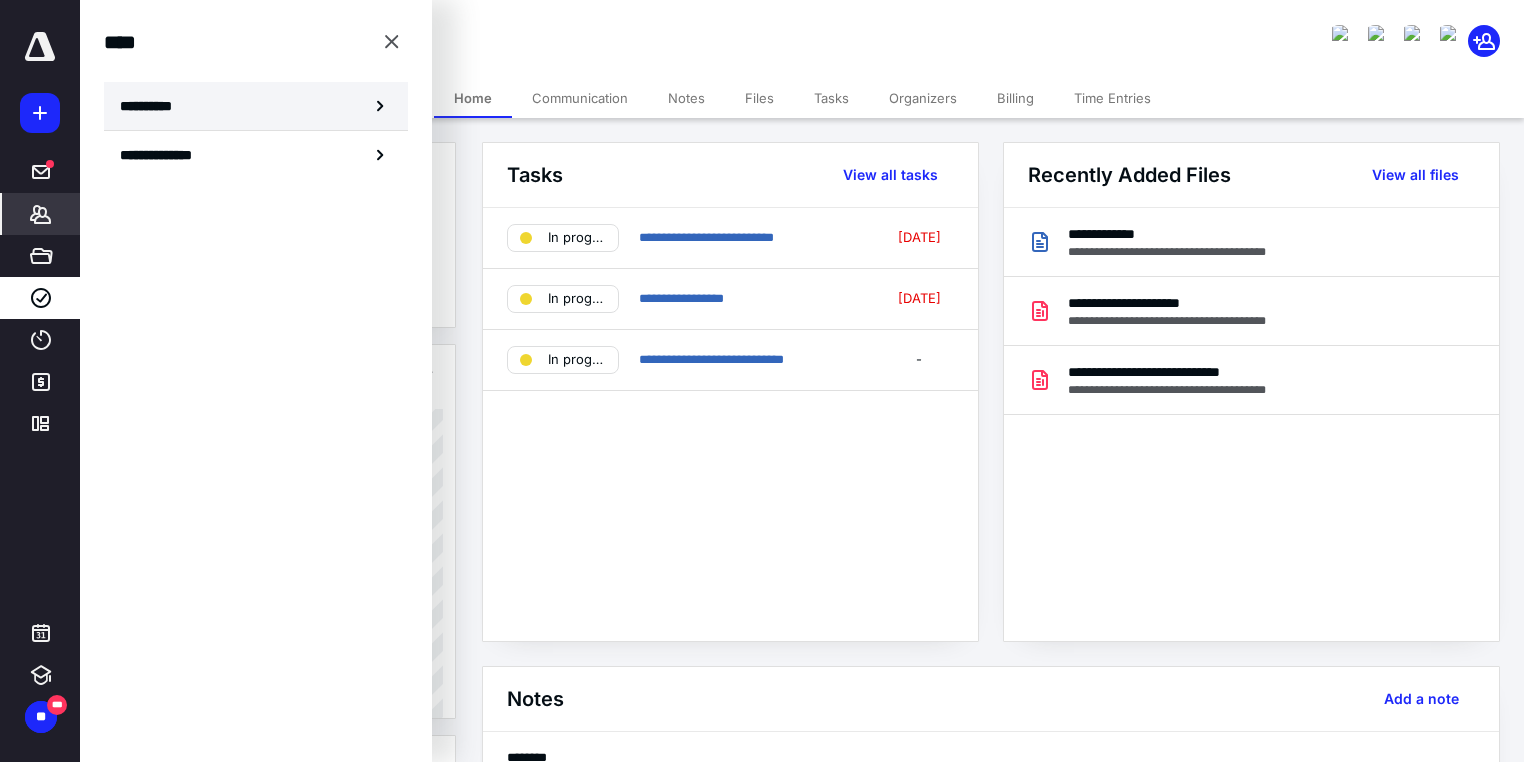 click on "**********" at bounding box center [256, 106] 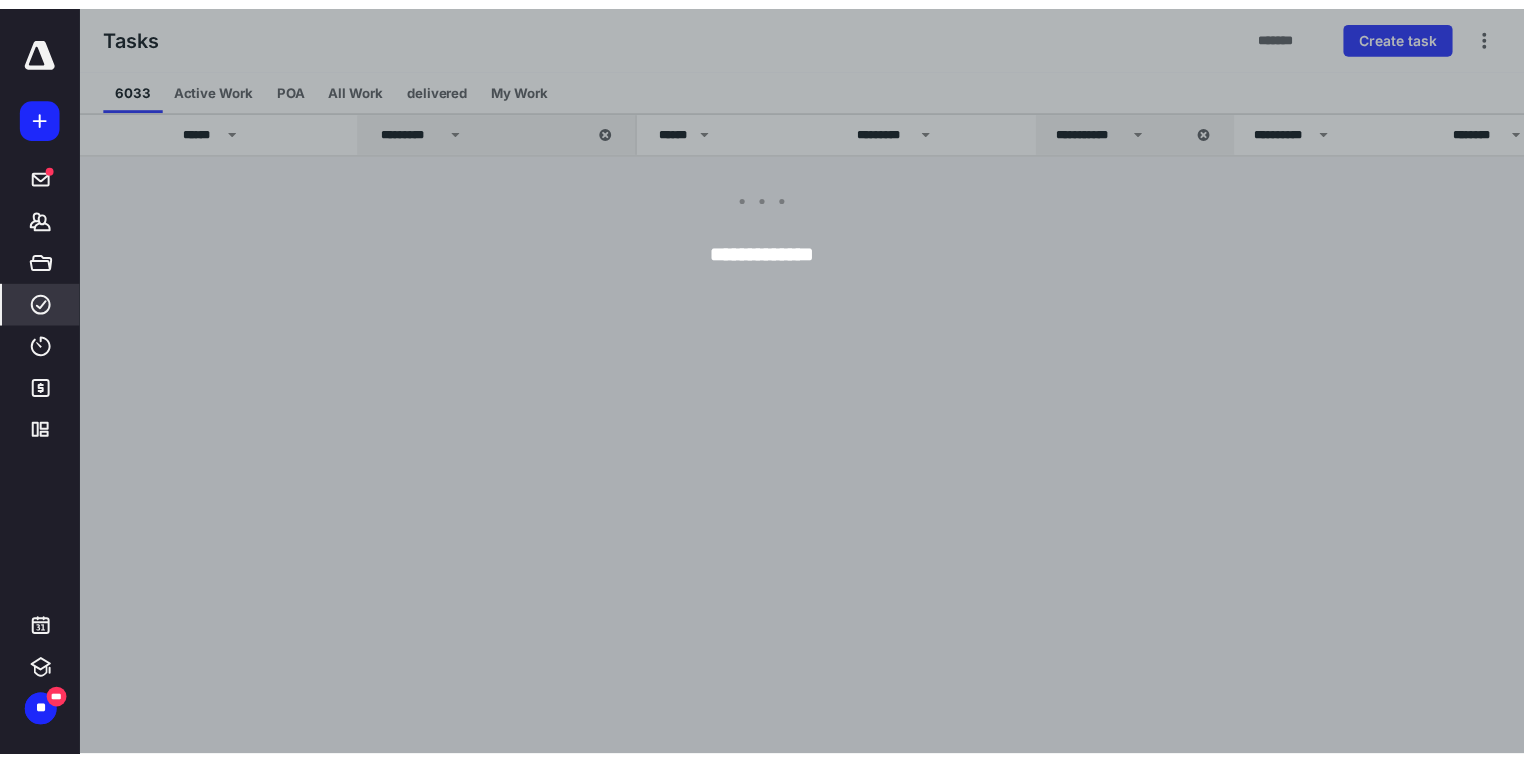 scroll, scrollTop: 0, scrollLeft: 0, axis: both 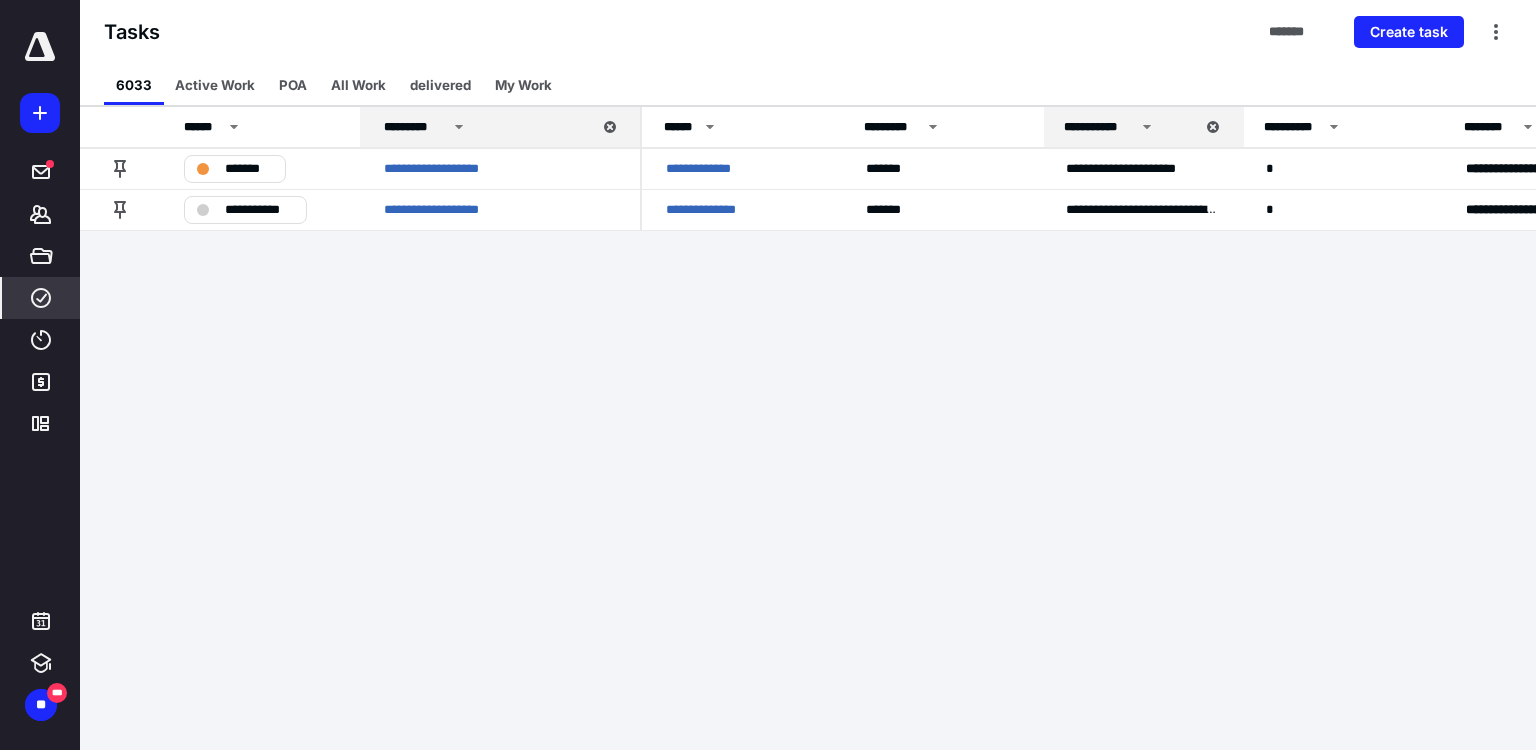 click on "**********" at bounding box center [768, 375] 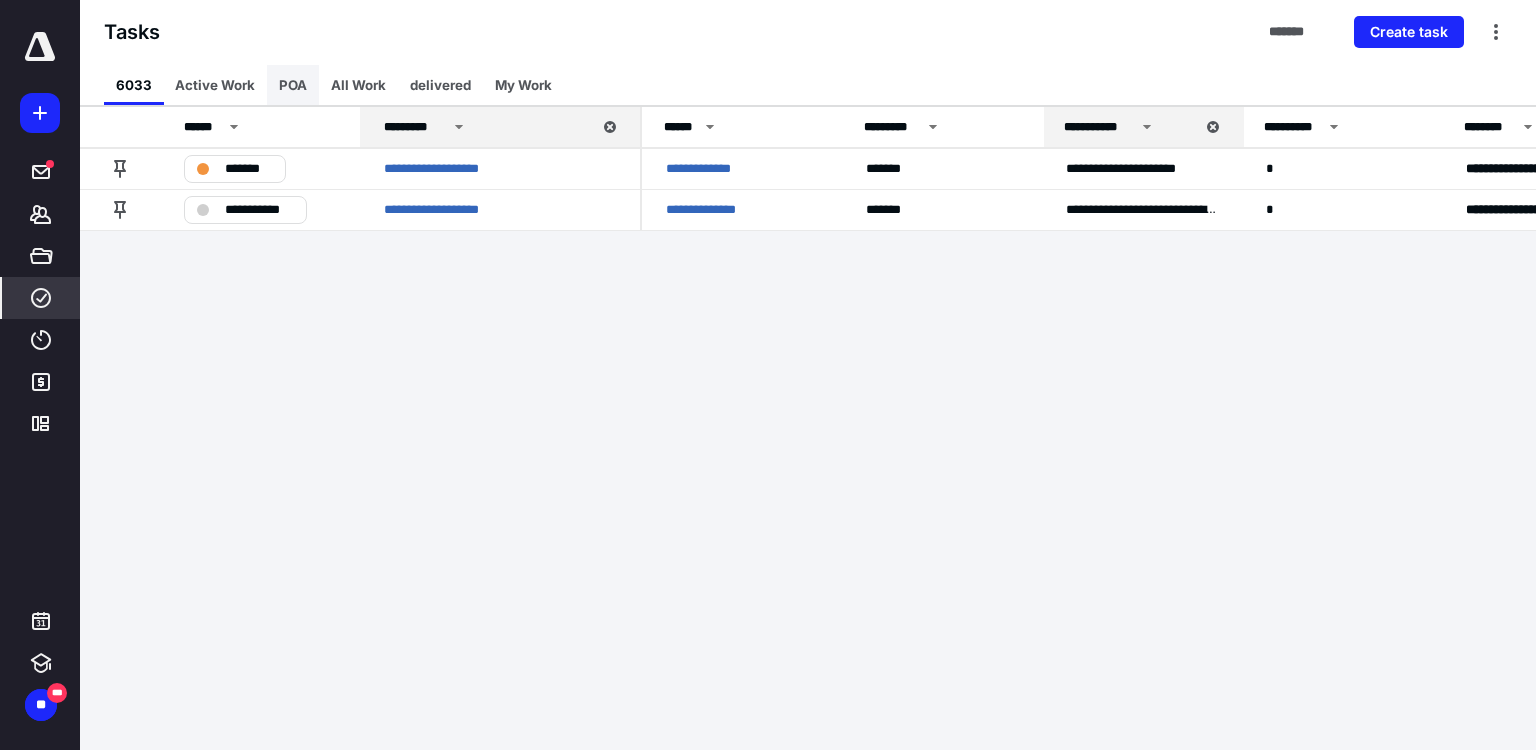 click on "POA" at bounding box center (293, 85) 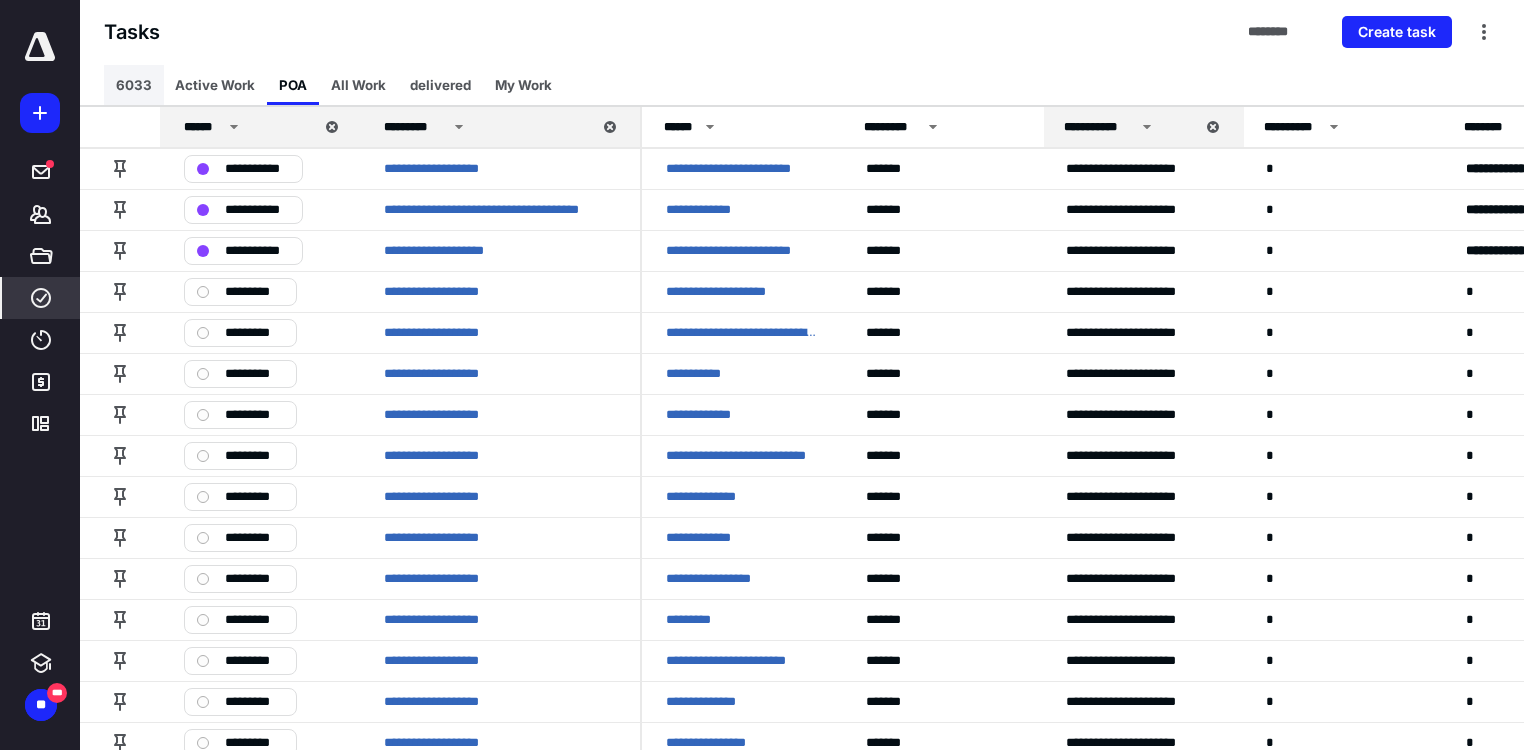 click on "6033" at bounding box center [134, 85] 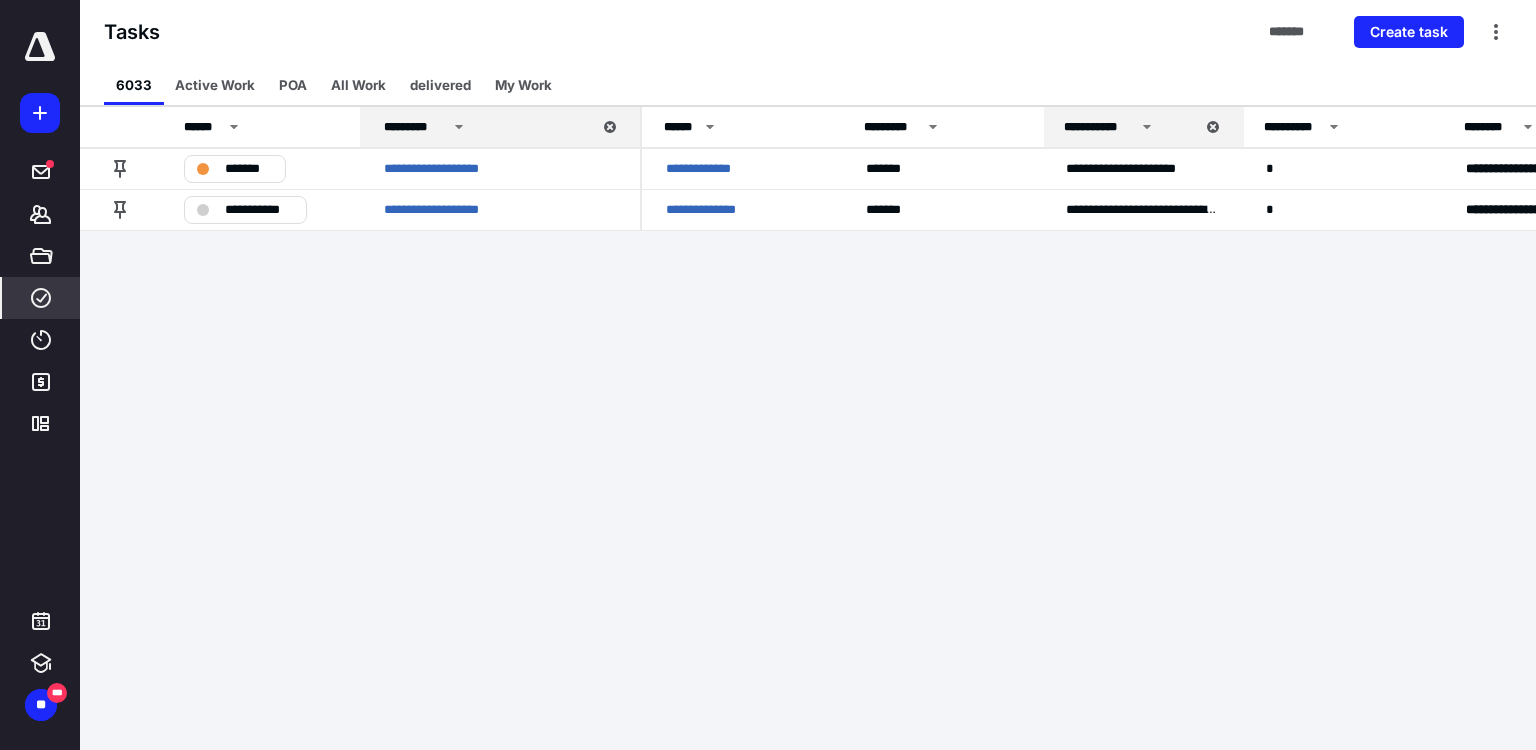 click on "**********" at bounding box center (768, 375) 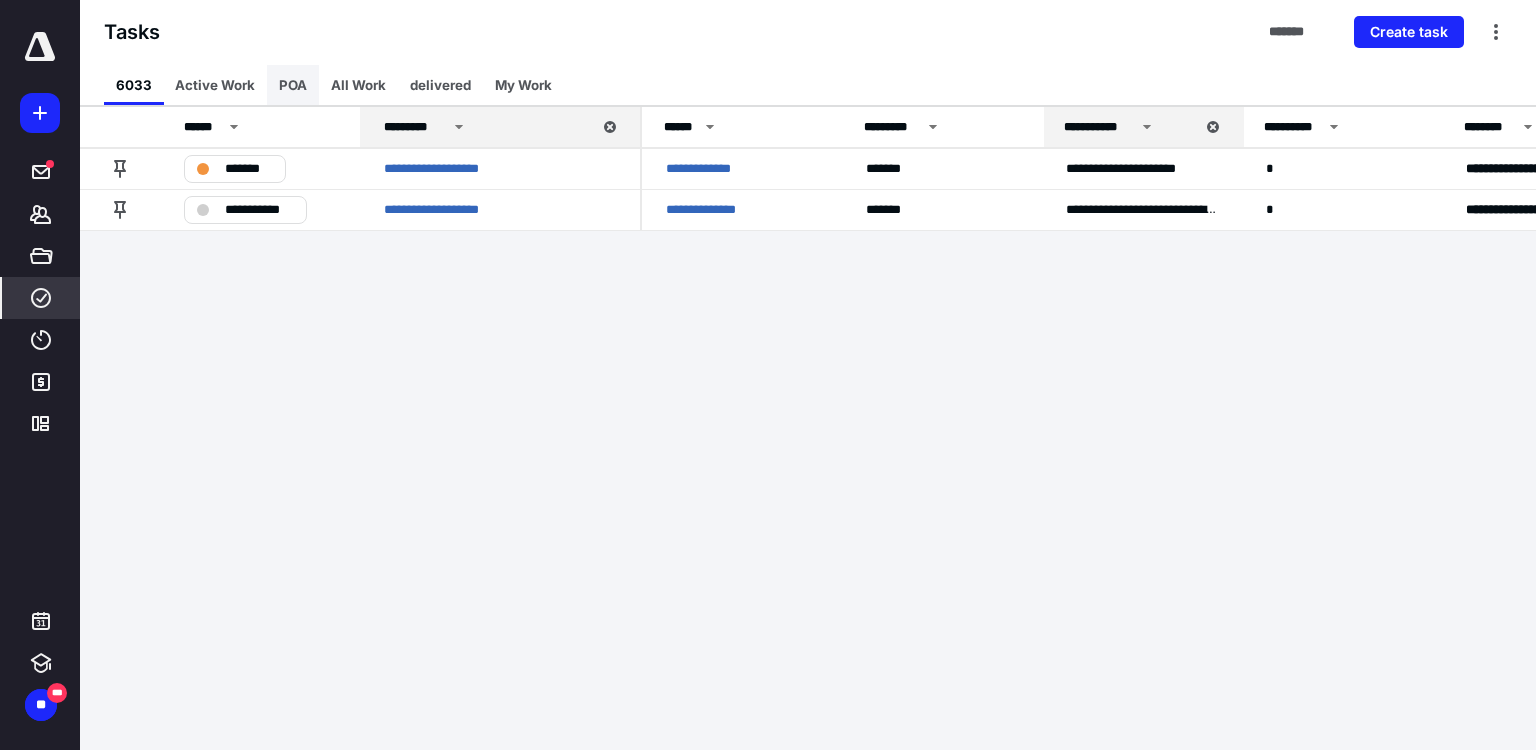 click on "POA" at bounding box center [293, 85] 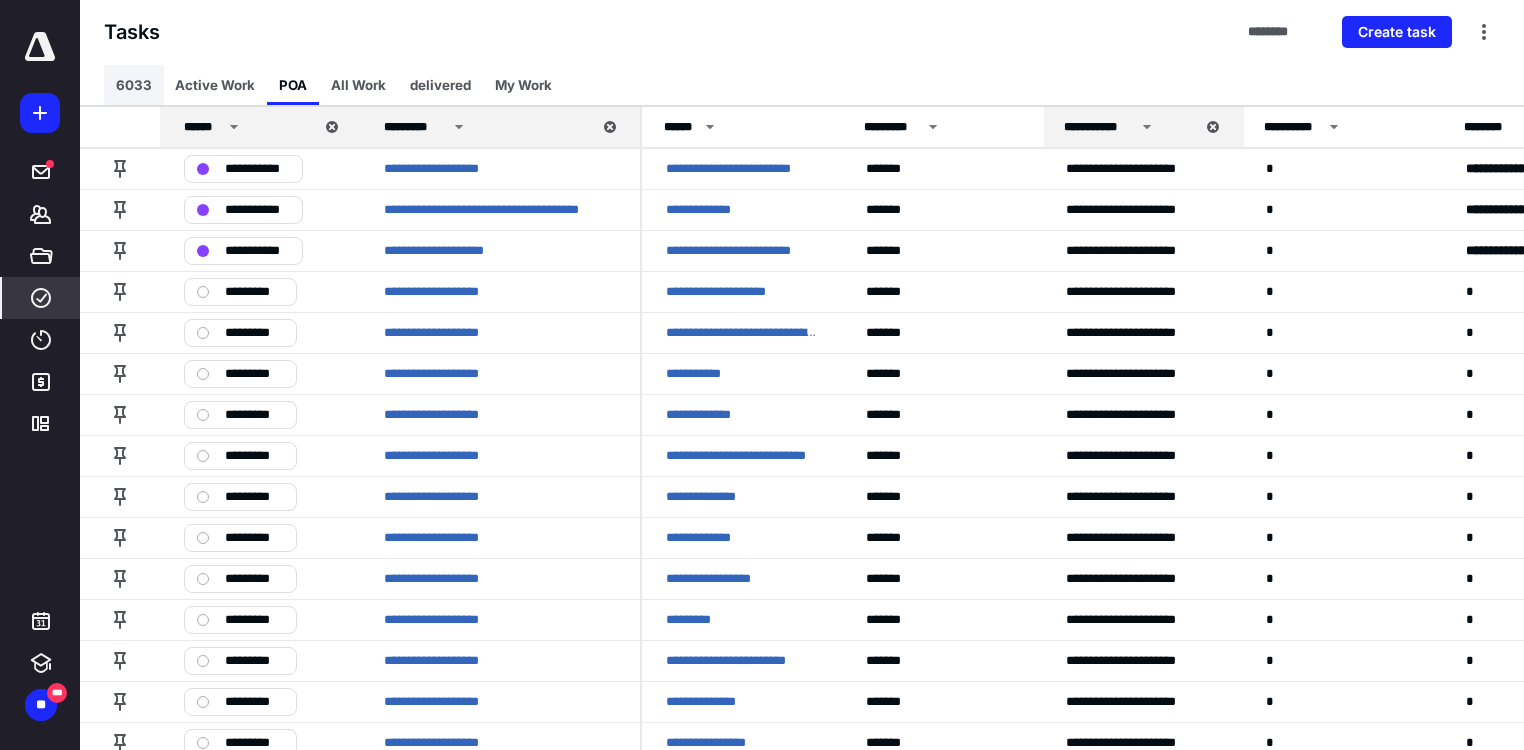 click on "6033" at bounding box center (134, 85) 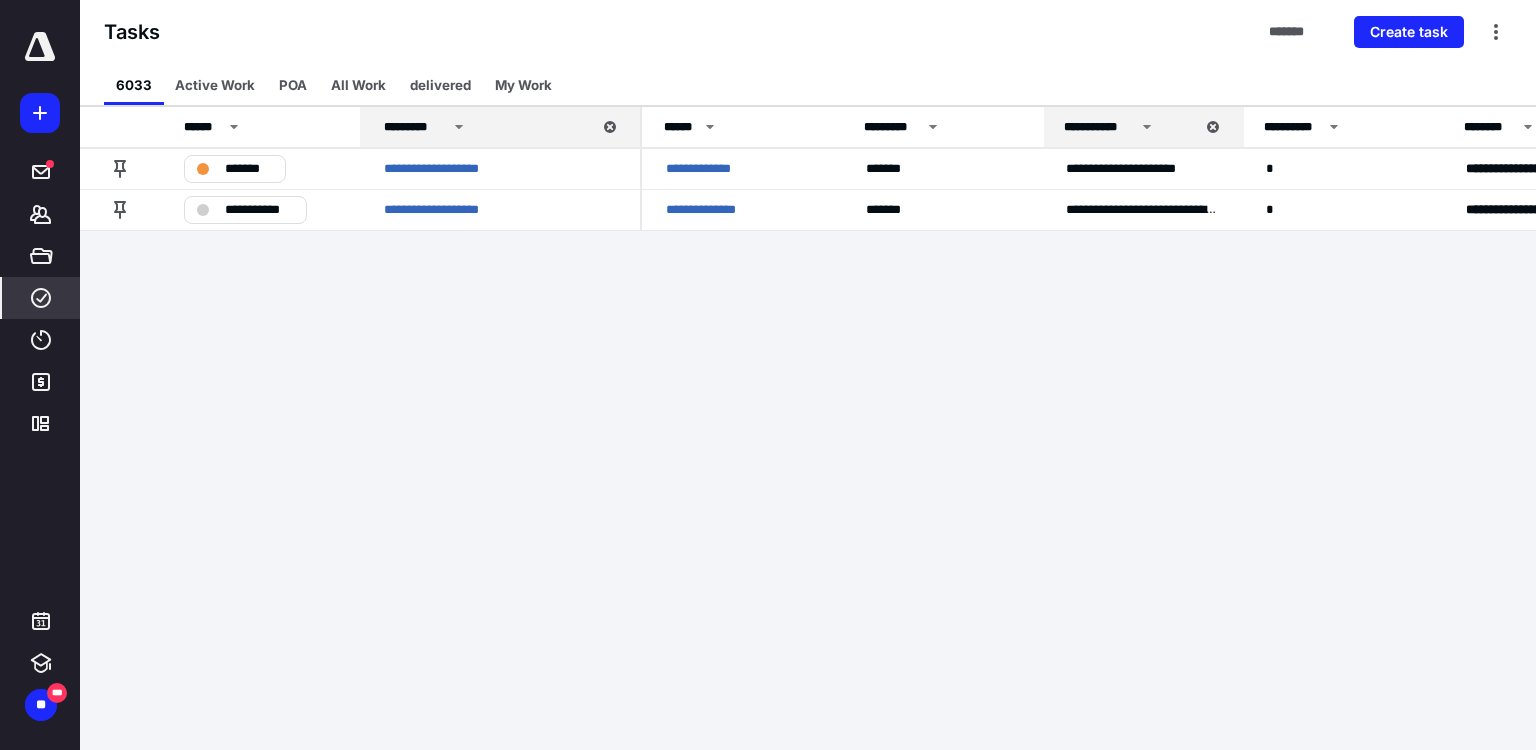 click on "**********" at bounding box center (768, 375) 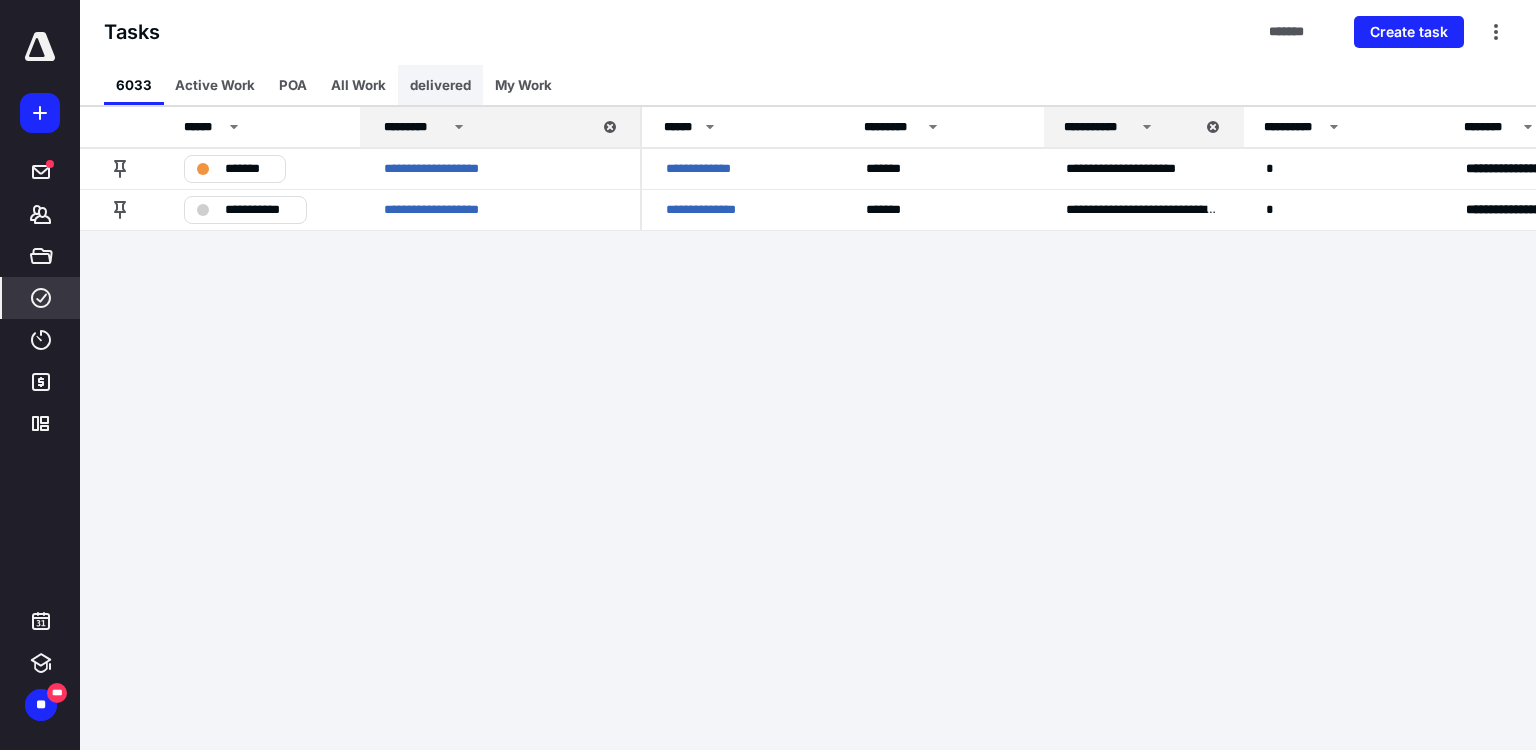 click on "delivered" at bounding box center [440, 85] 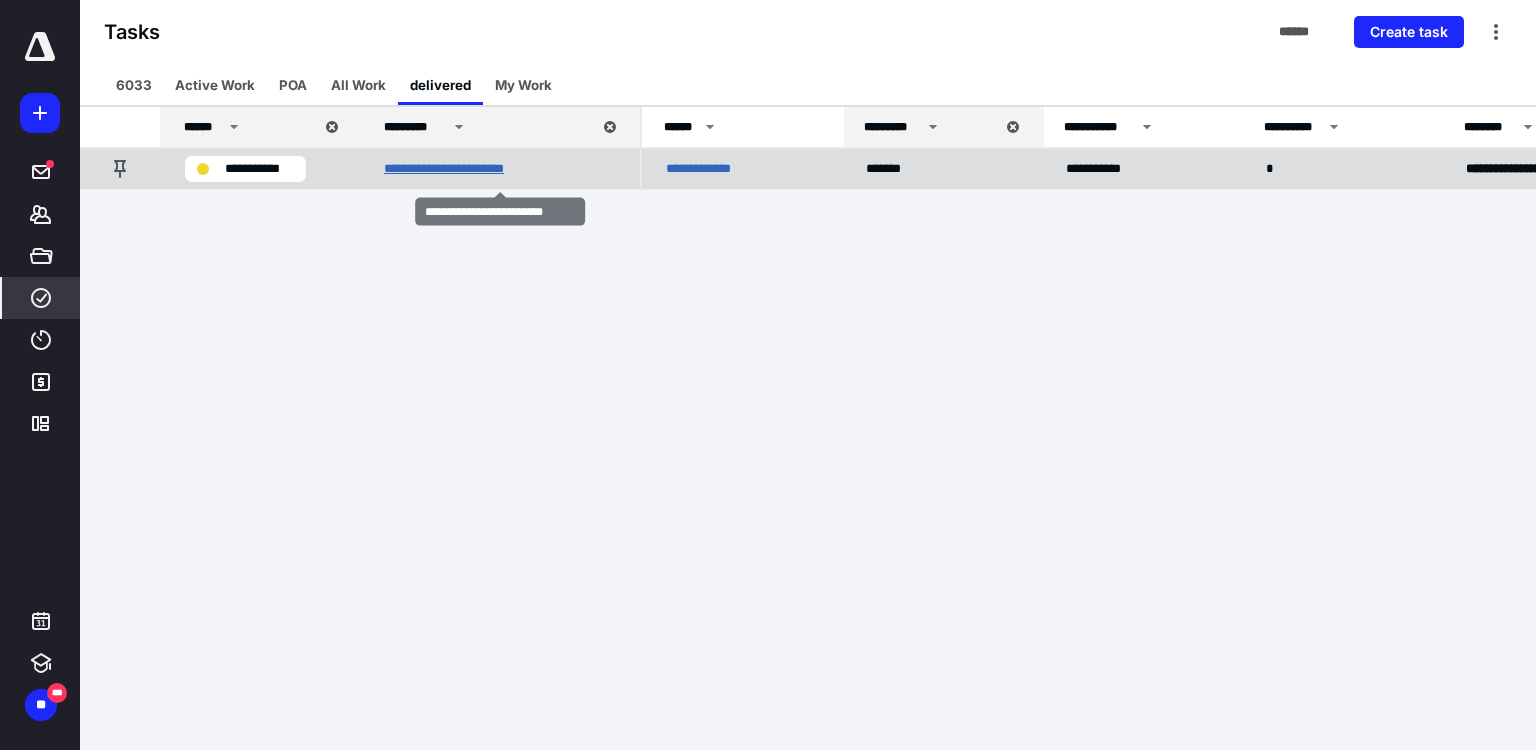 click on "**********" at bounding box center (464, 169) 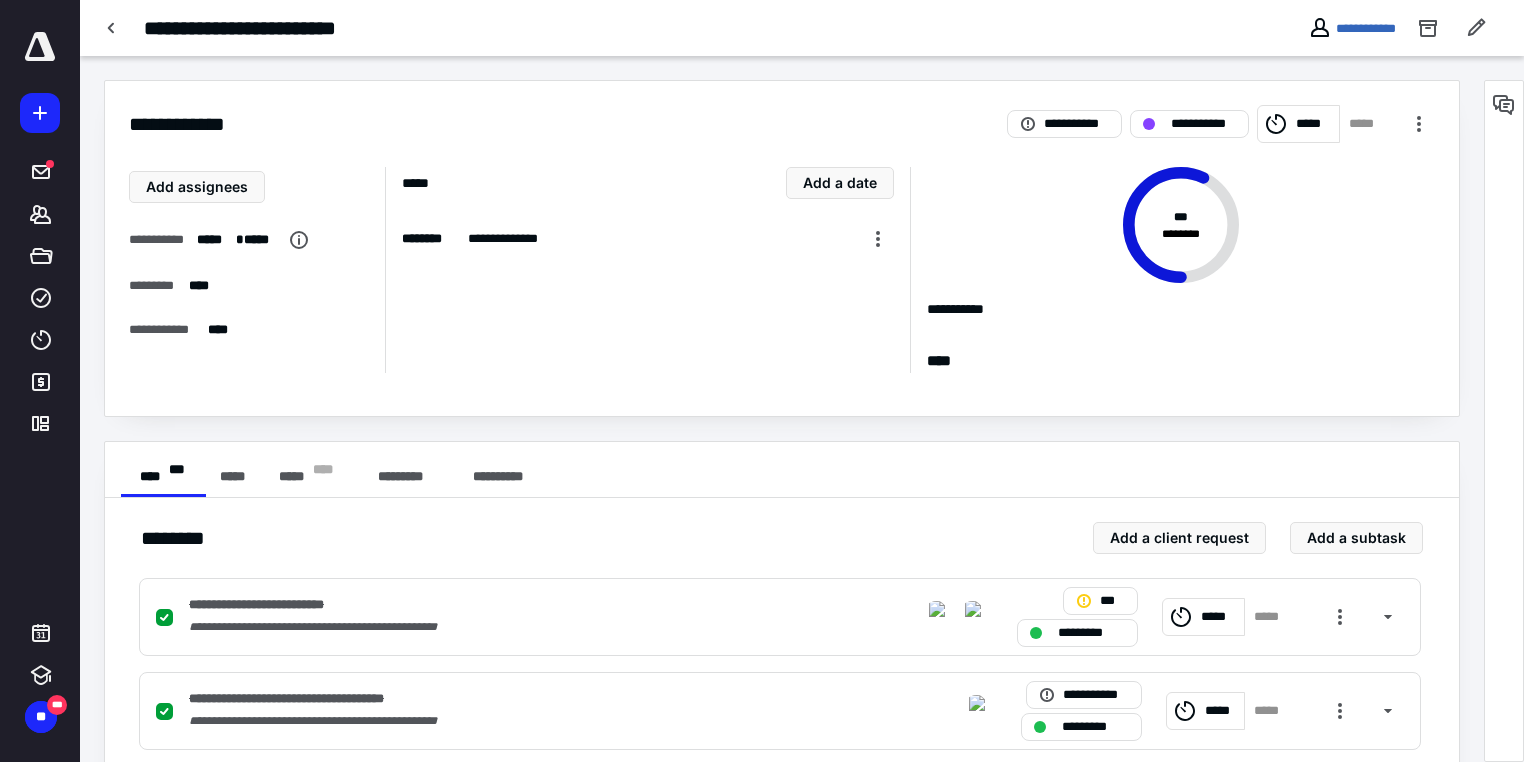 click on "**********" at bounding box center [782, 470] 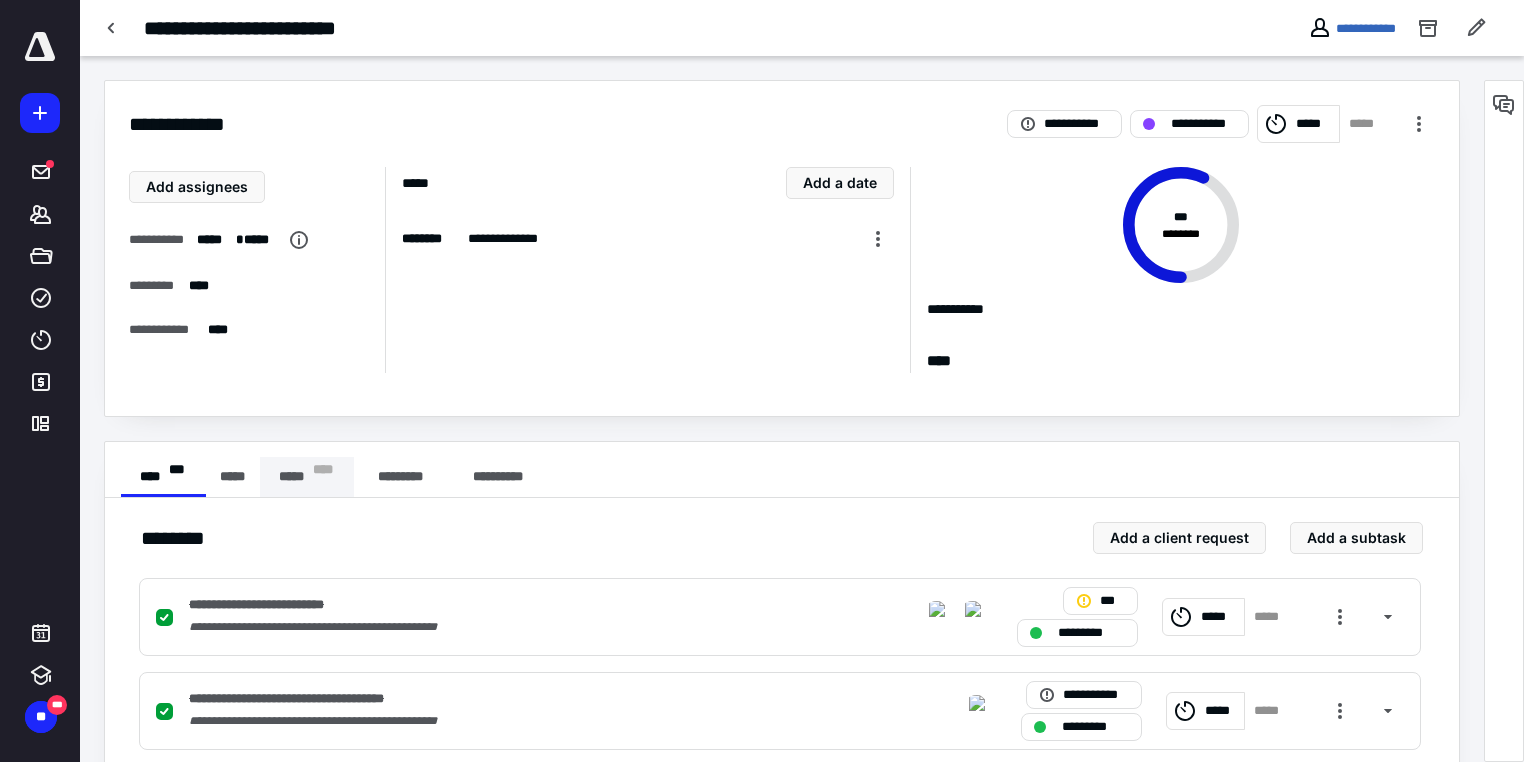 click on "***** * ** *" at bounding box center (307, 477) 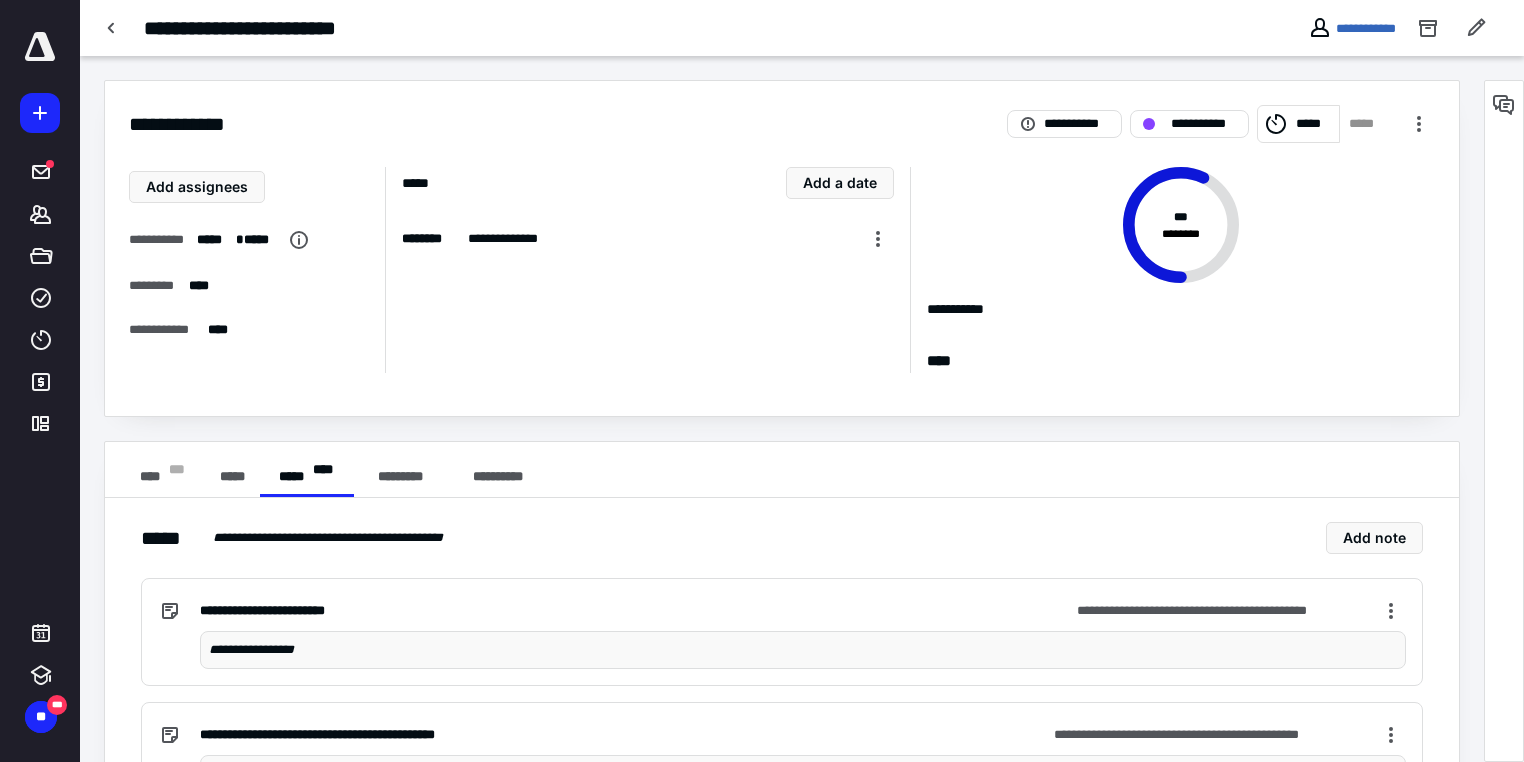 click on "**********" at bounding box center (1352, 28) 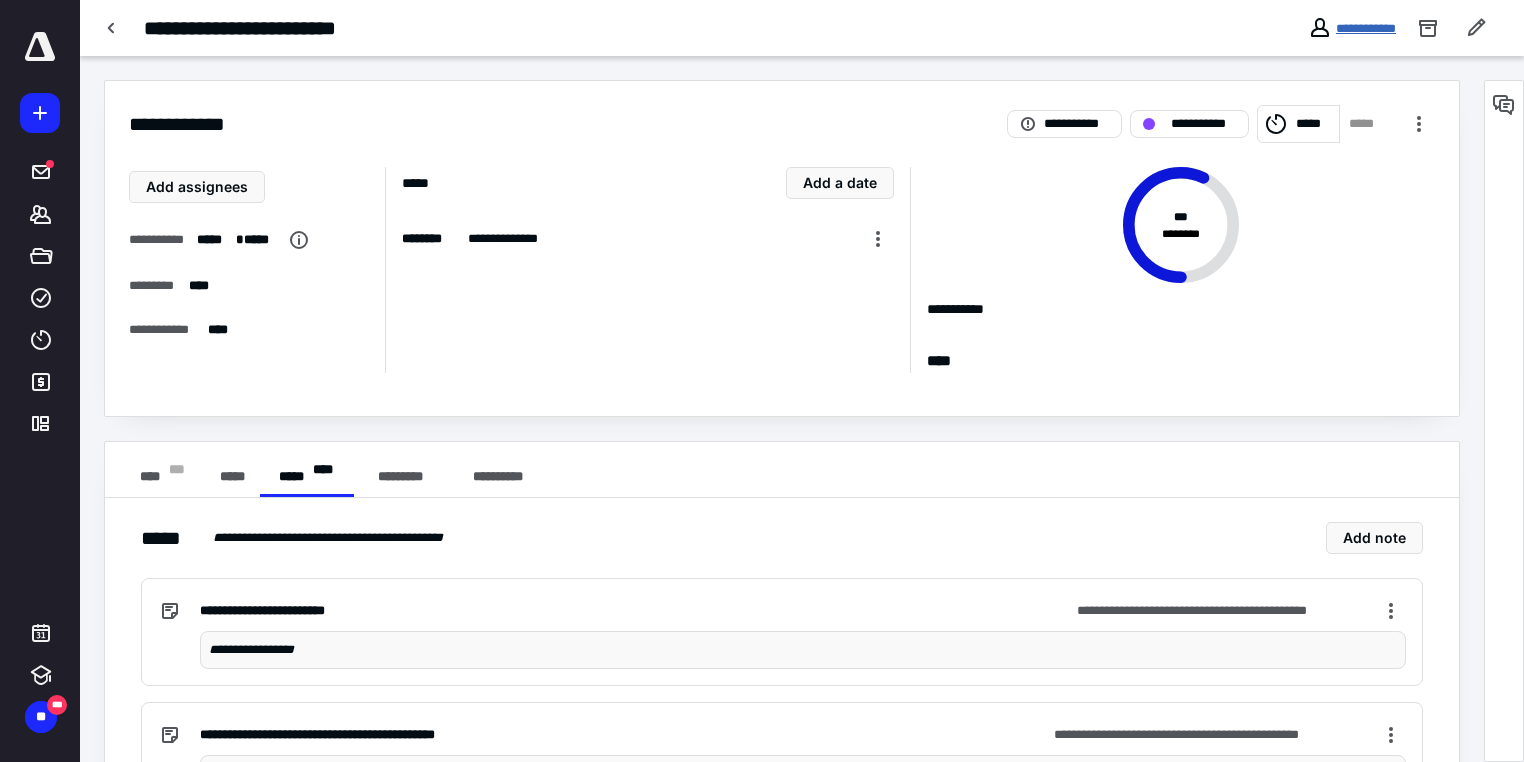 click on "**********" at bounding box center [1366, 28] 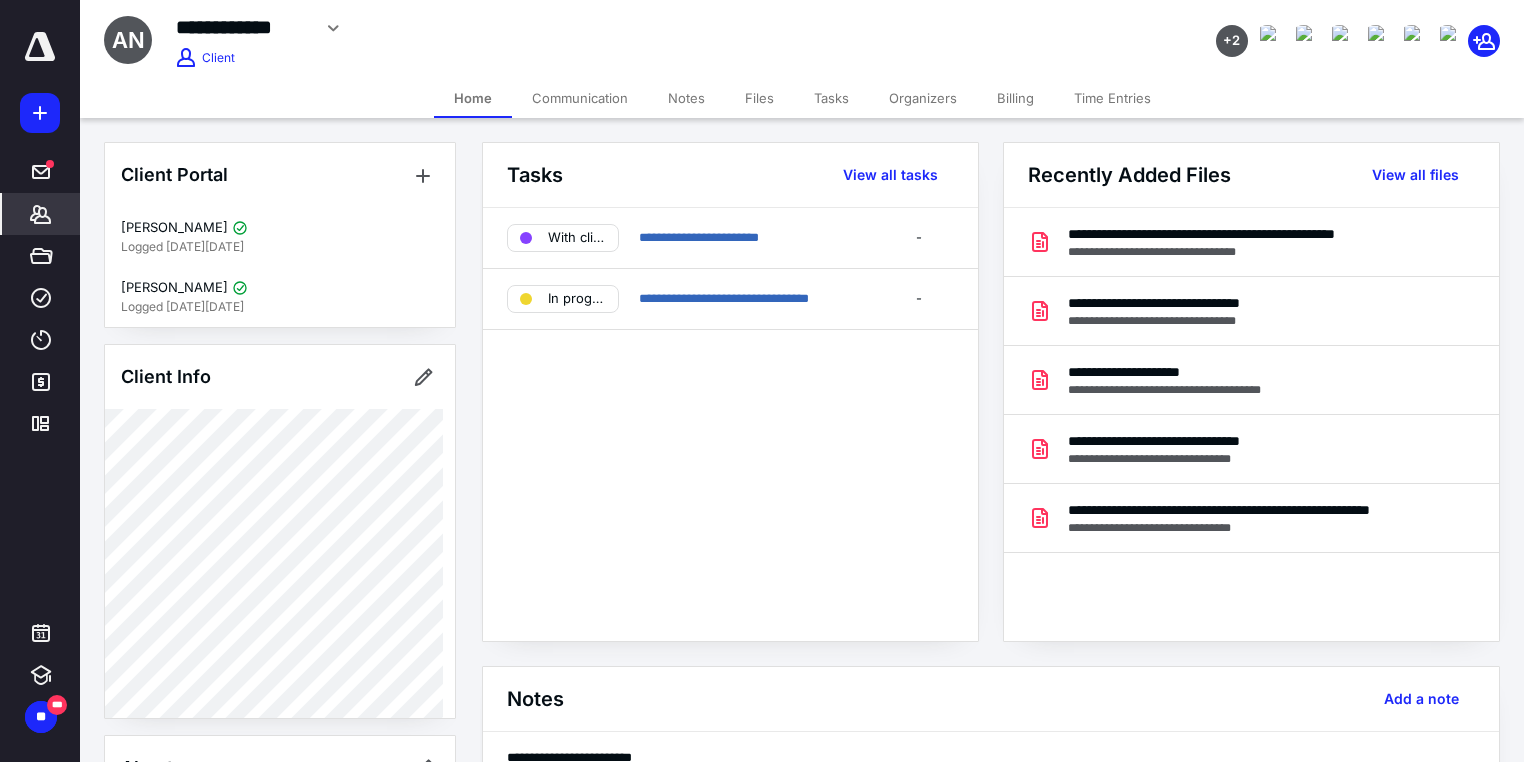 click on "Files" at bounding box center (759, 98) 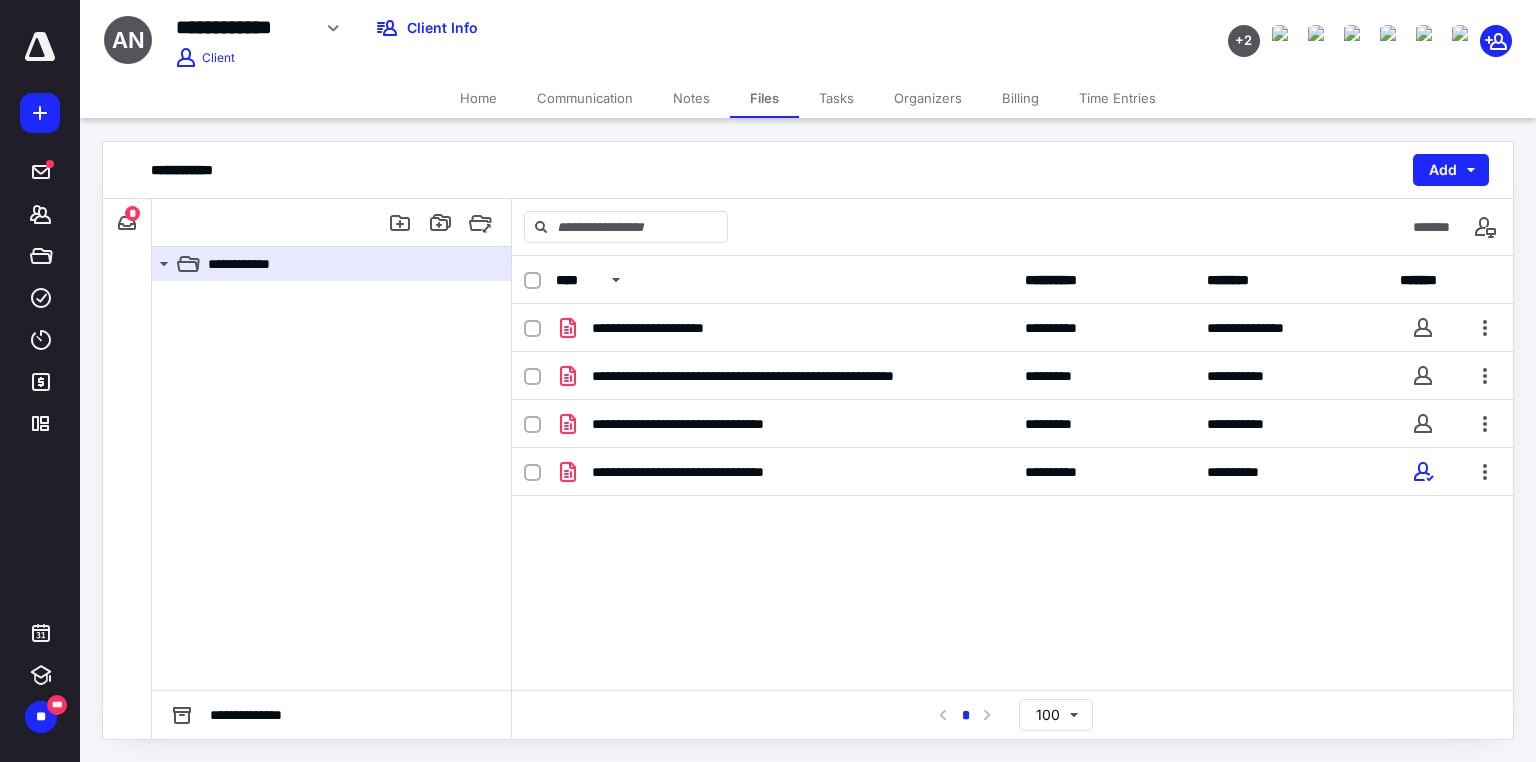 click on "Tasks" at bounding box center (836, 98) 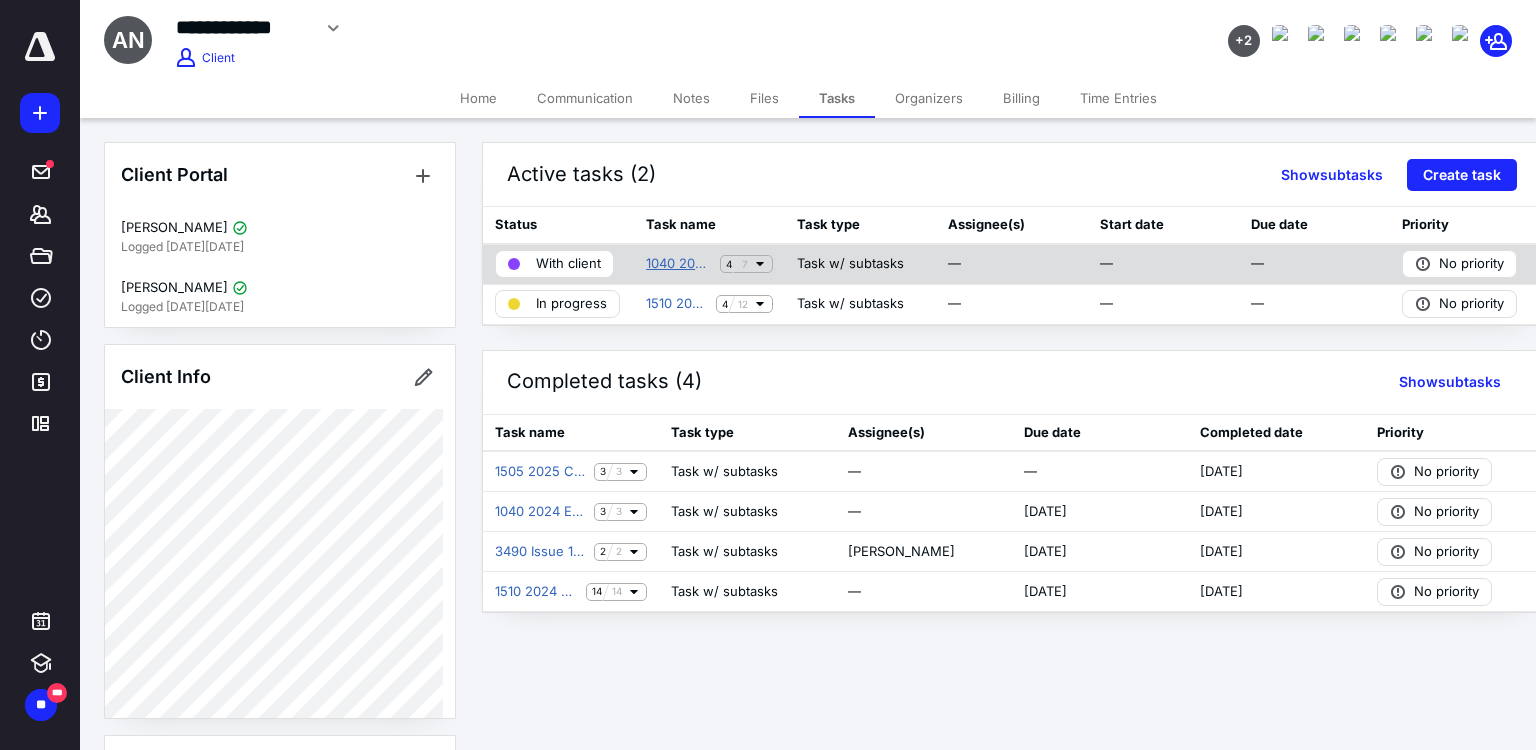 click on "1040 2024 US Preparation" at bounding box center [679, 264] 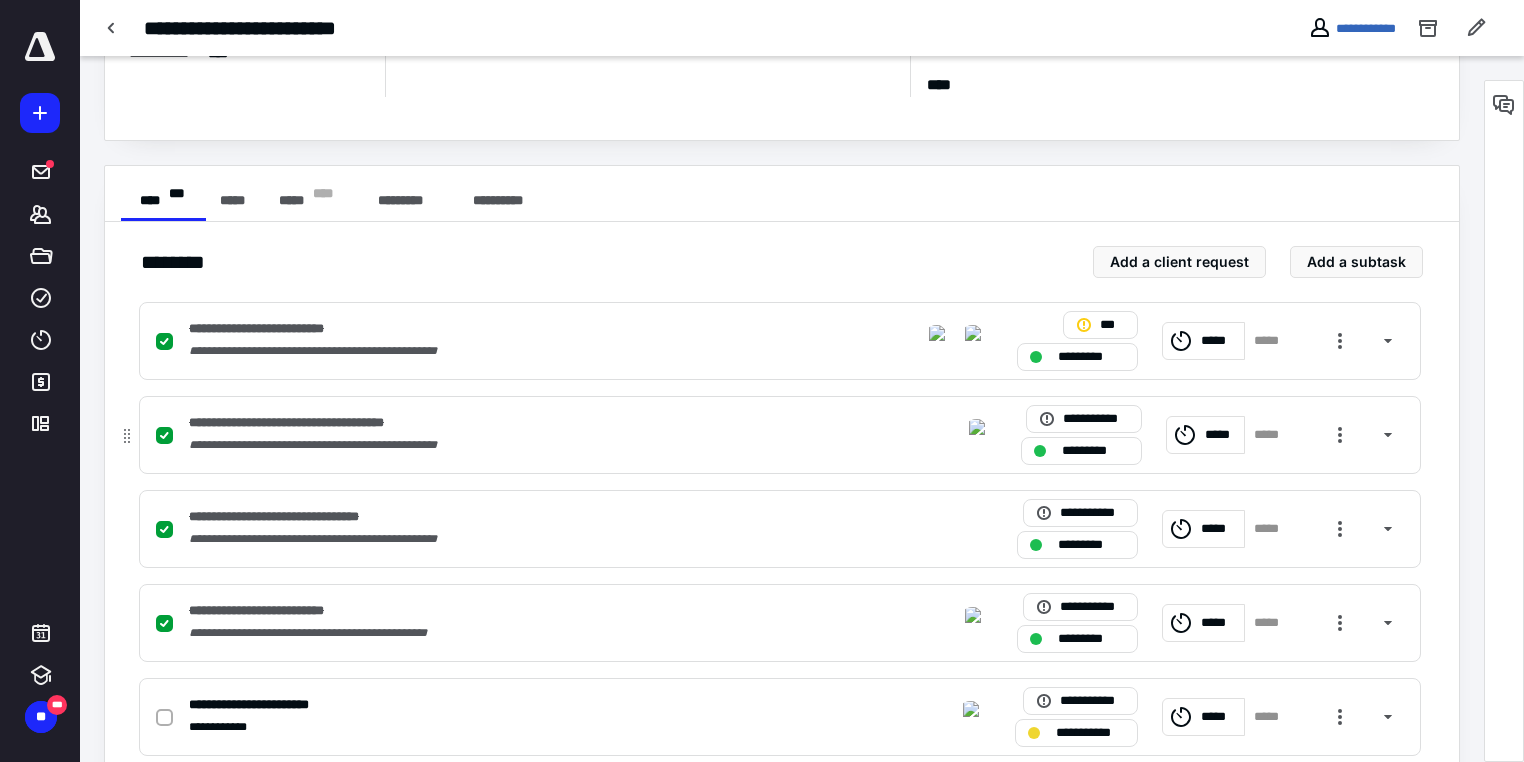 scroll, scrollTop: 220, scrollLeft: 0, axis: vertical 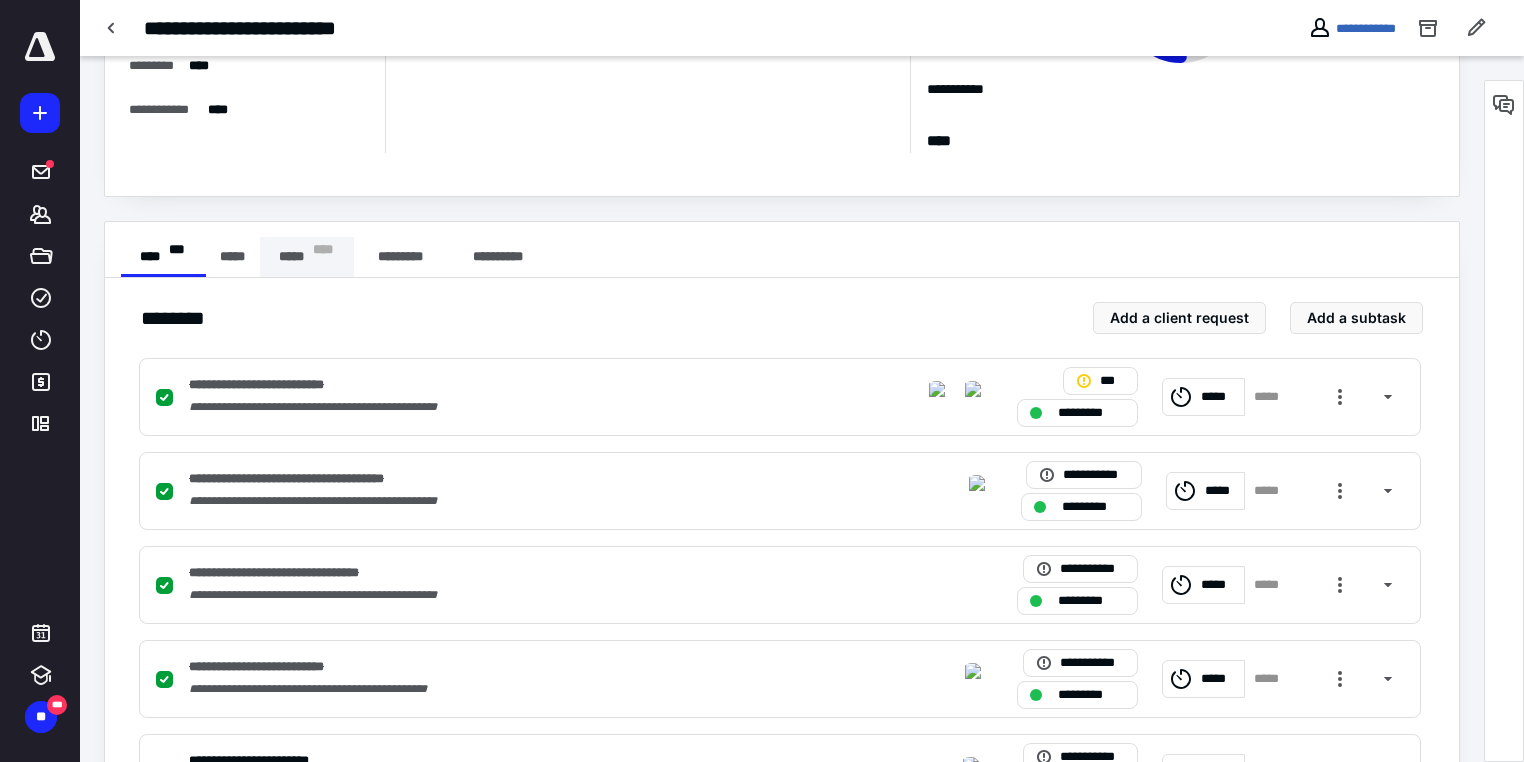 click on "* ** *" at bounding box center [324, 257] 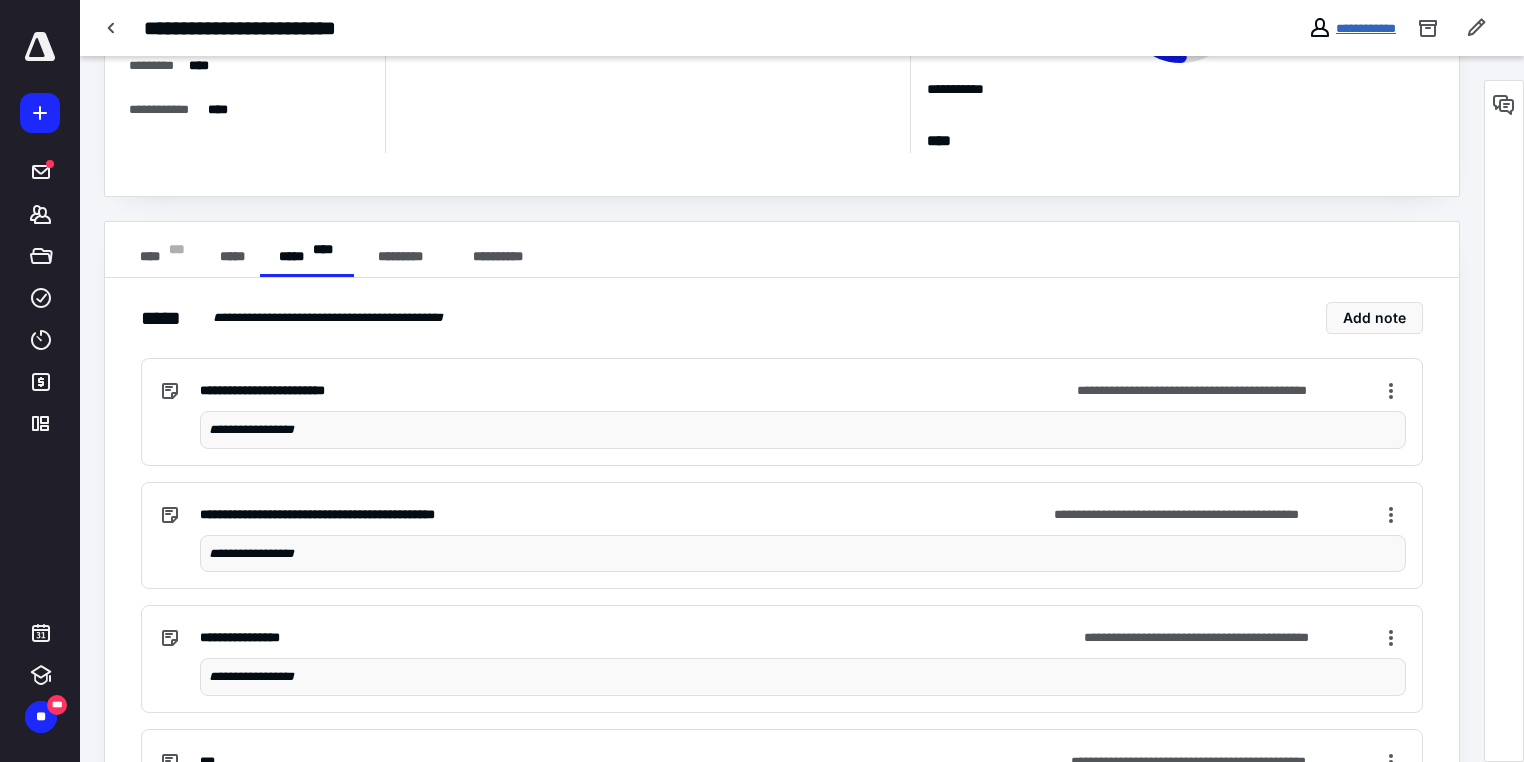 click on "**********" at bounding box center [1366, 28] 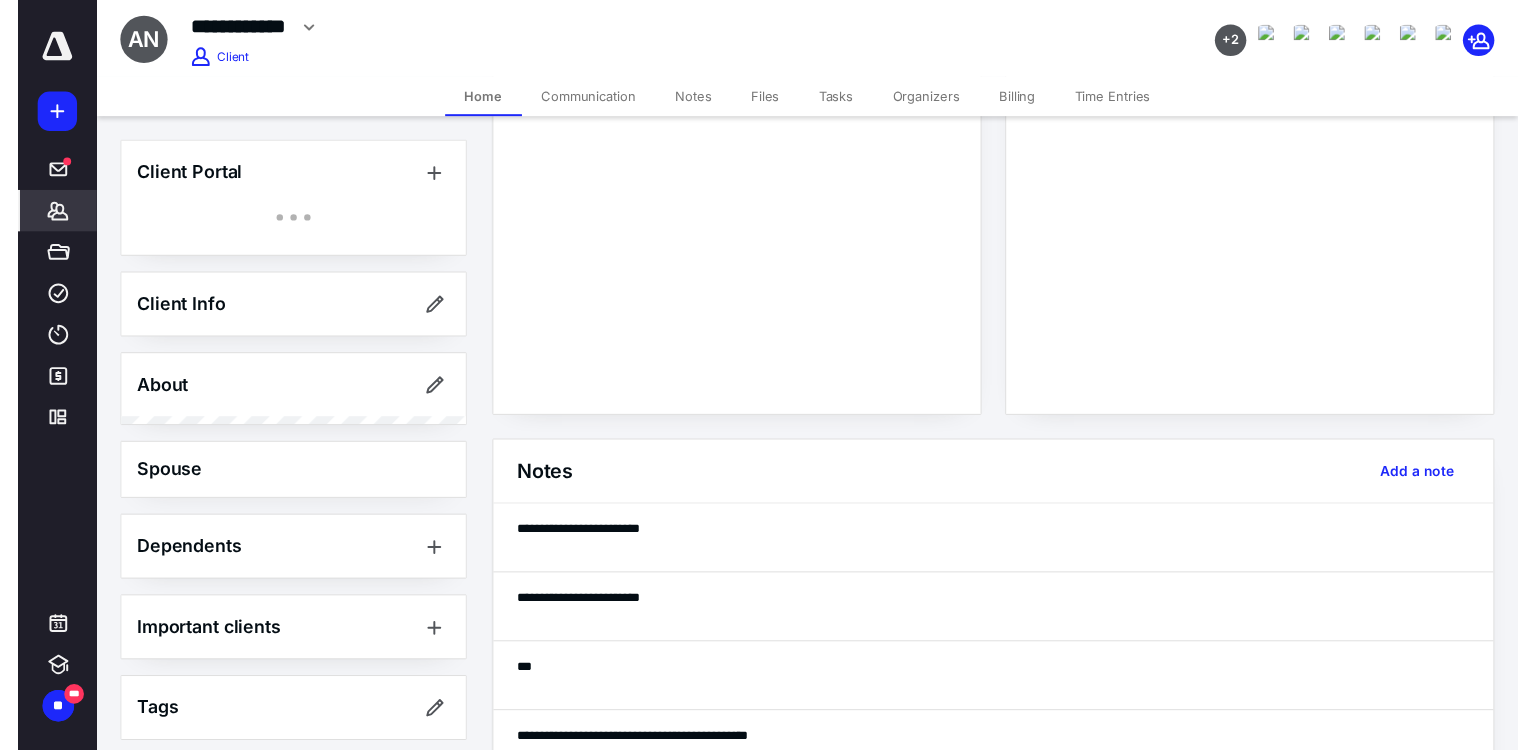 scroll, scrollTop: 0, scrollLeft: 0, axis: both 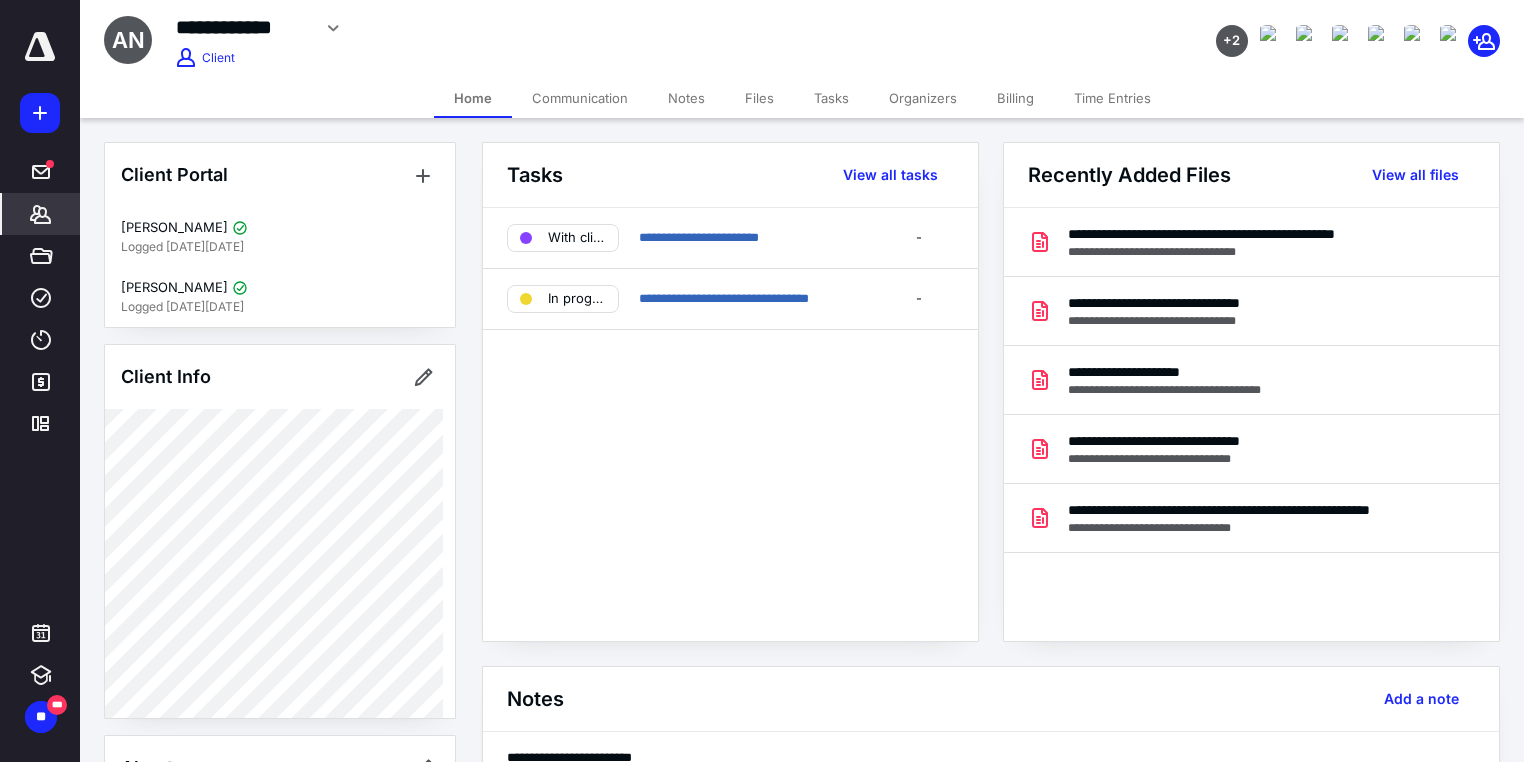 click on "Files" at bounding box center (759, 98) 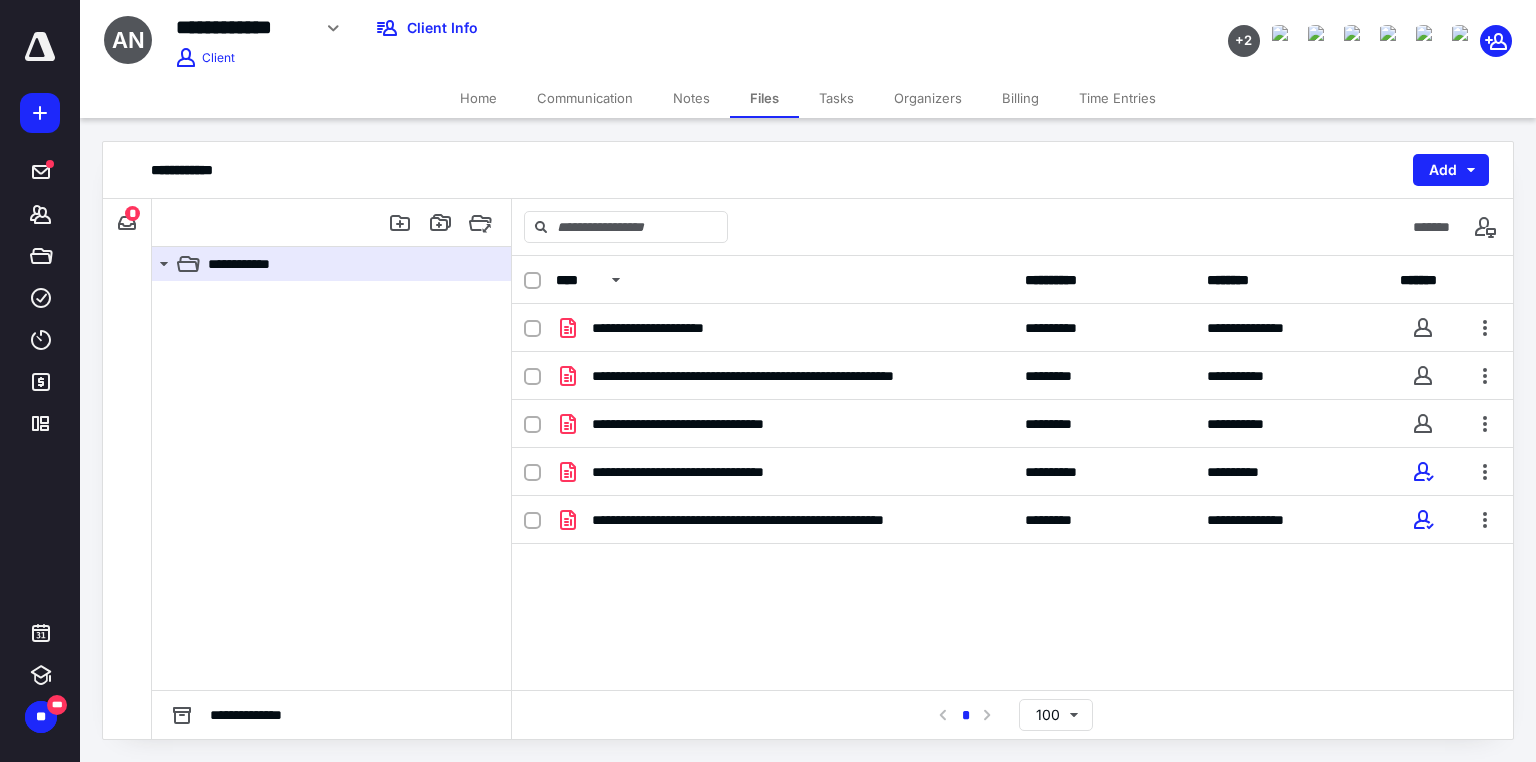 click on "Tasks" at bounding box center [836, 98] 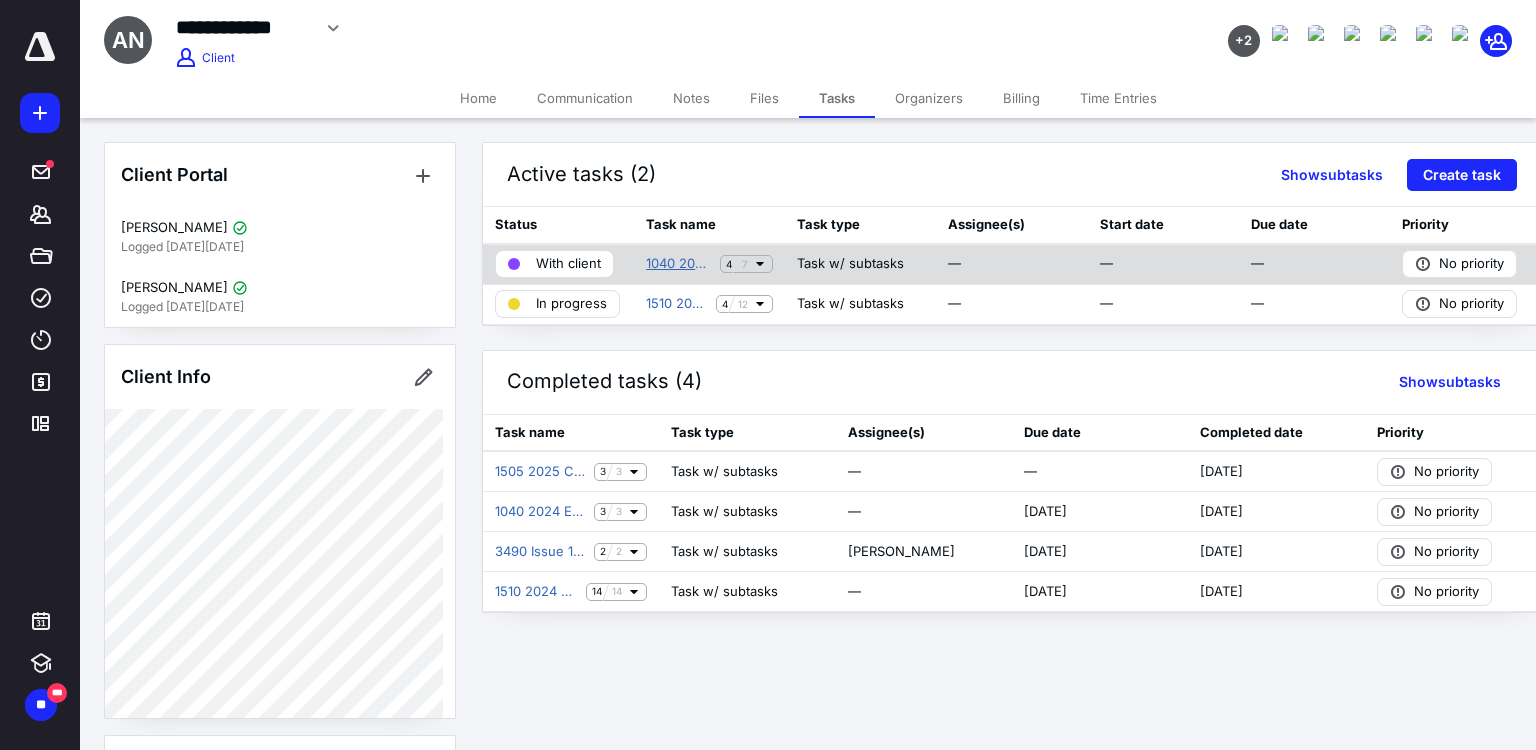 click on "1040 2024 US Preparation" at bounding box center [679, 264] 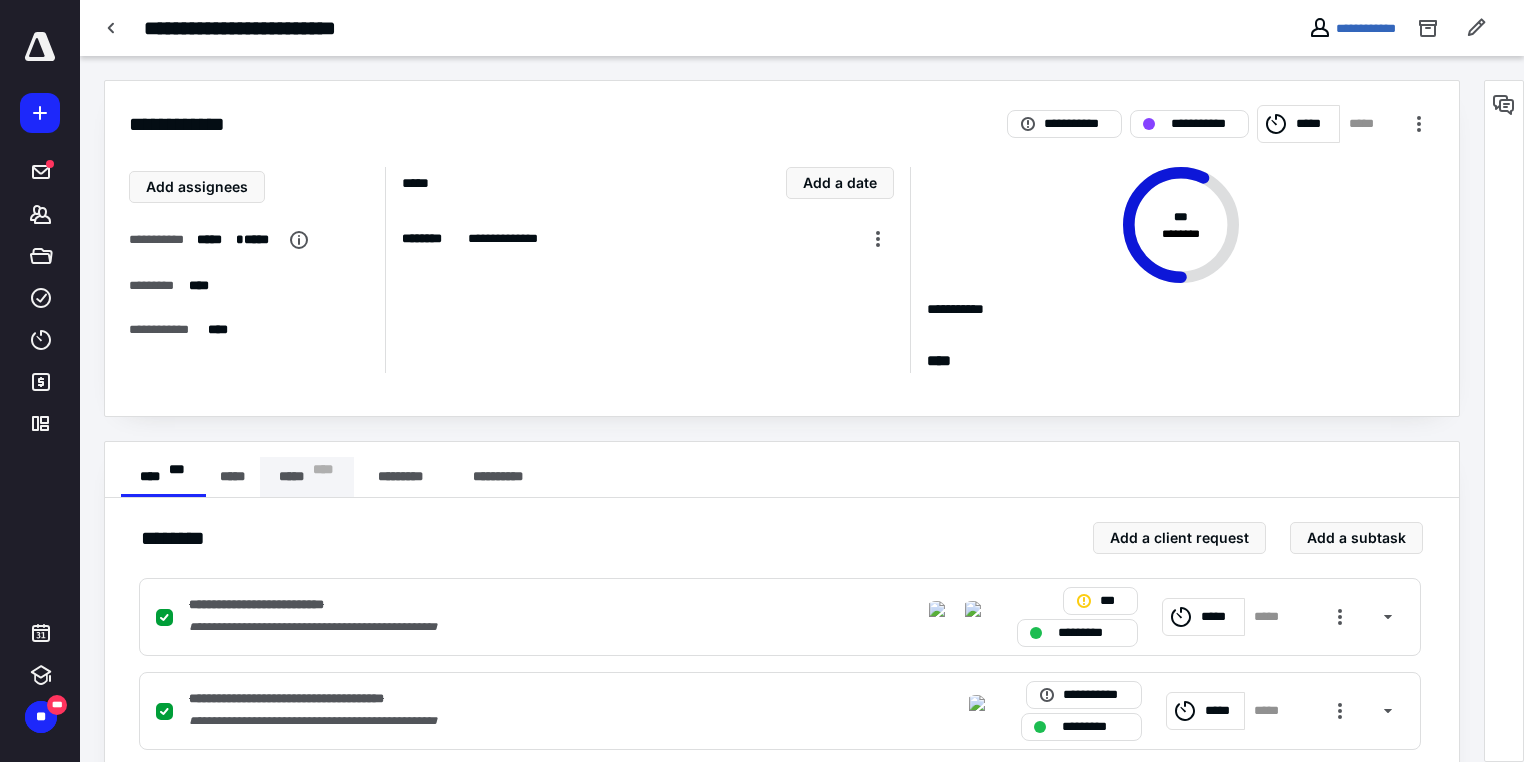 click on "***** * ** *" at bounding box center [307, 477] 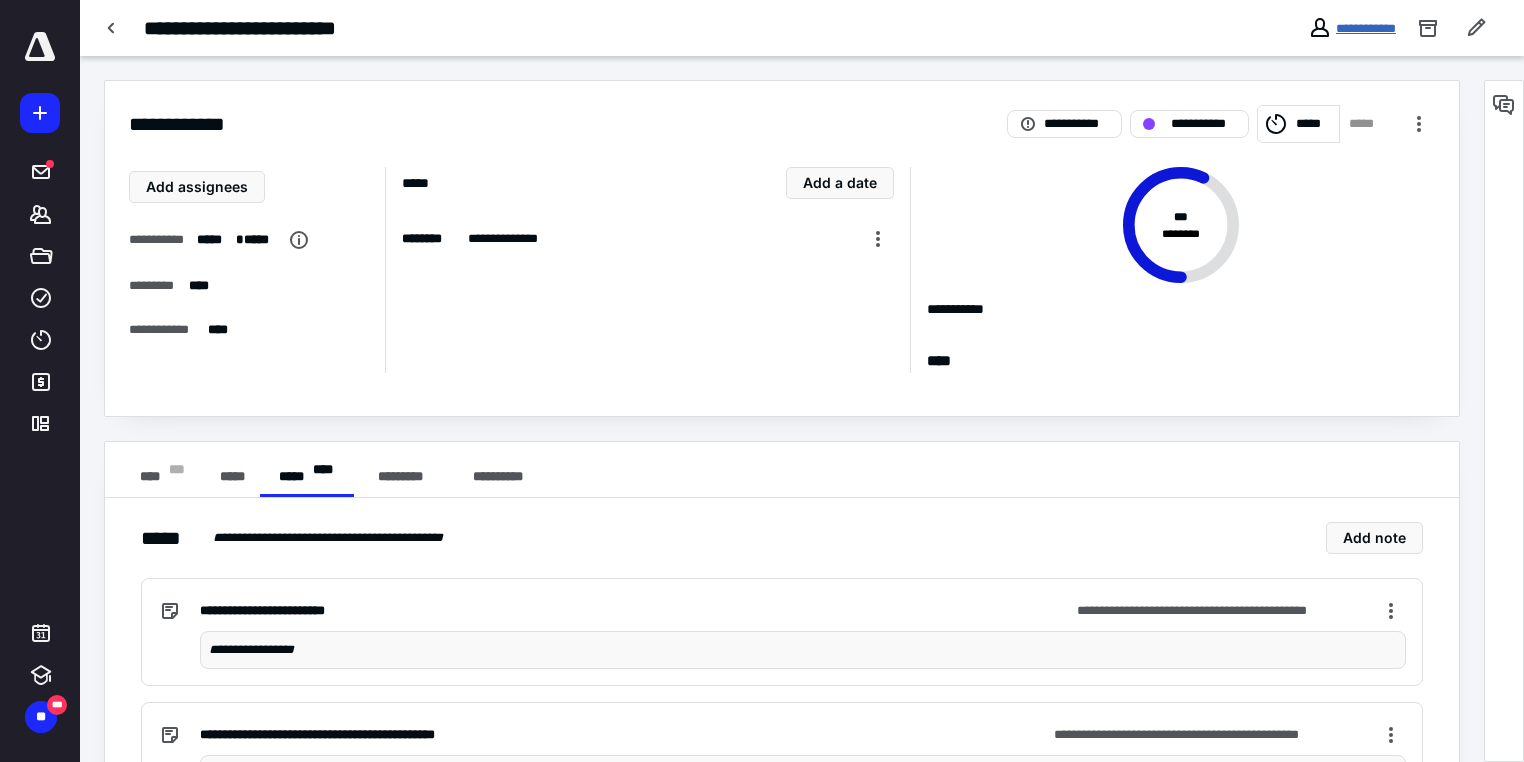 click on "**********" at bounding box center [1366, 28] 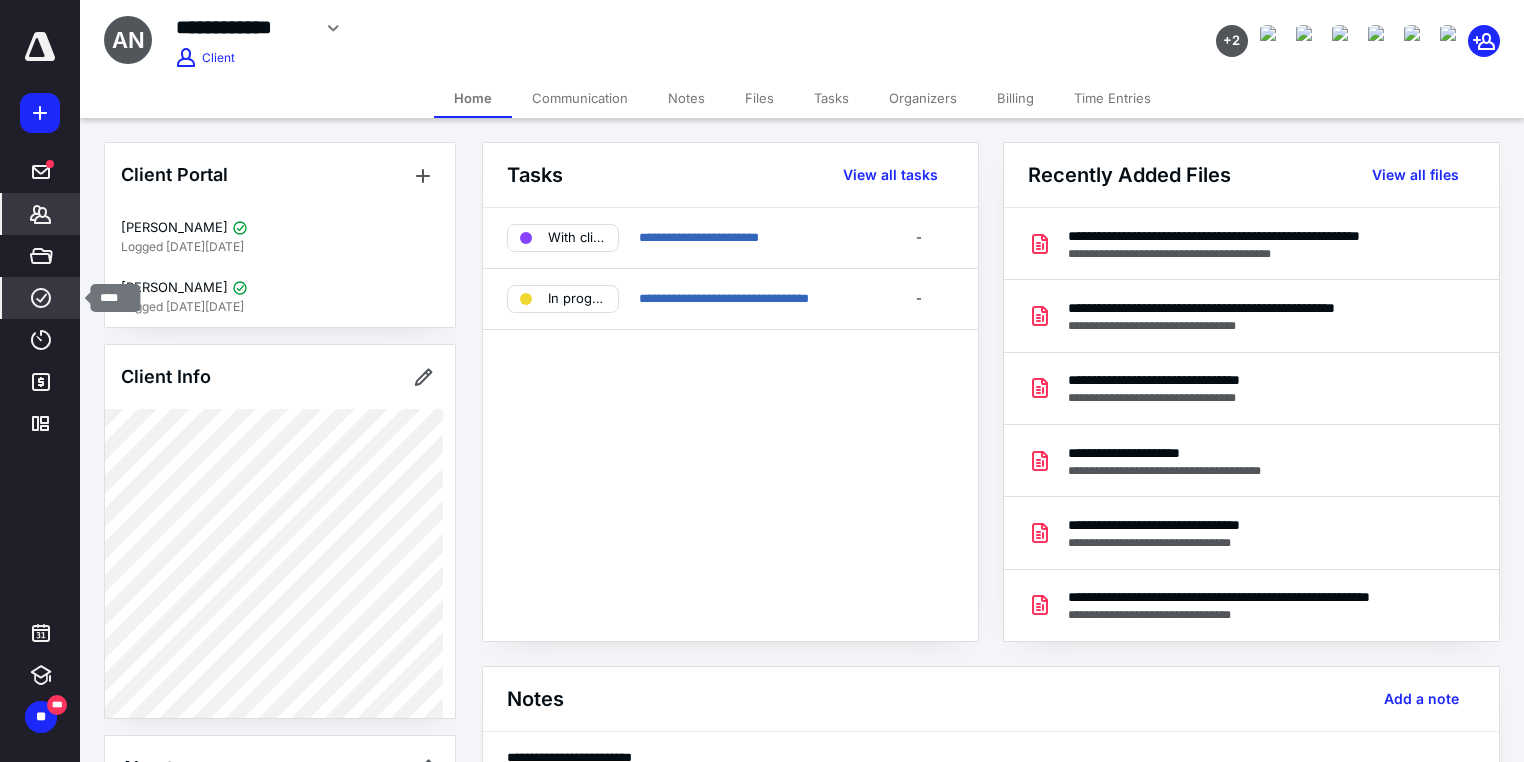 click 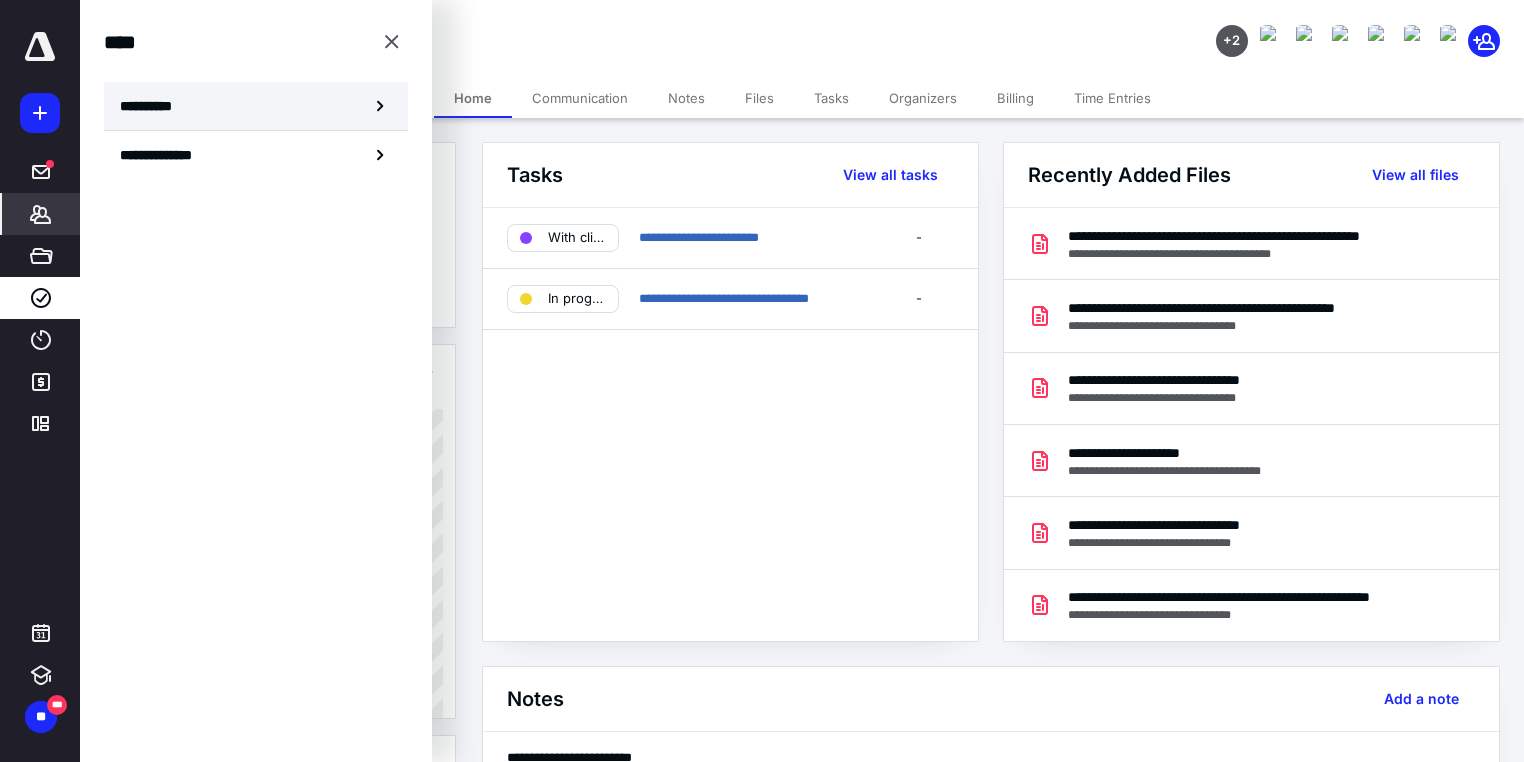 click on "**********" at bounding box center [153, 106] 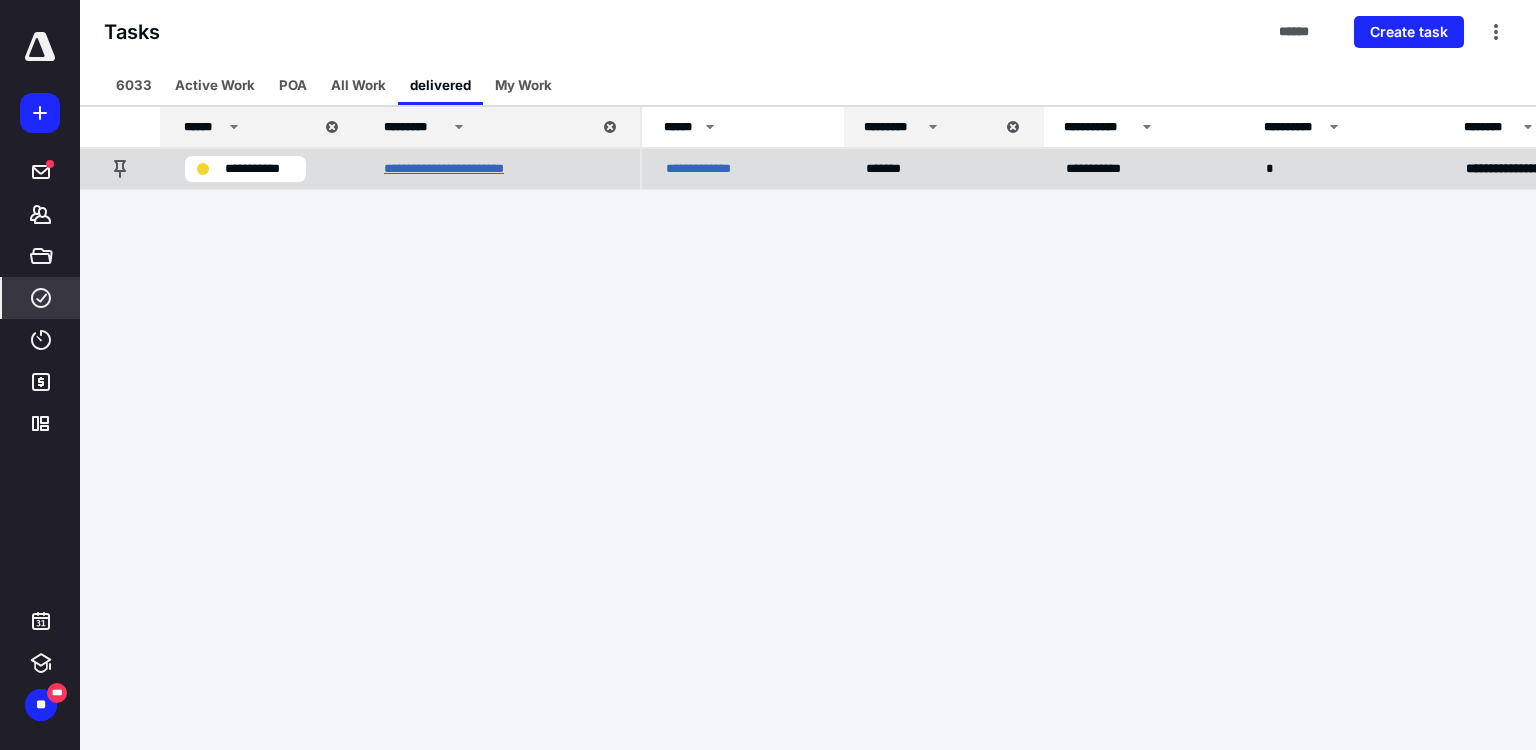 click on "**********" at bounding box center [464, 169] 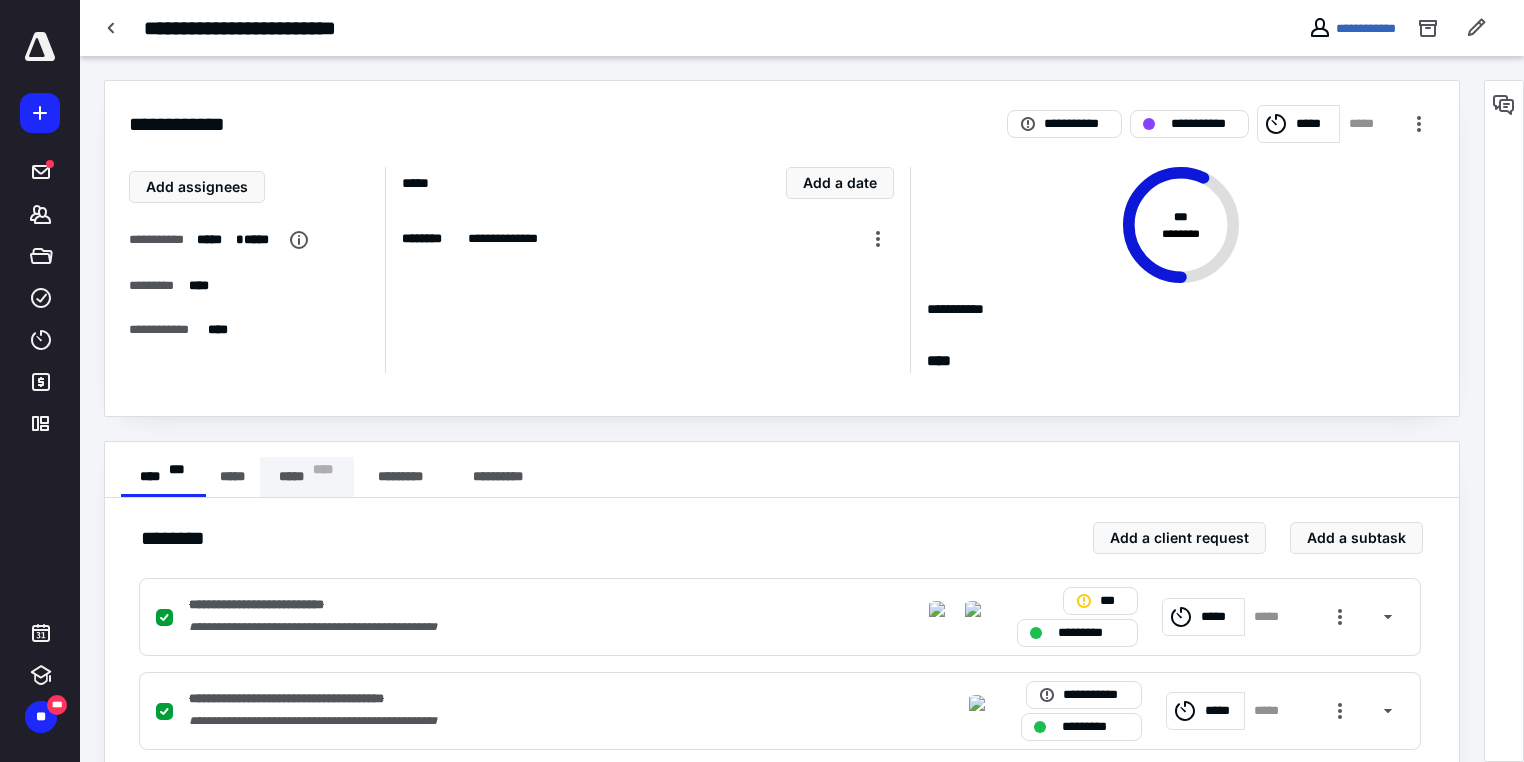 click on "***** * ** *" at bounding box center [307, 477] 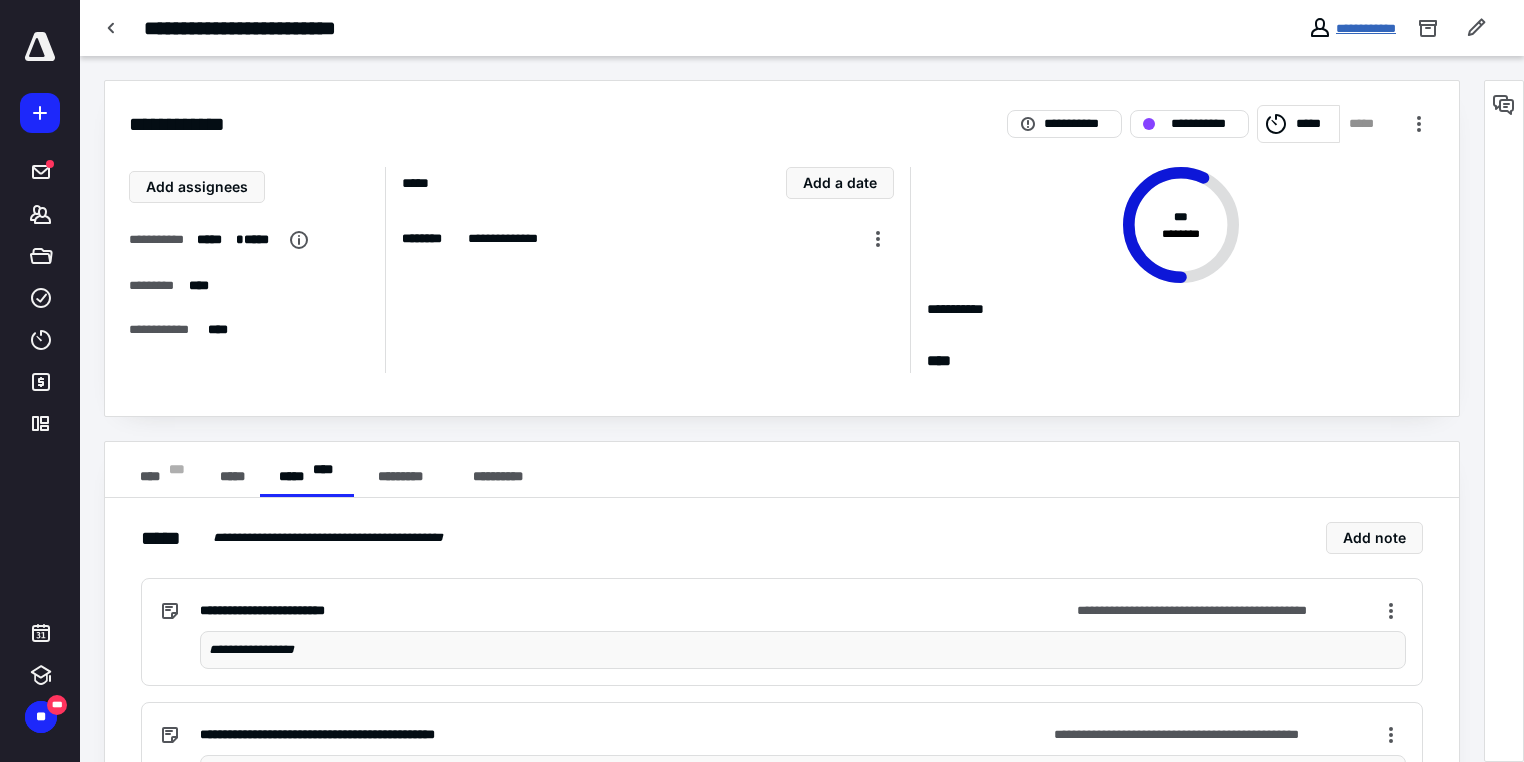 click on "**********" at bounding box center [1366, 28] 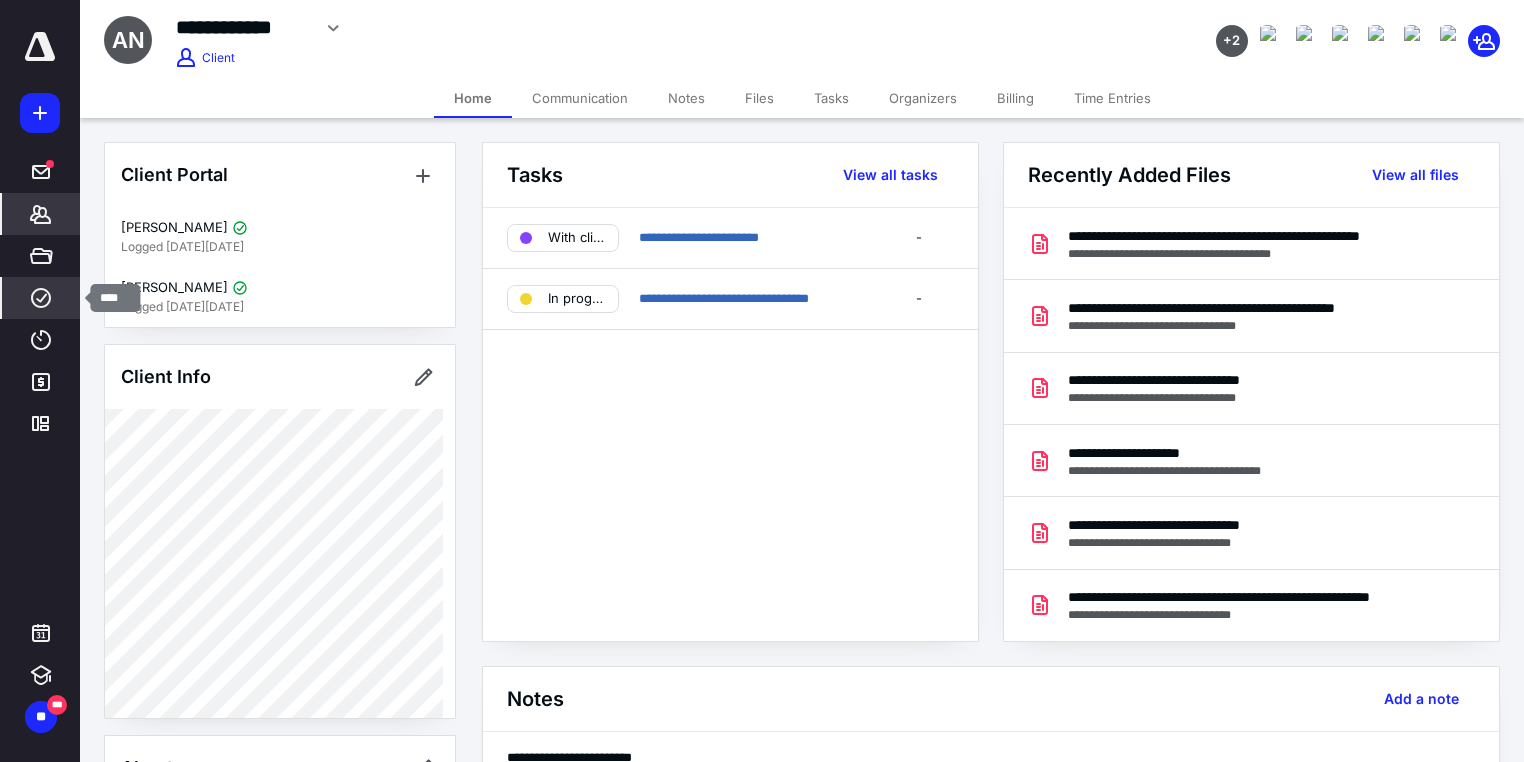 click on "****" at bounding box center [41, 298] 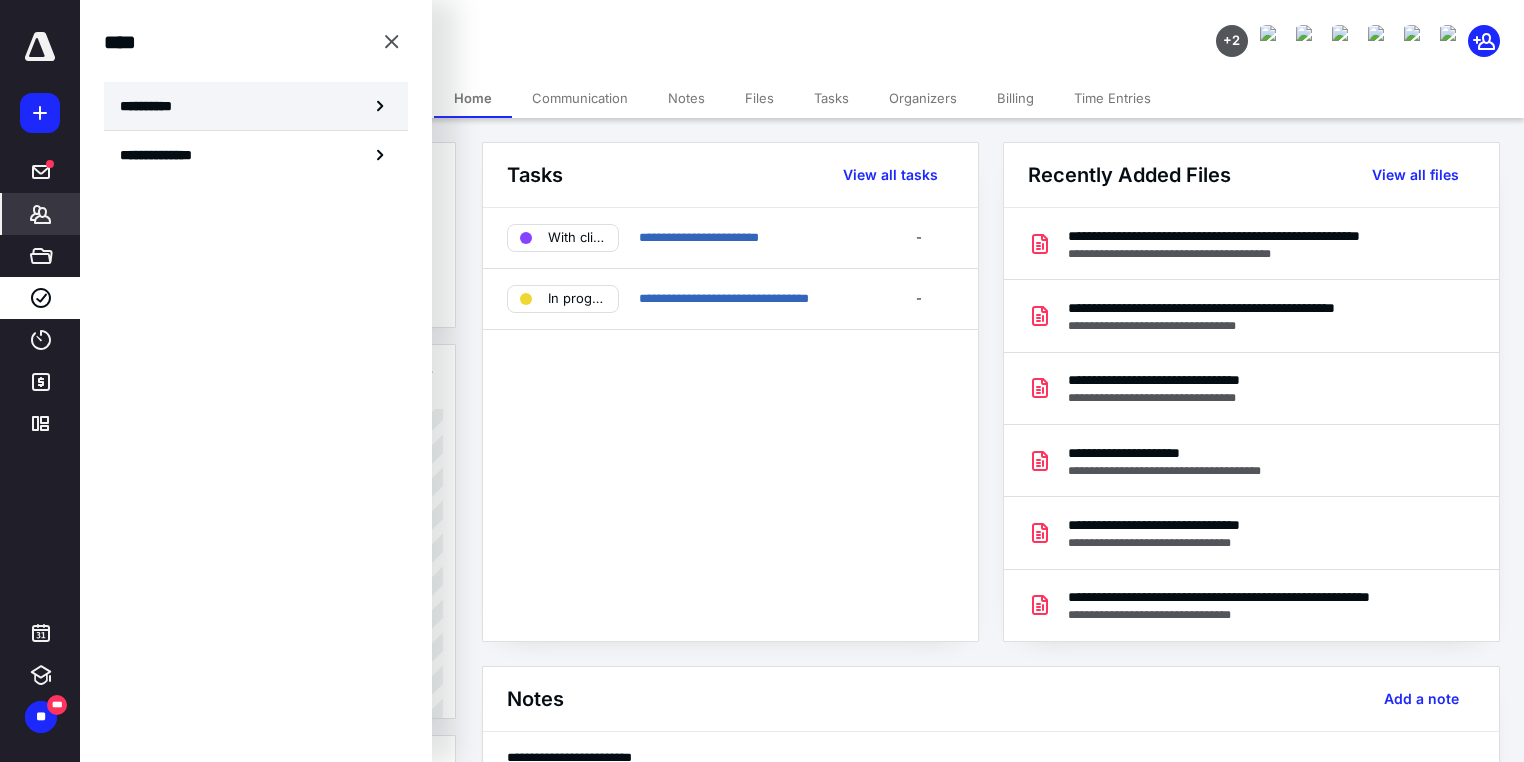 click on "**********" at bounding box center [153, 106] 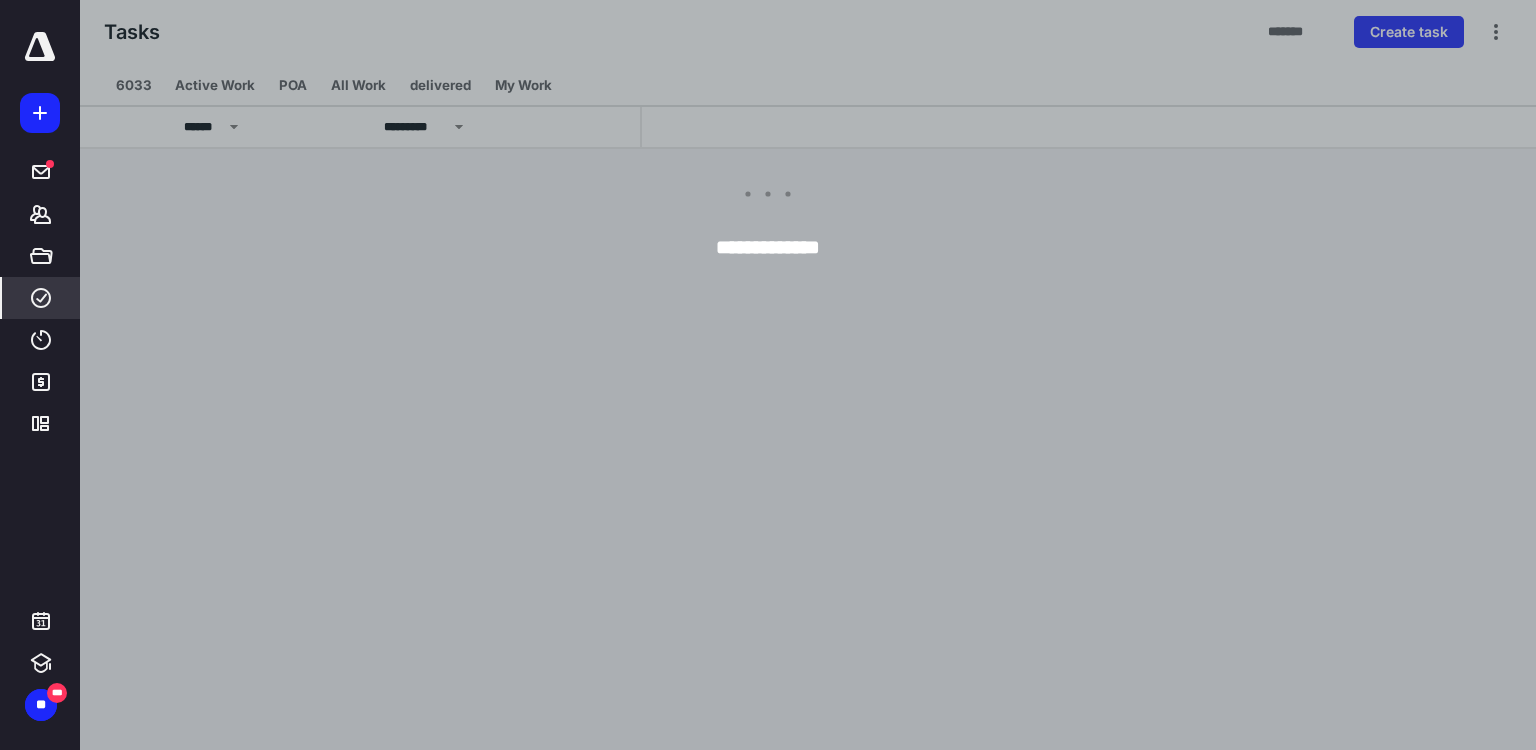 scroll, scrollTop: 0, scrollLeft: 0, axis: both 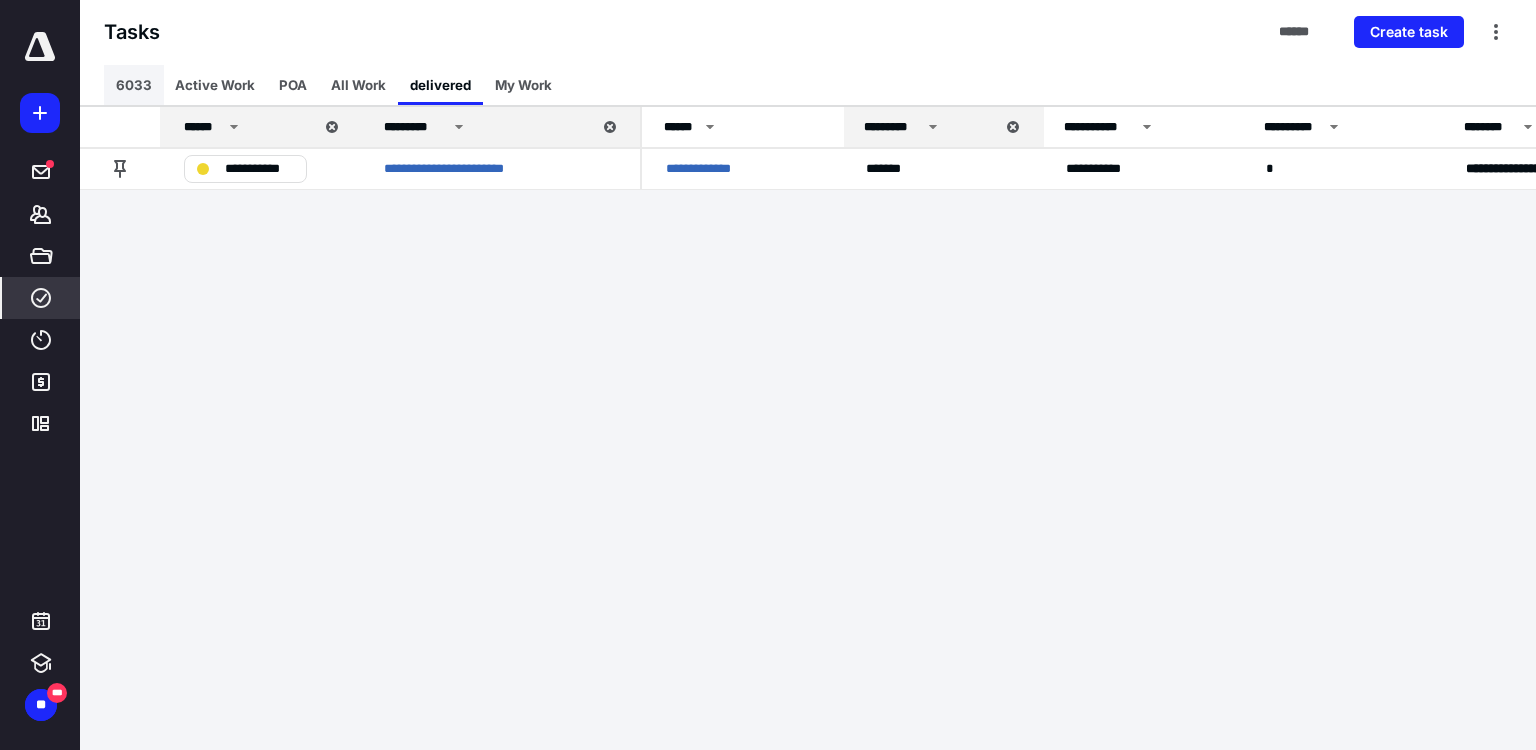 click on "6033" at bounding box center (134, 85) 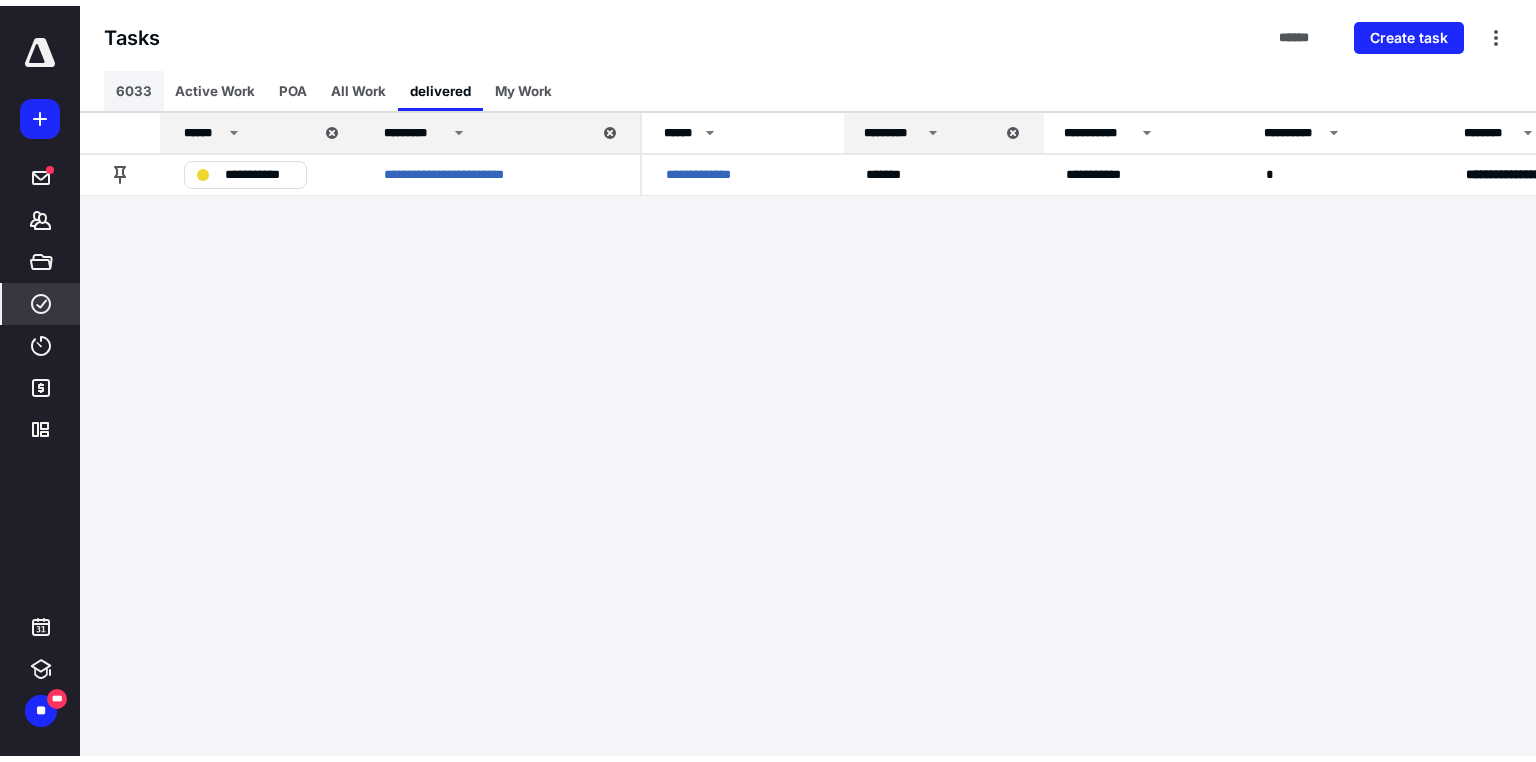 scroll, scrollTop: 0, scrollLeft: 0, axis: both 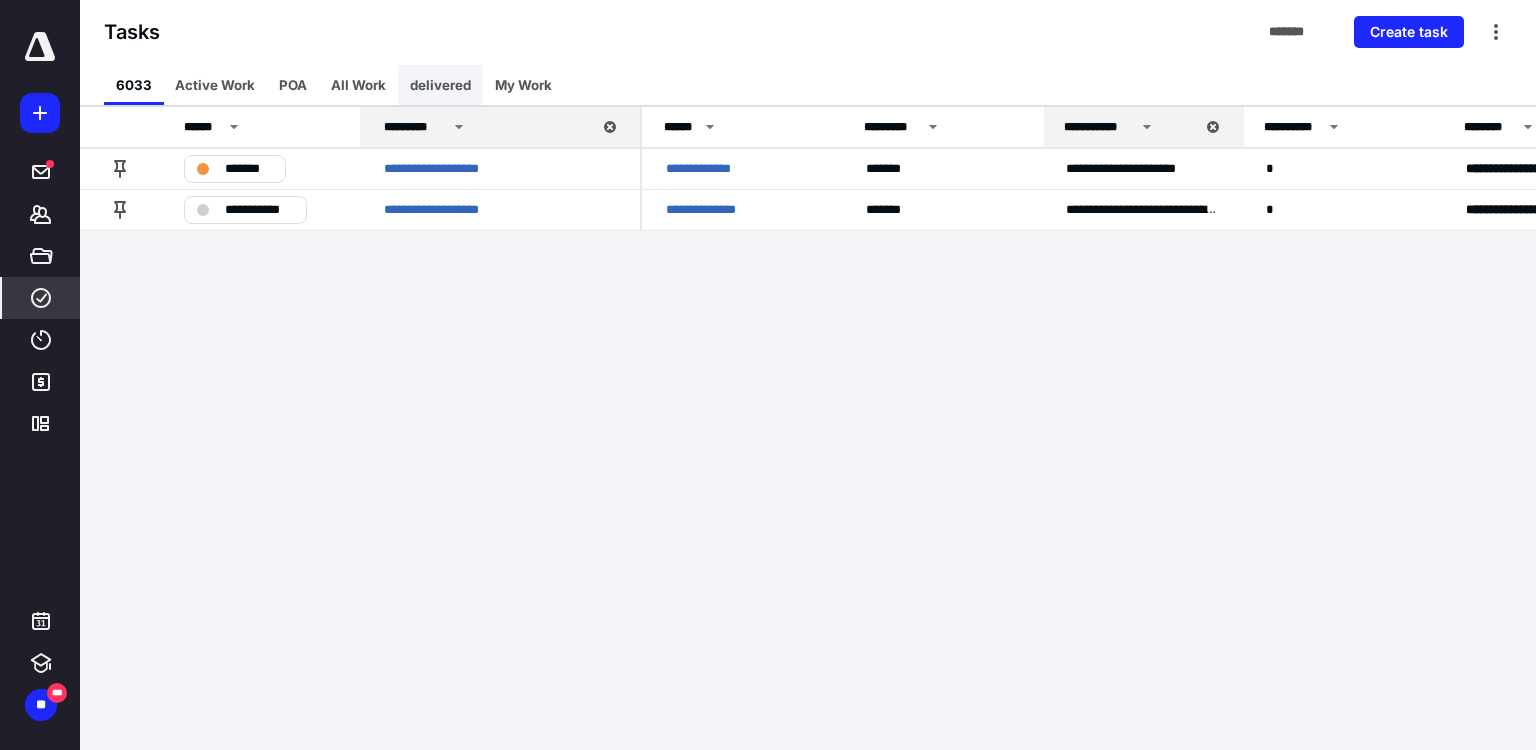 click on "delivered" at bounding box center (440, 85) 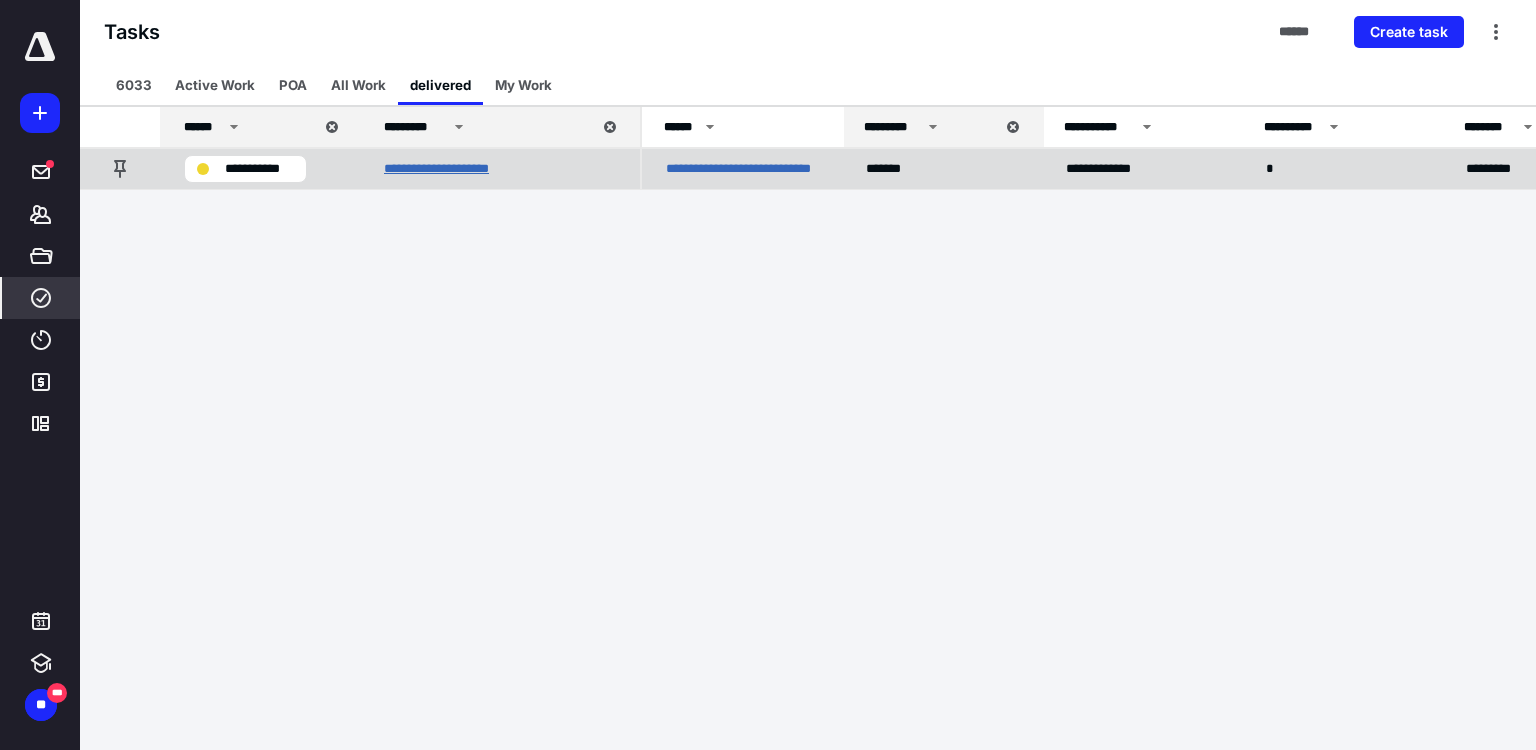 click on "**********" at bounding box center [452, 169] 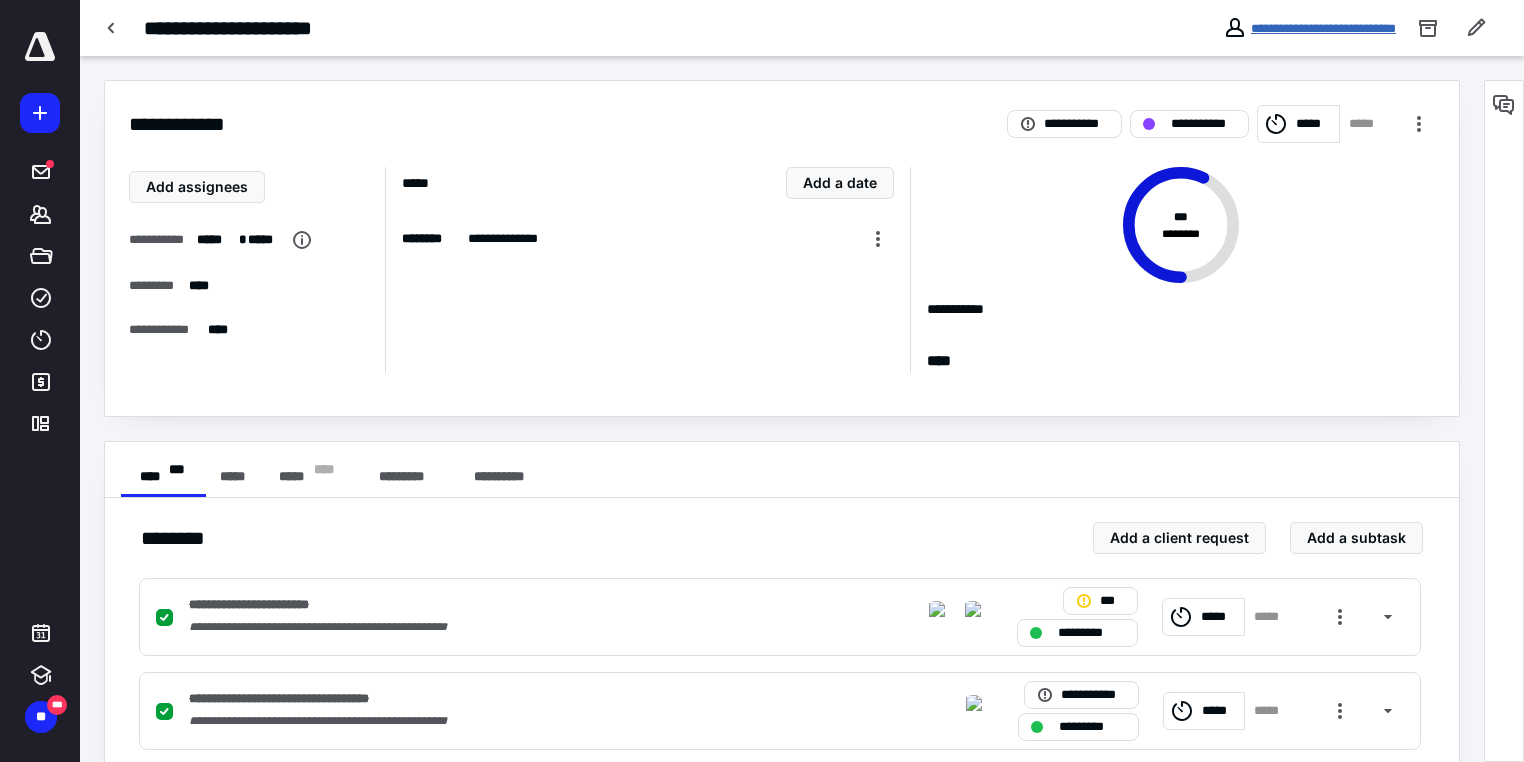 click on "**********" at bounding box center (1323, 28) 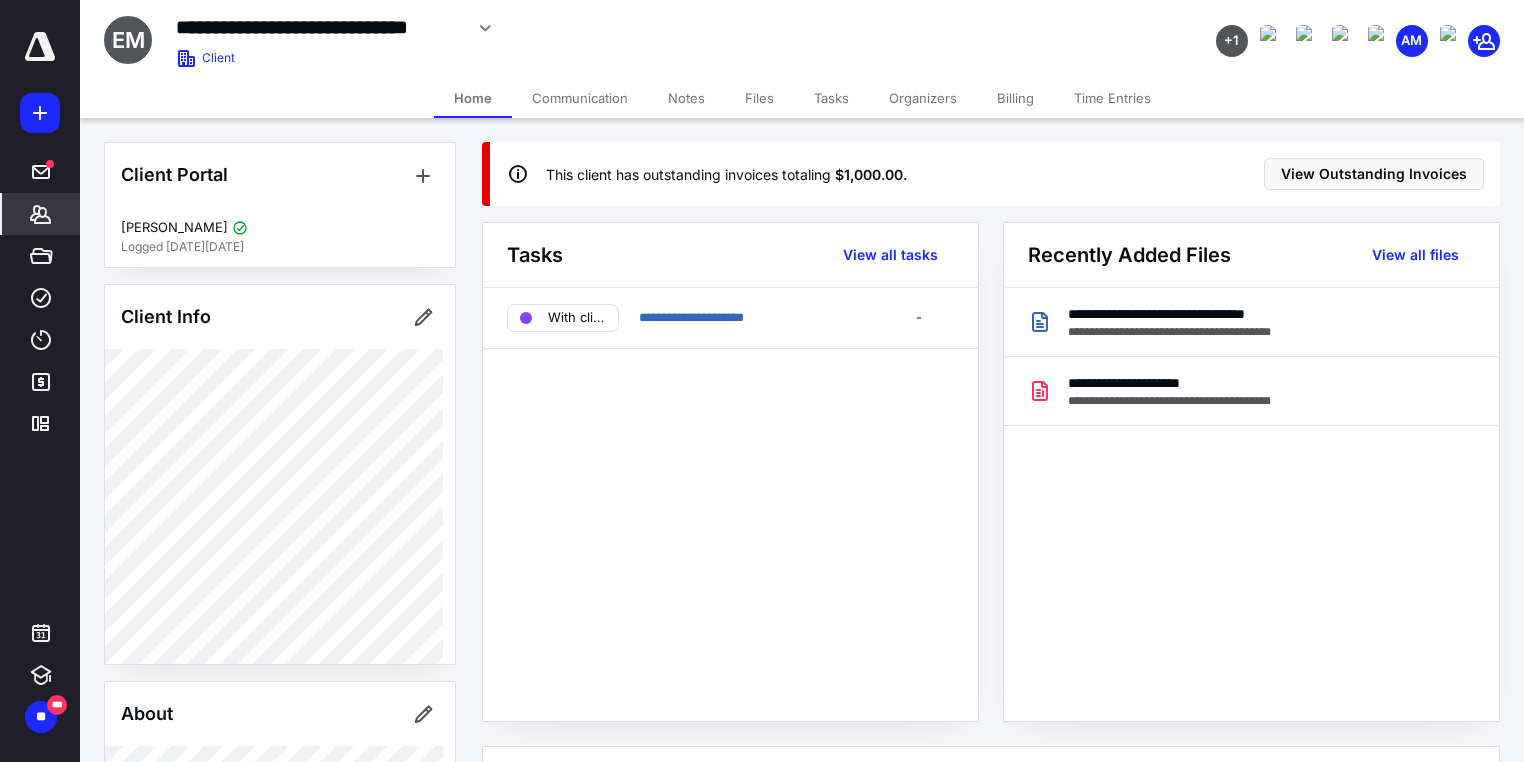 click on "Files" at bounding box center (759, 98) 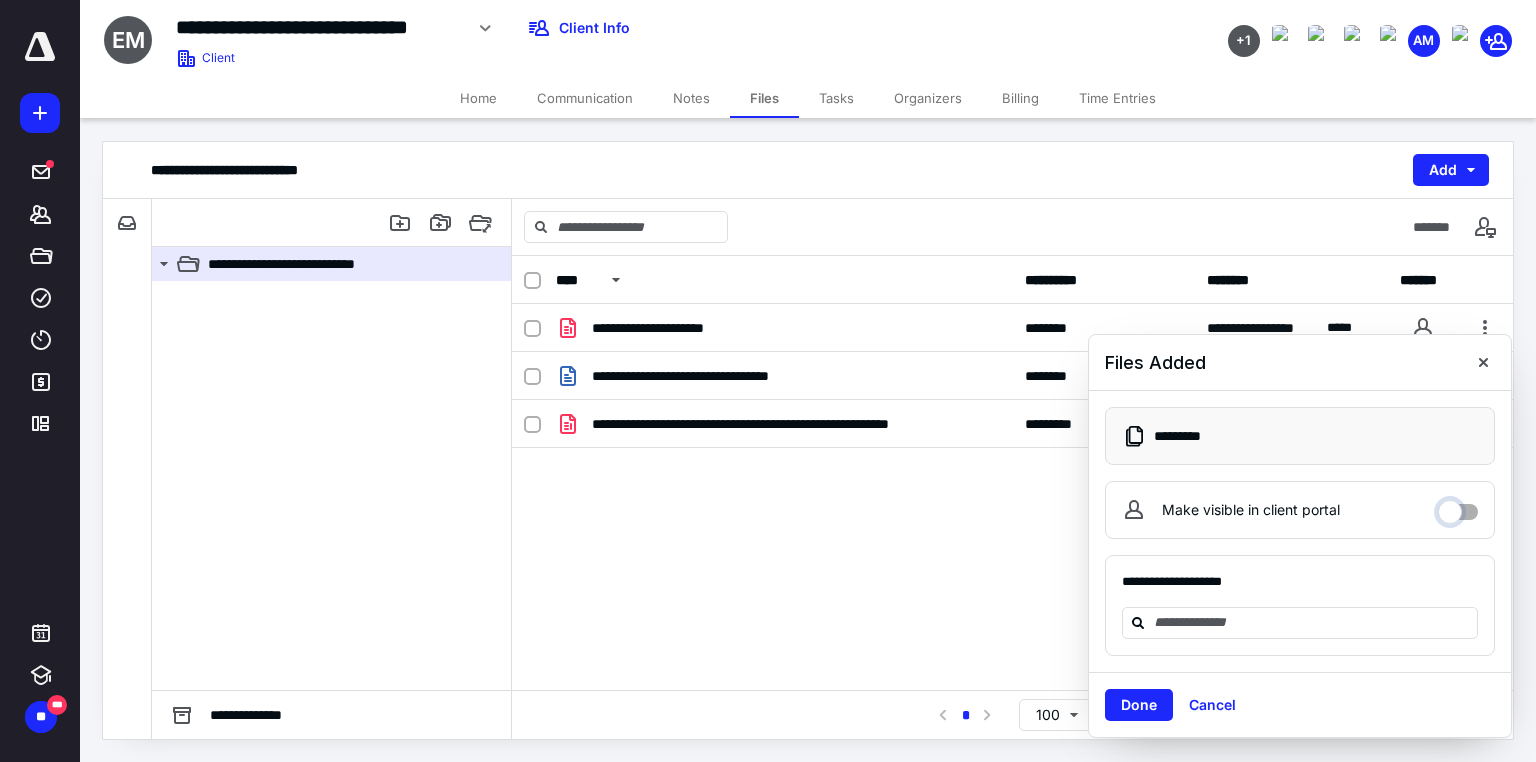 click on "Make visible in client portal" at bounding box center [1458, 507] 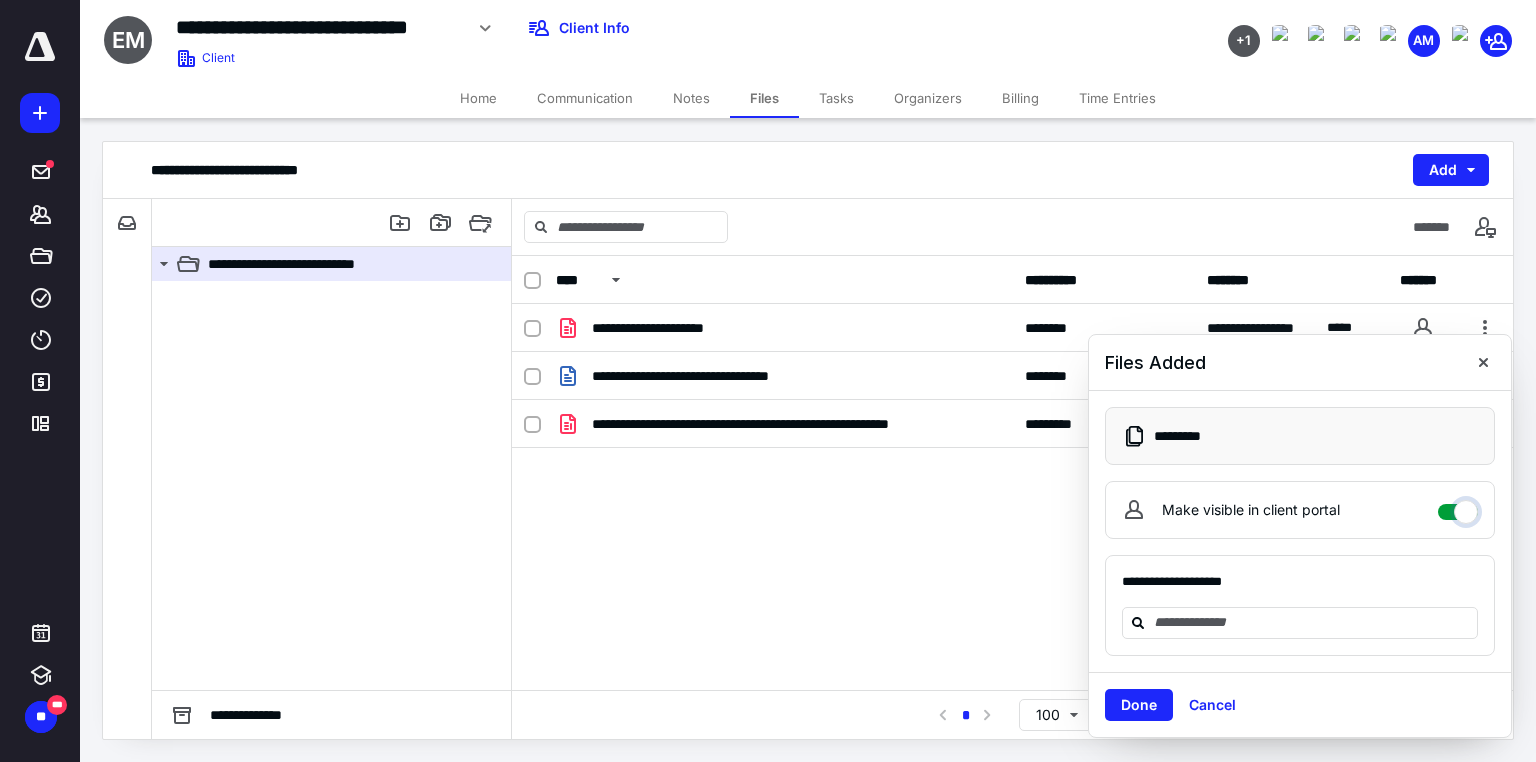checkbox on "****" 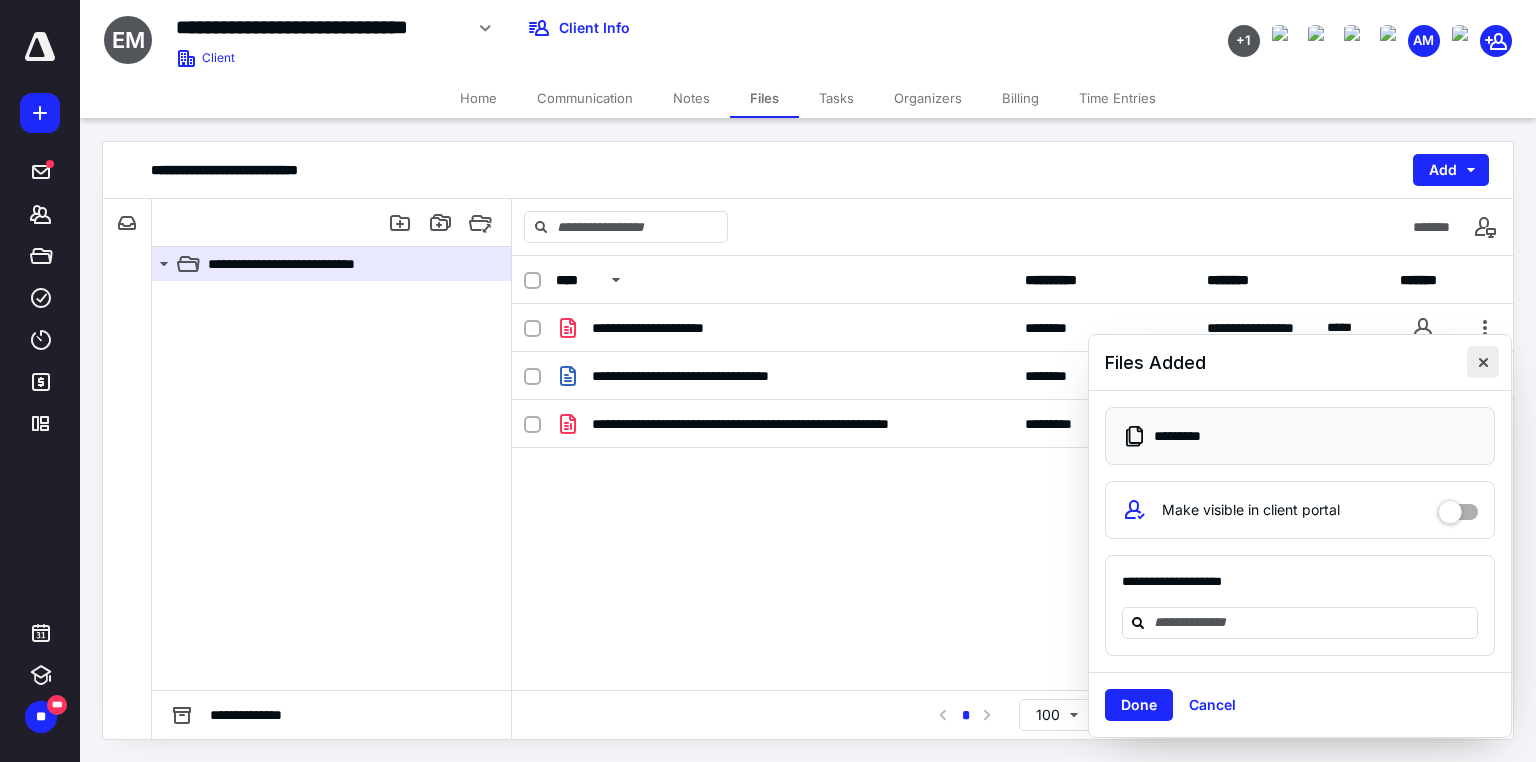 click at bounding box center [1483, 362] 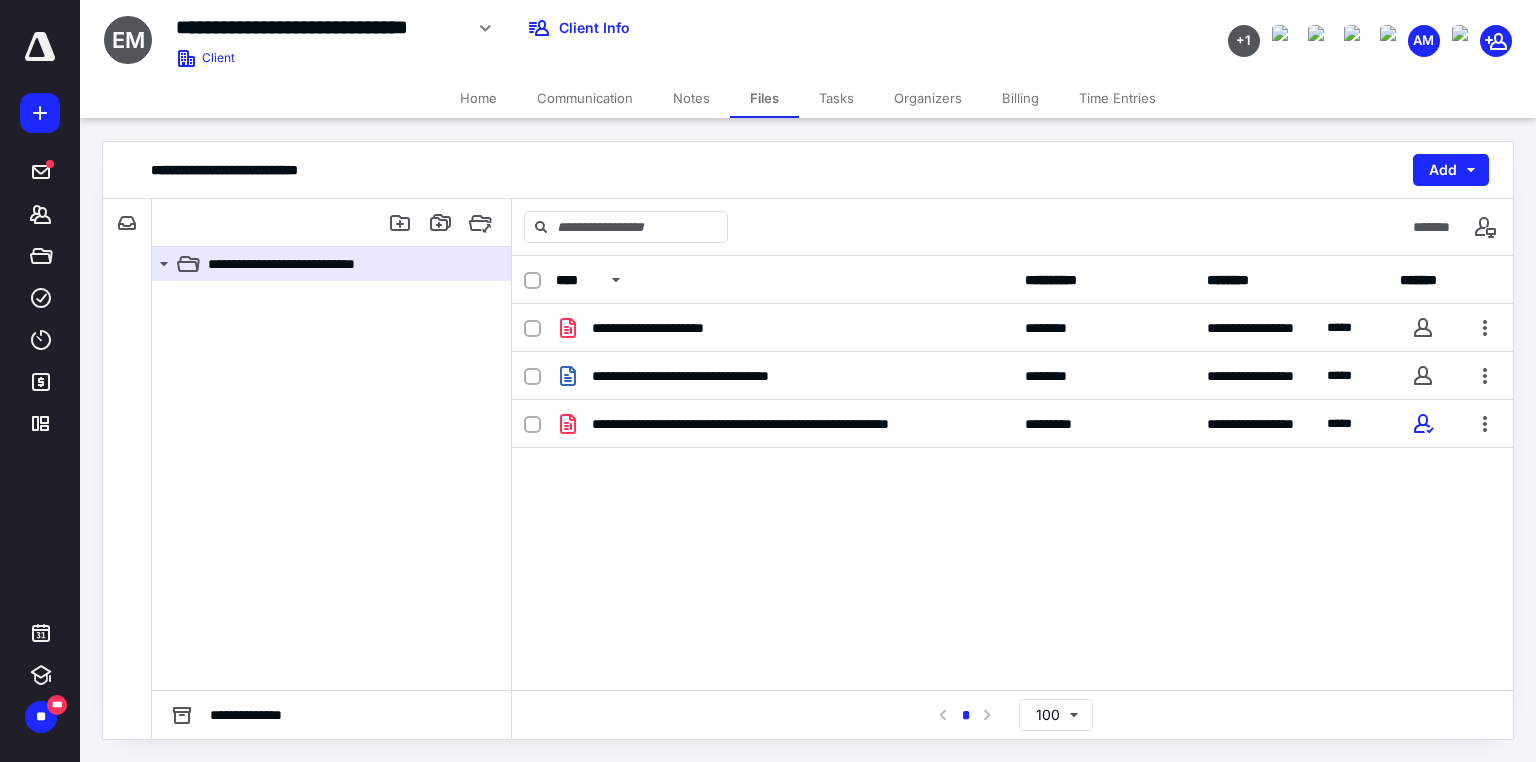 click on "Tasks" at bounding box center (836, 98) 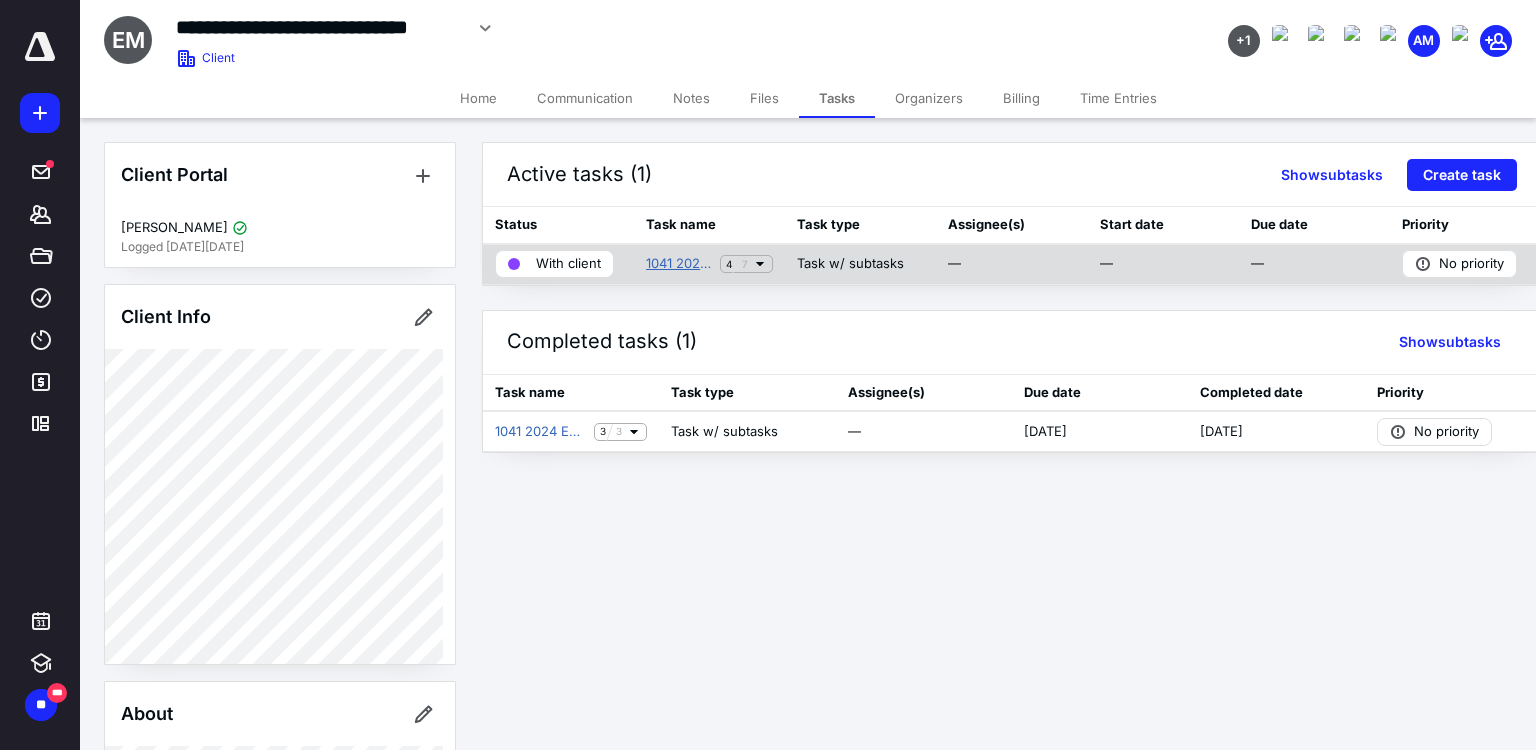 click on "1041 2024 Preparation" at bounding box center (679, 264) 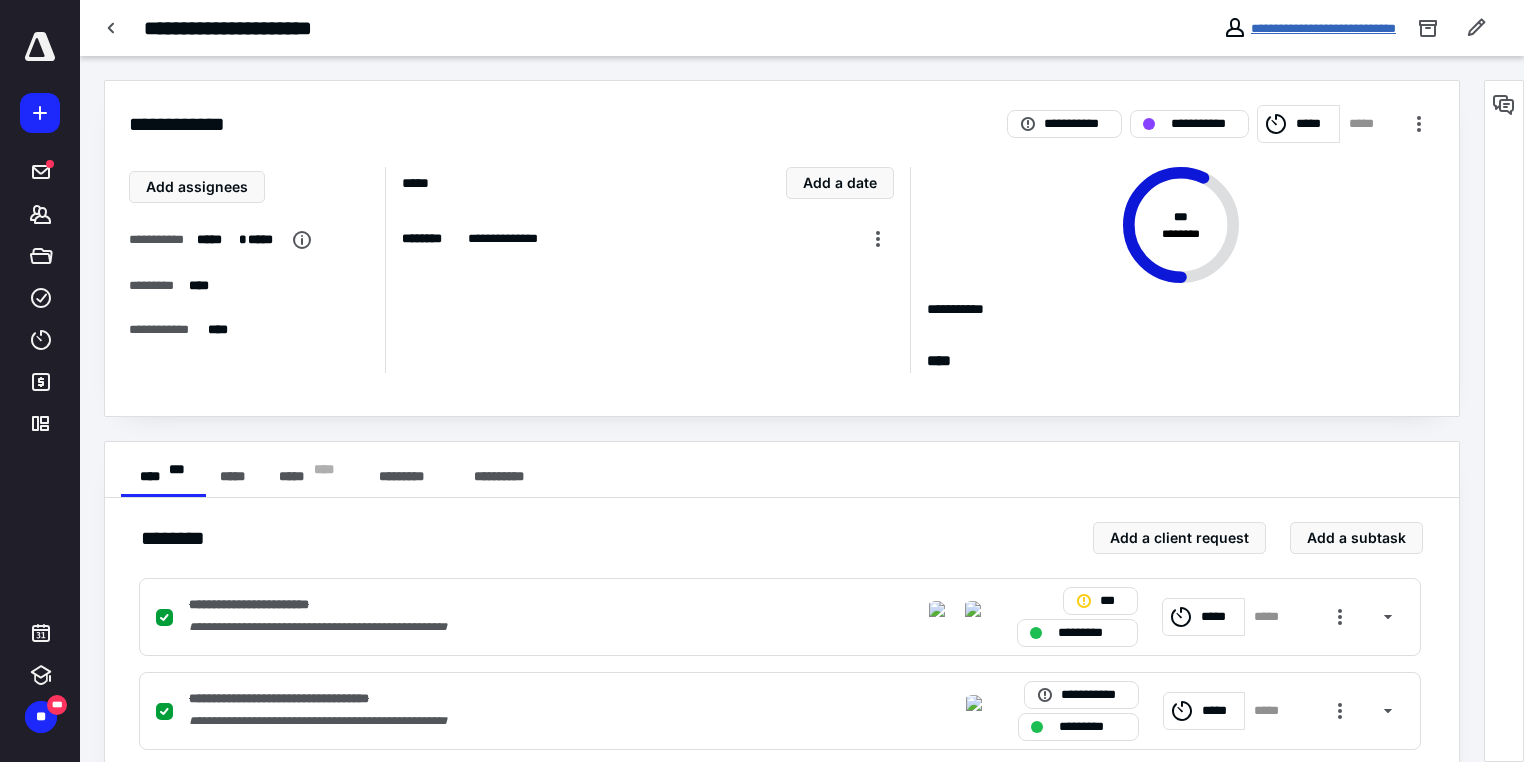 click on "**********" at bounding box center [1323, 28] 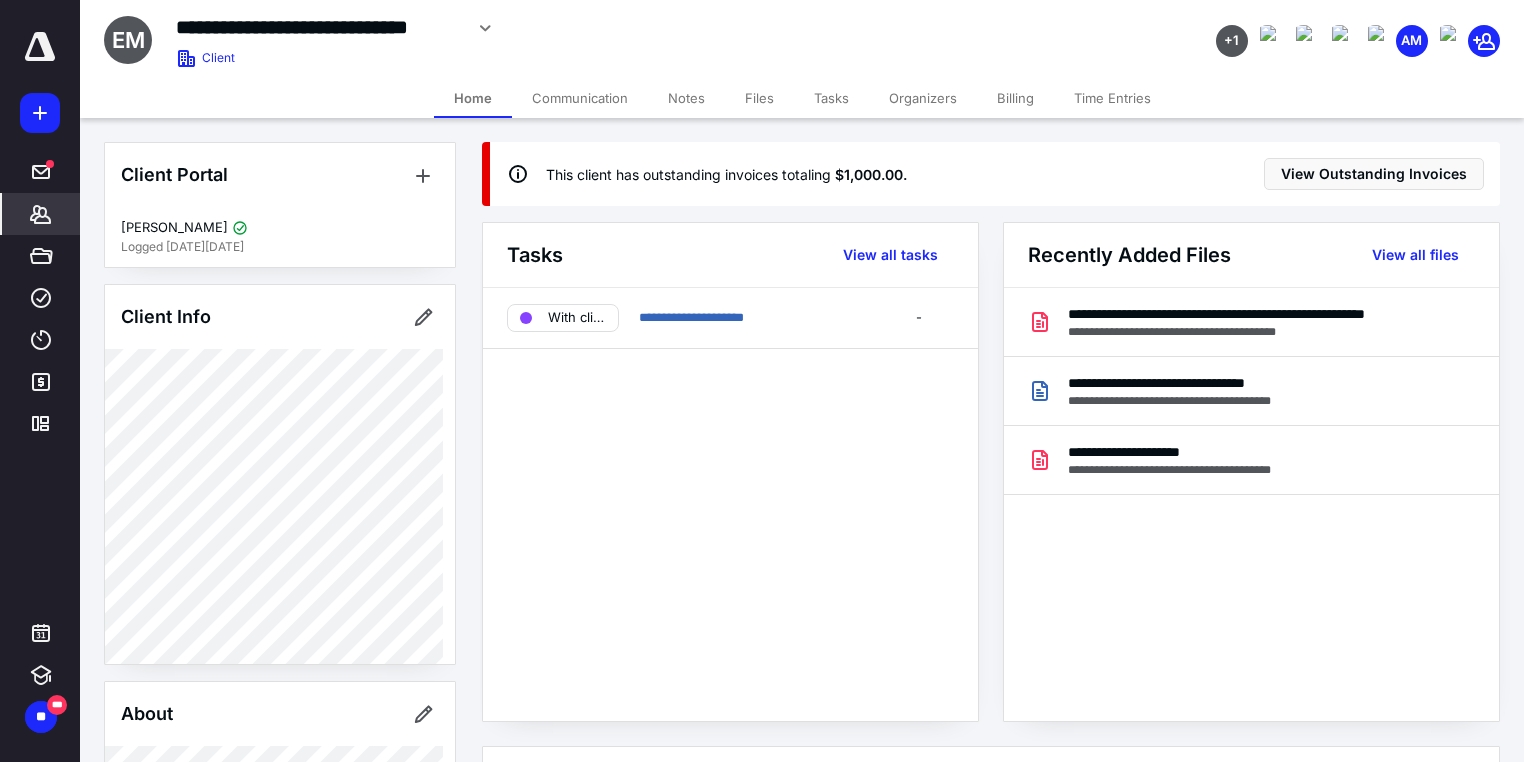 click on "Files" at bounding box center [759, 98] 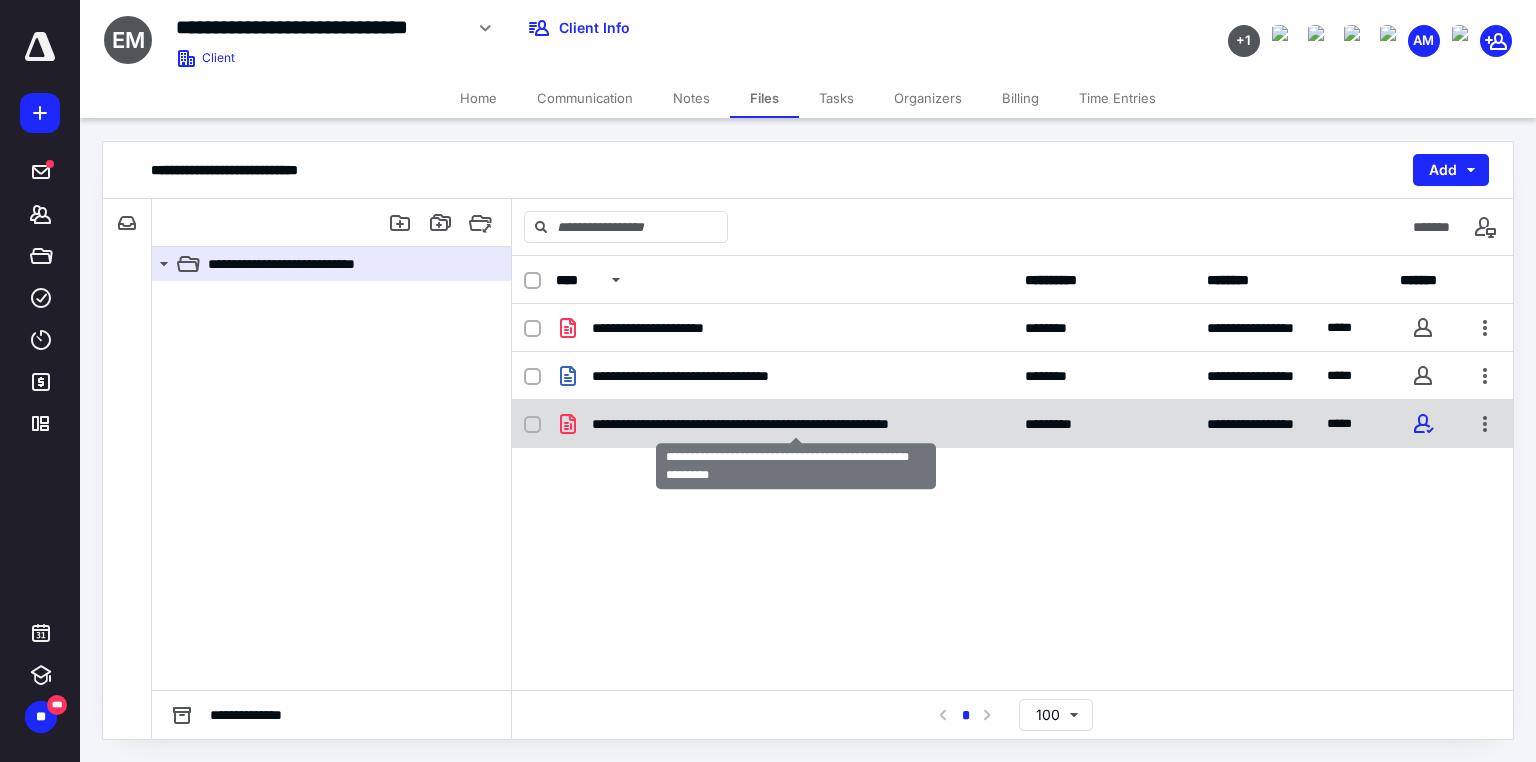 checkbox on "true" 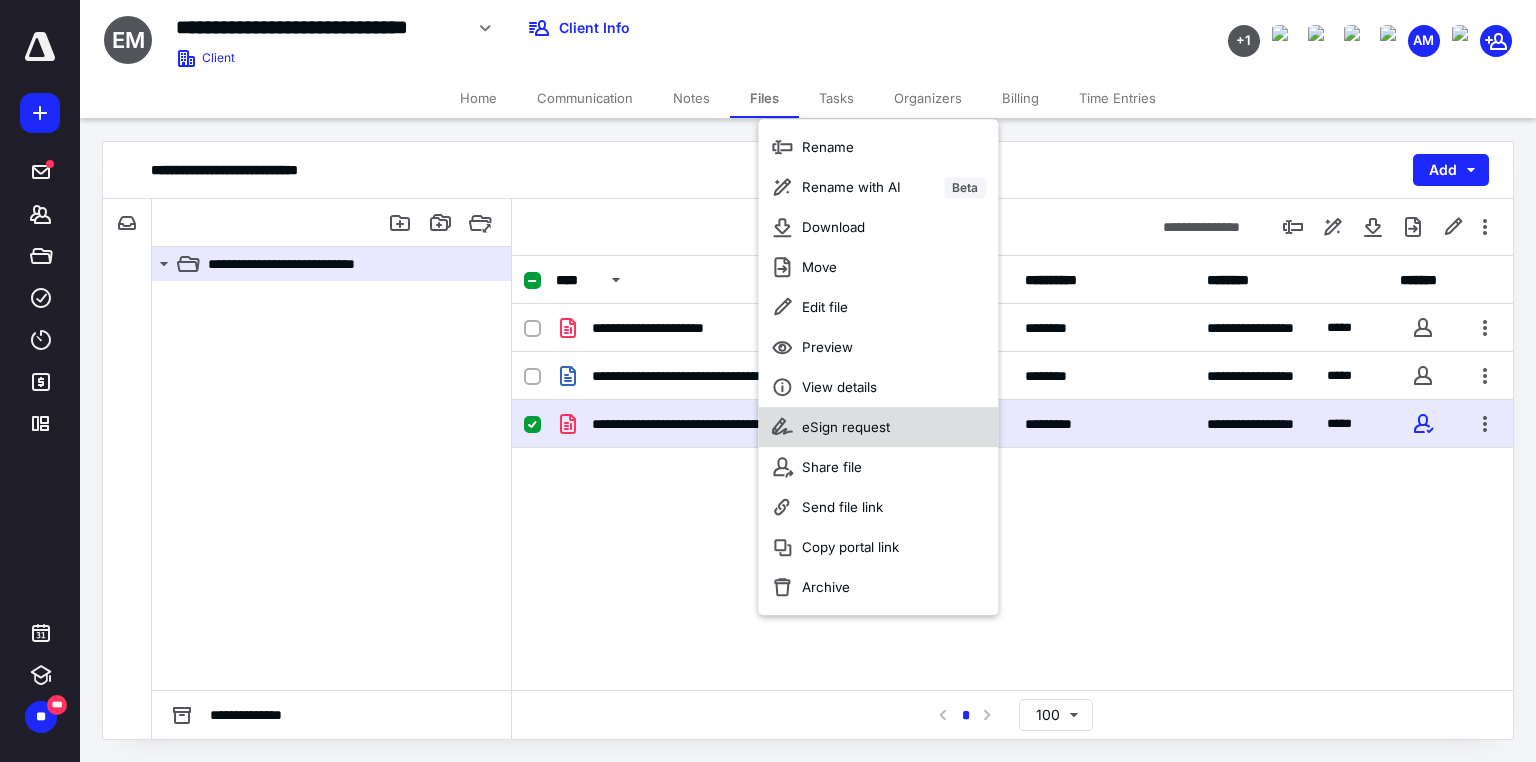 click on "eSign request" at bounding box center (846, 427) 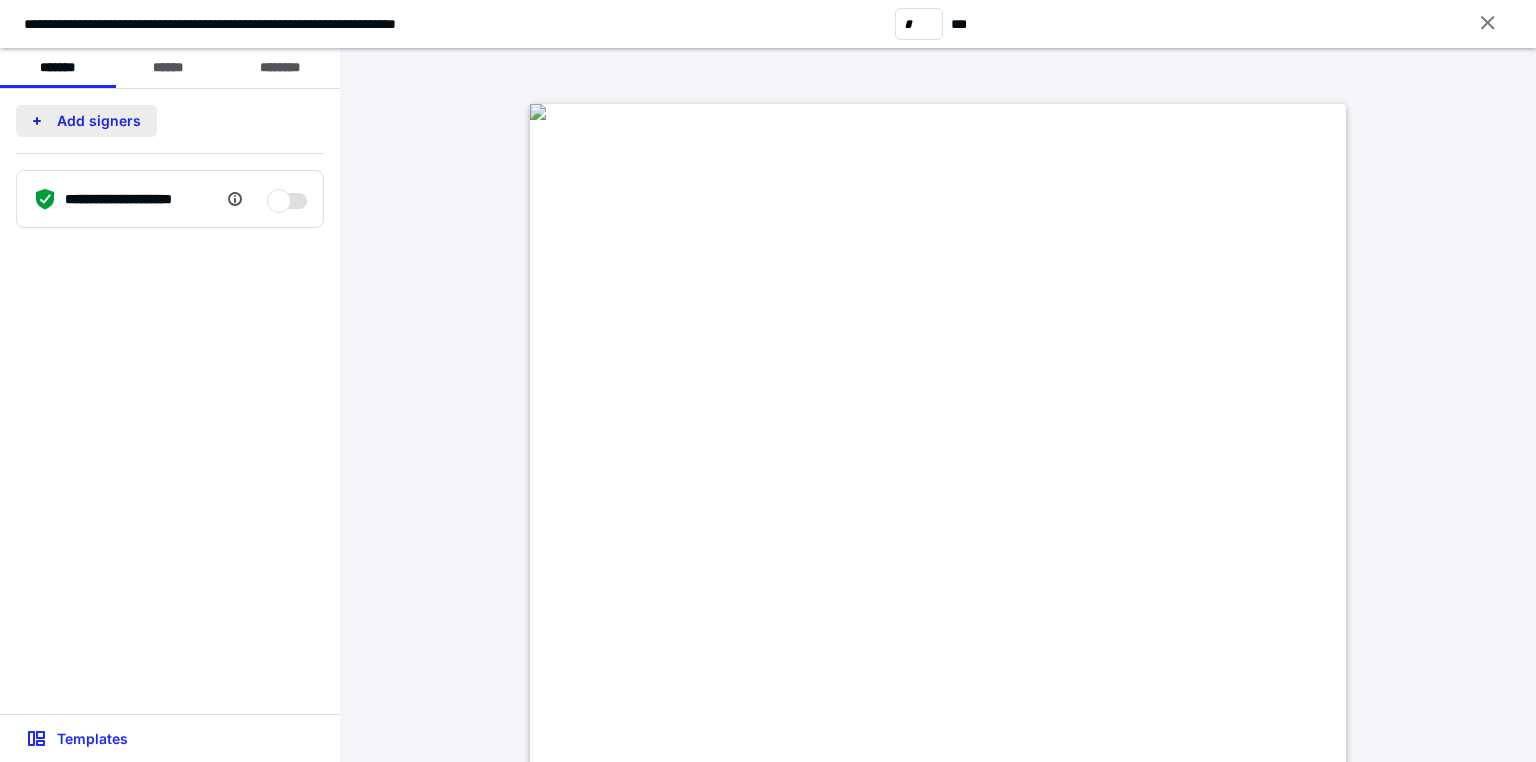 click on "Add signers" at bounding box center [86, 121] 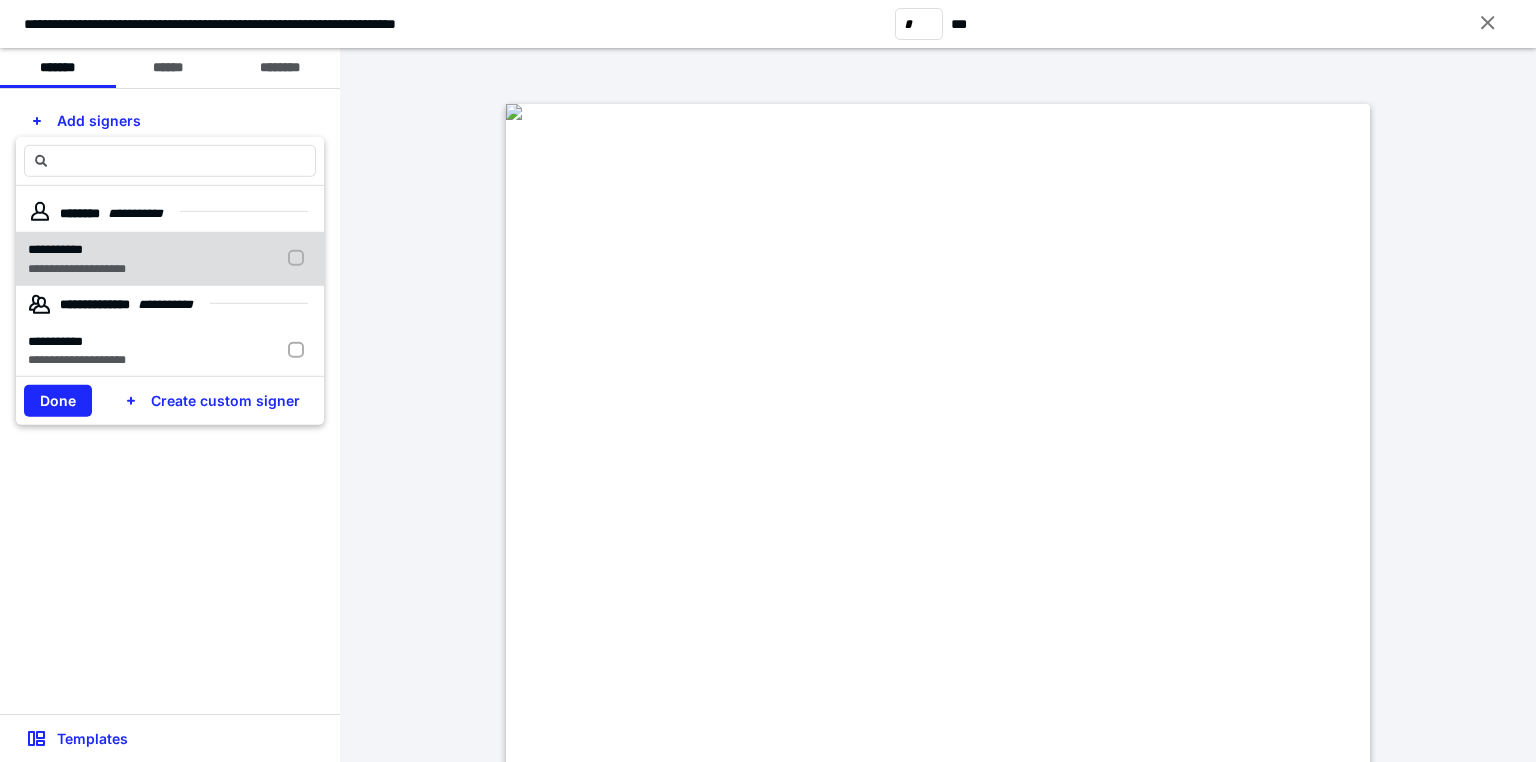 click on "**********" at bounding box center (55, 249) 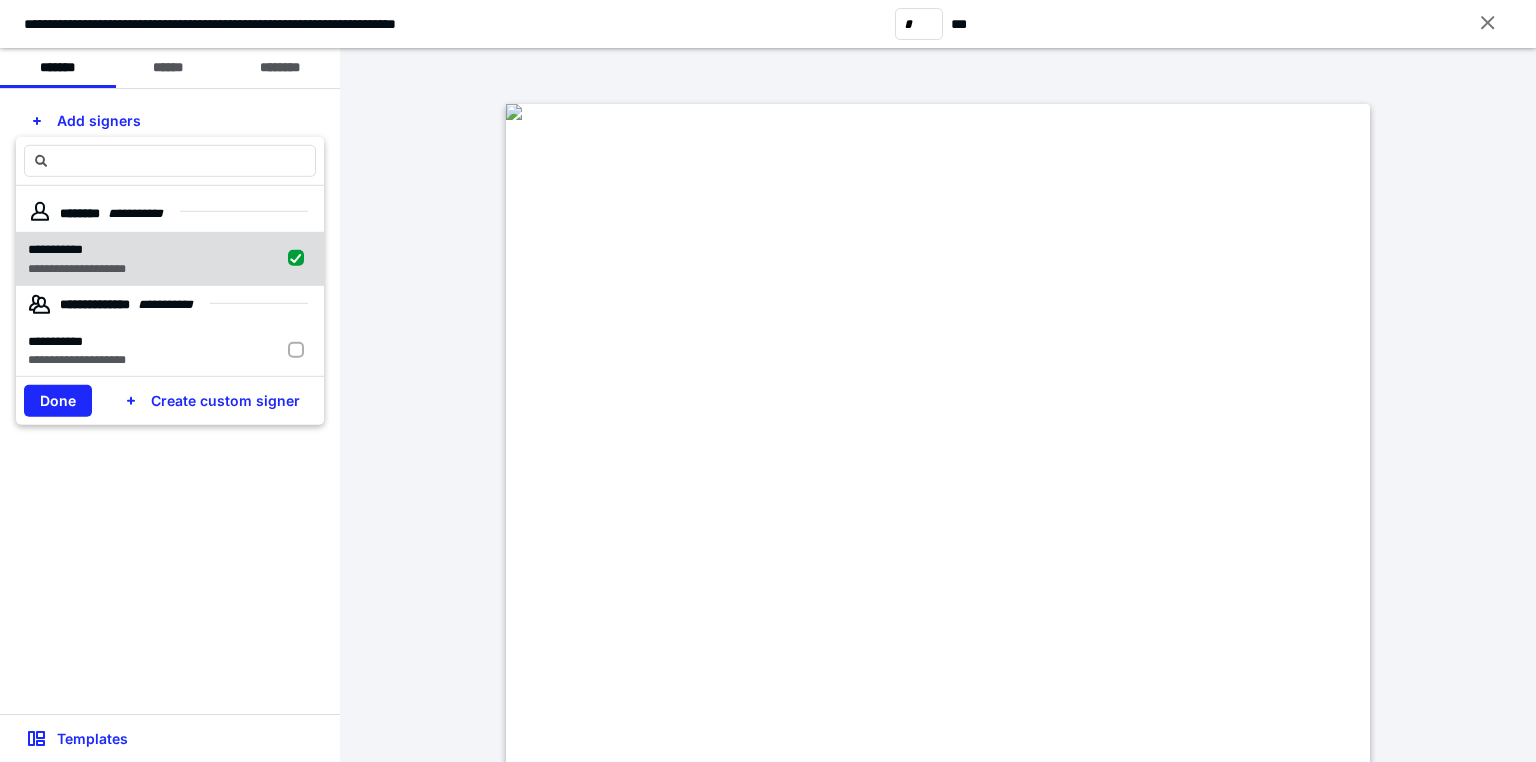 checkbox on "true" 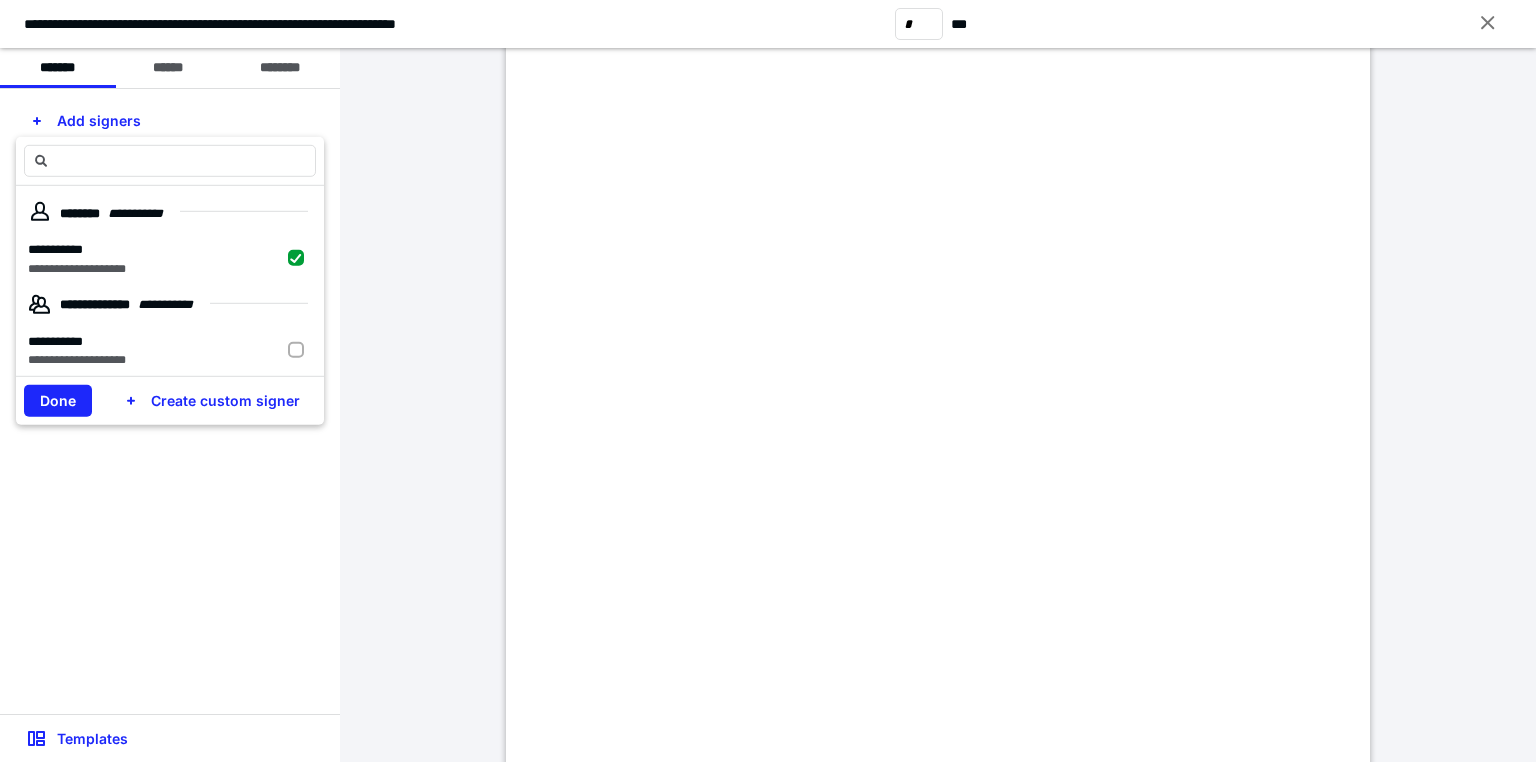 scroll, scrollTop: 2556, scrollLeft: 0, axis: vertical 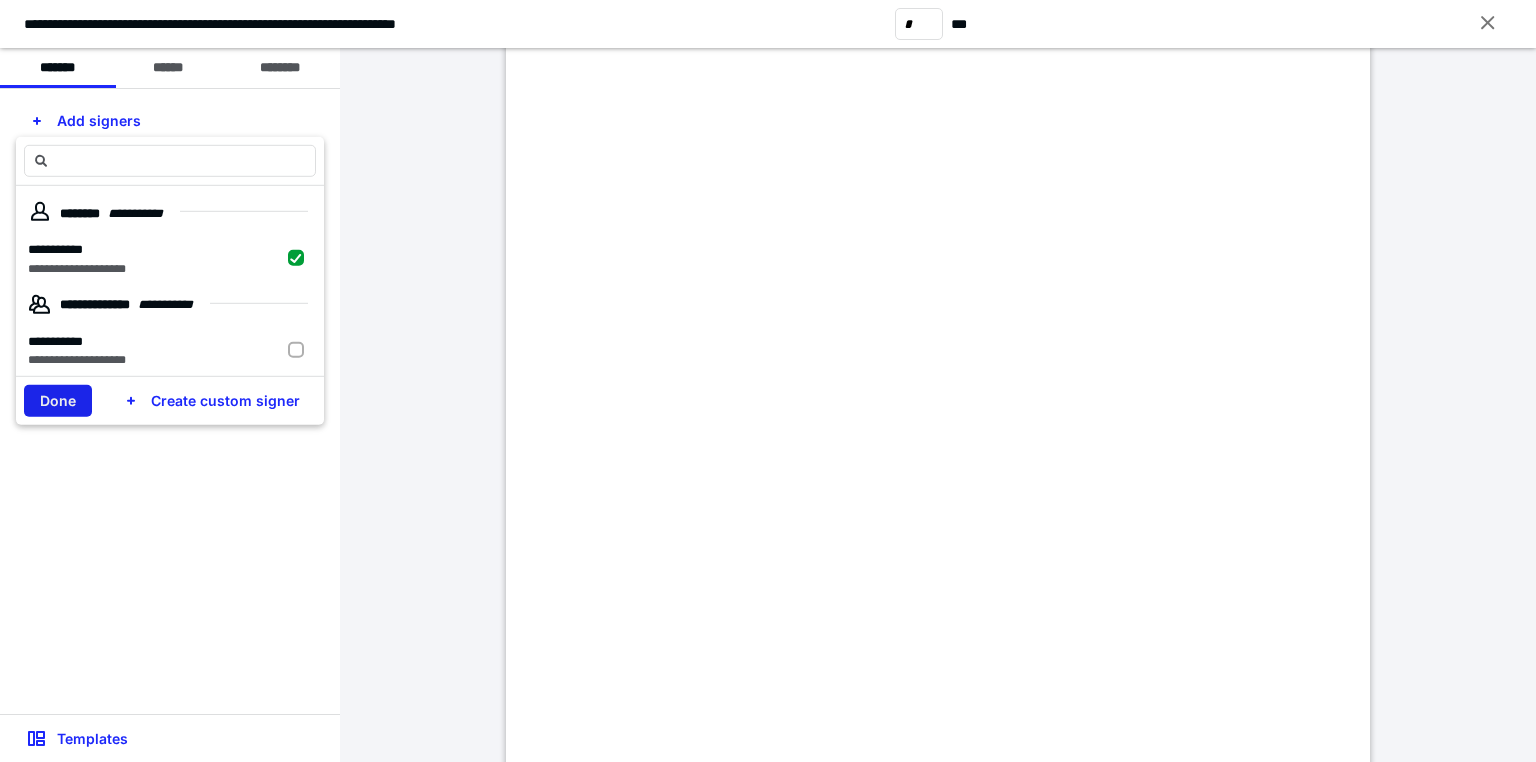 click on "Done" at bounding box center (58, 401) 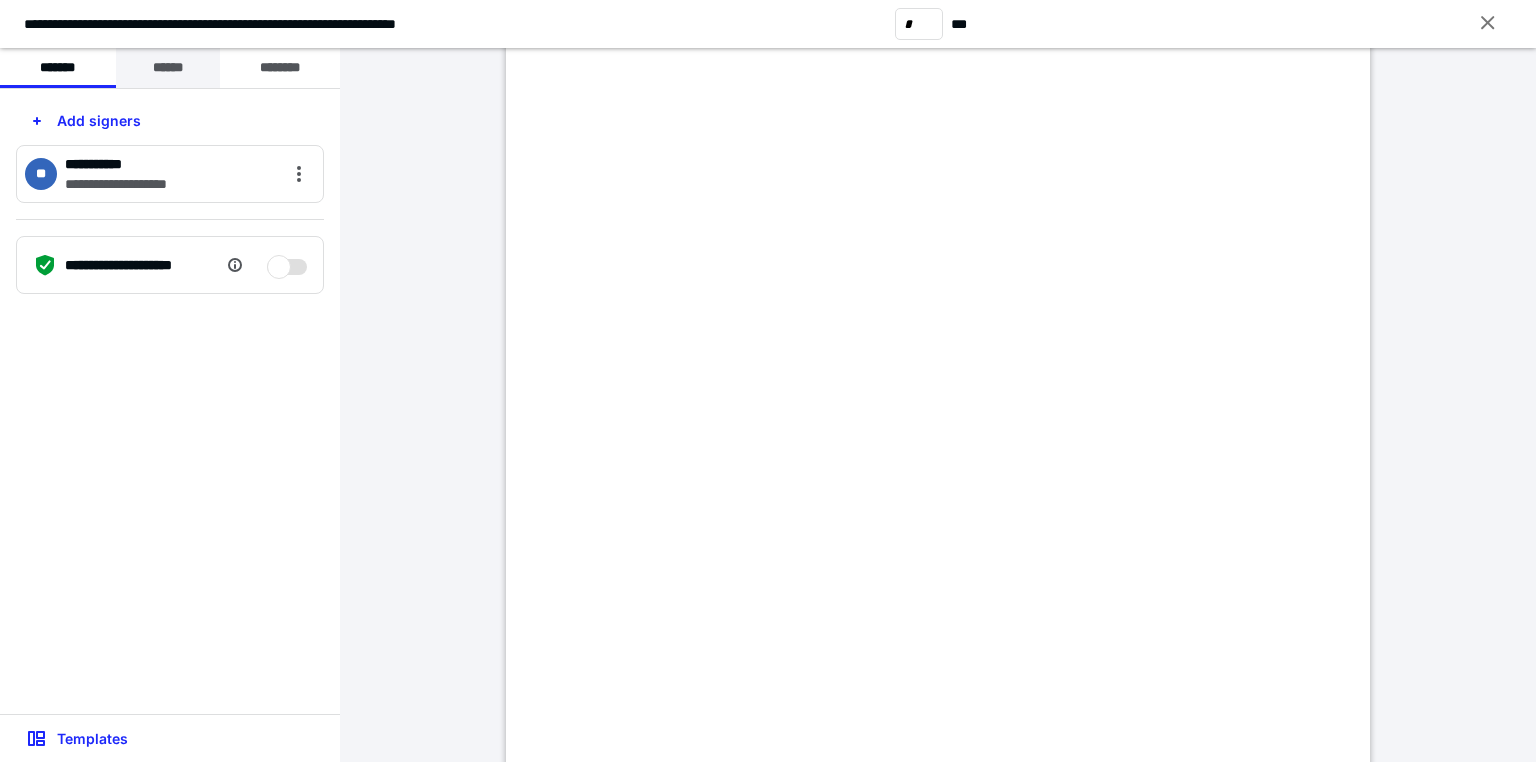 click on "******" at bounding box center [168, 68] 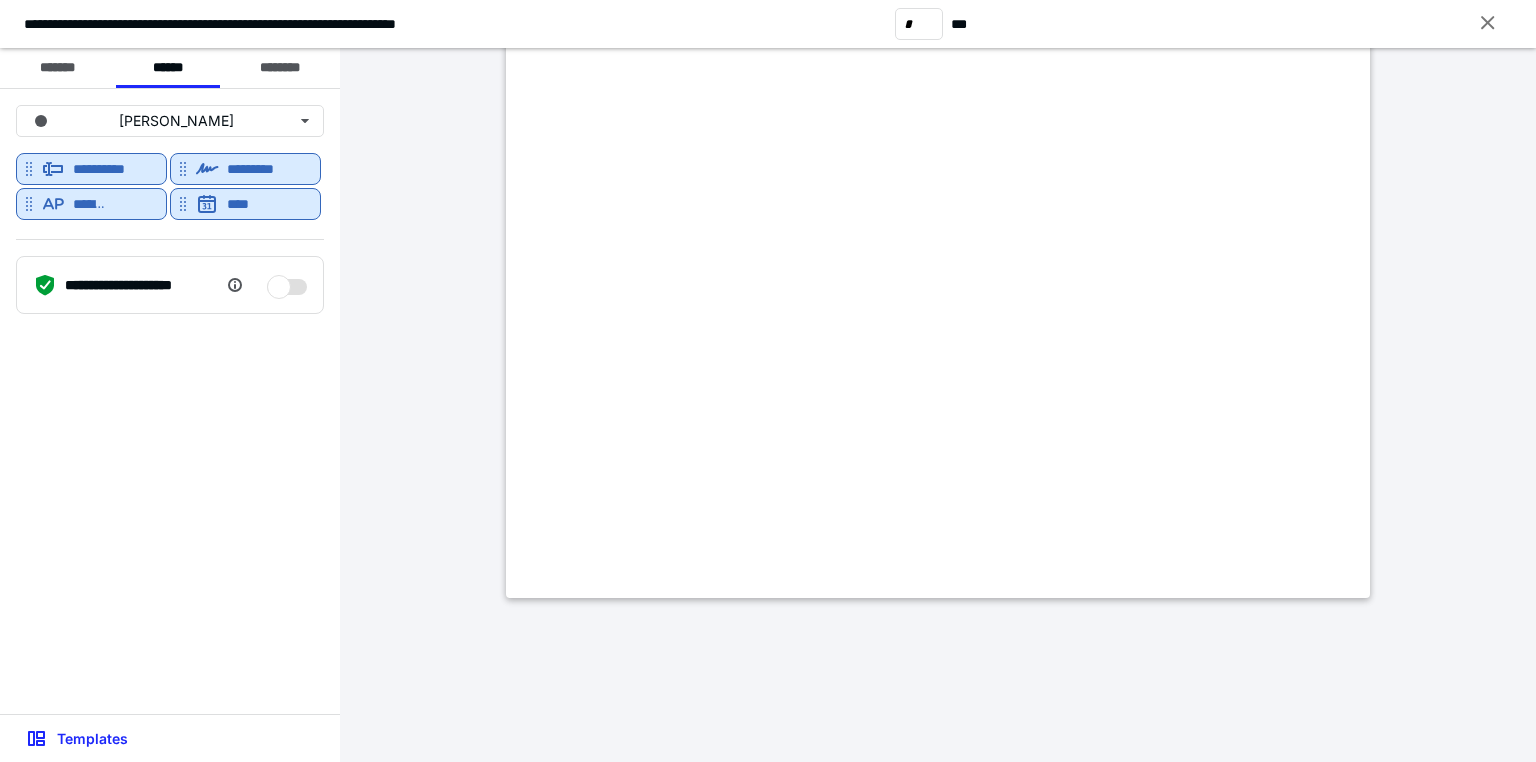 scroll, scrollTop: 4169, scrollLeft: 0, axis: vertical 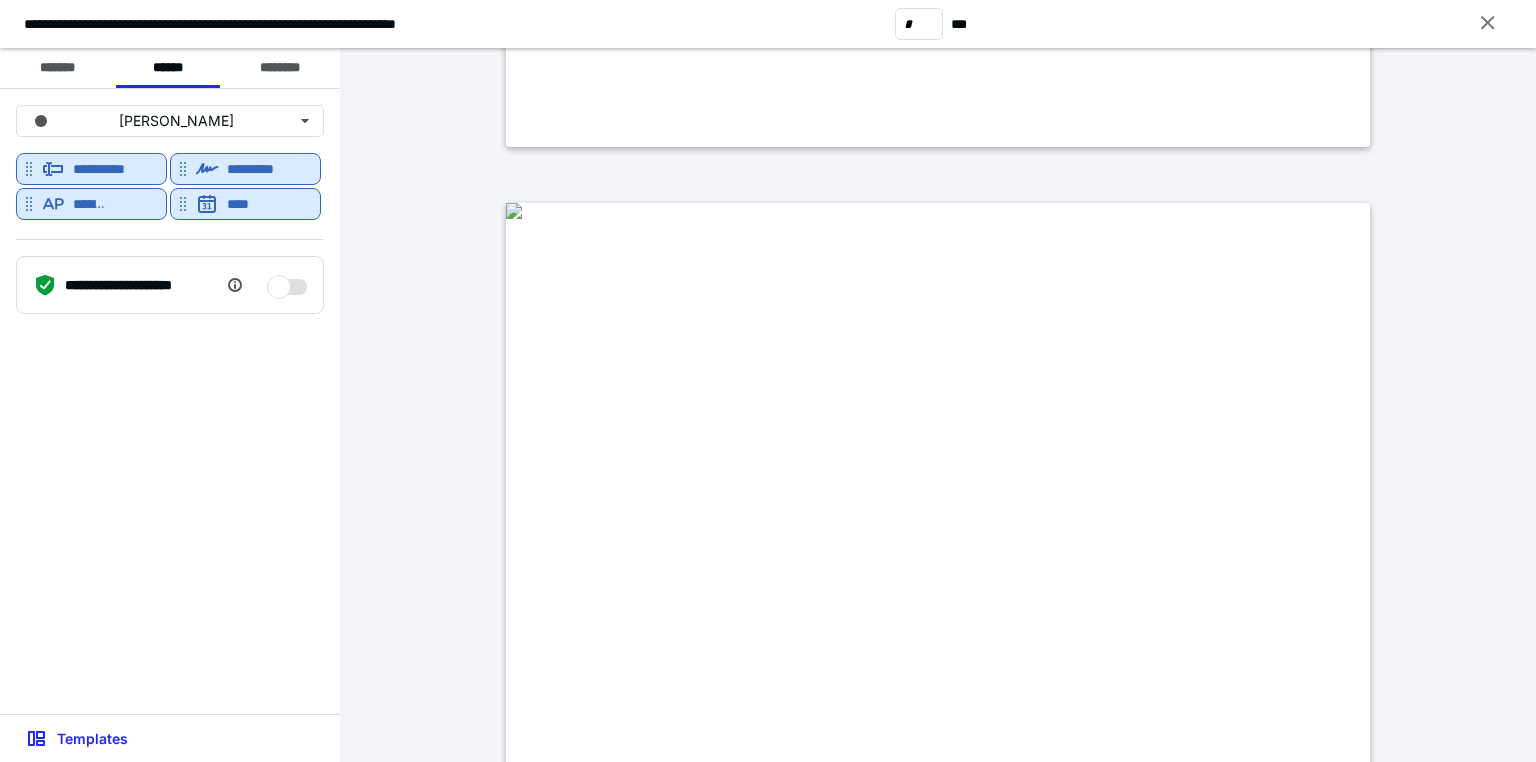 type on "*" 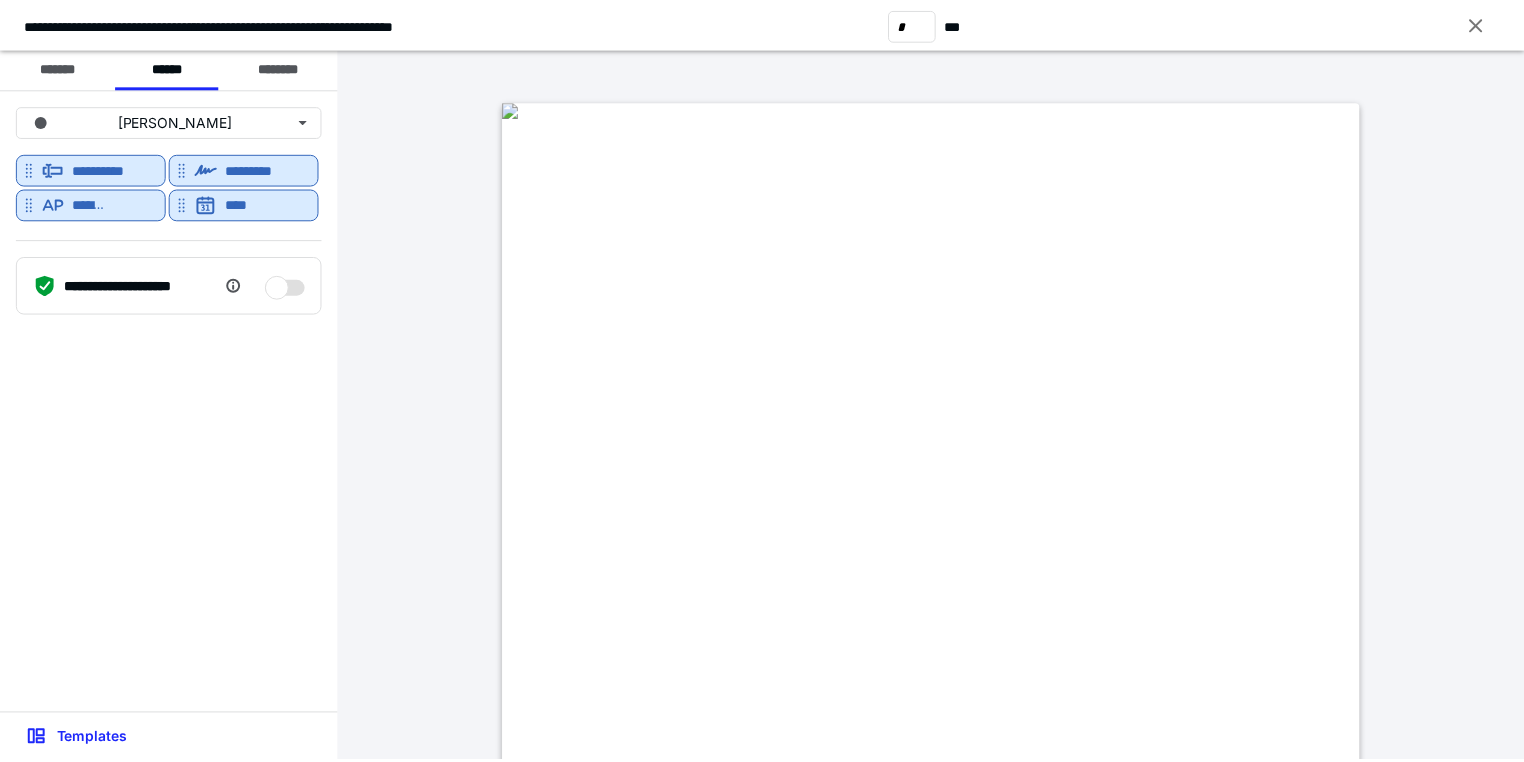 scroll, scrollTop: 0, scrollLeft: 0, axis: both 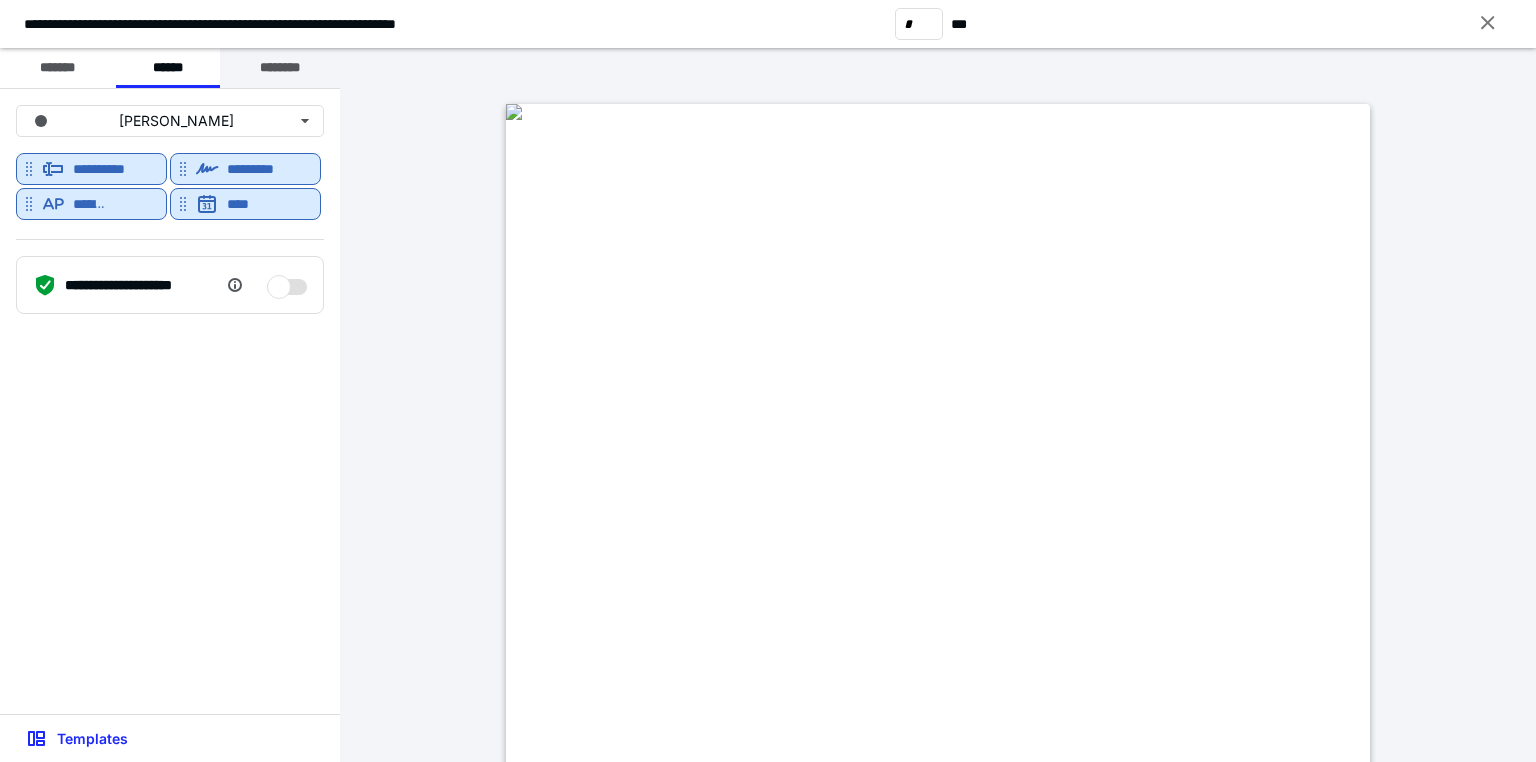 click on "********" at bounding box center [280, 68] 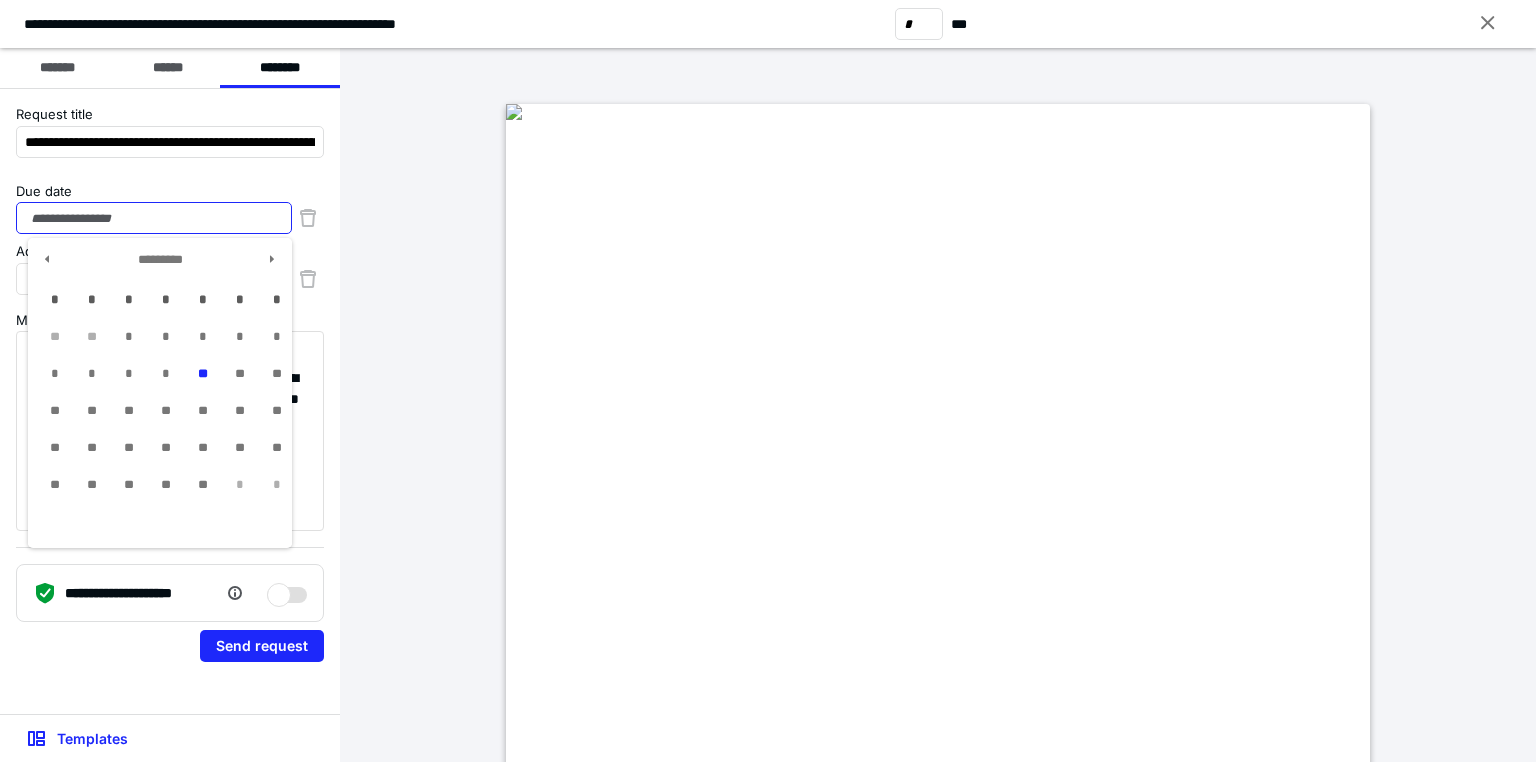 click on "Due date" at bounding box center [154, 218] 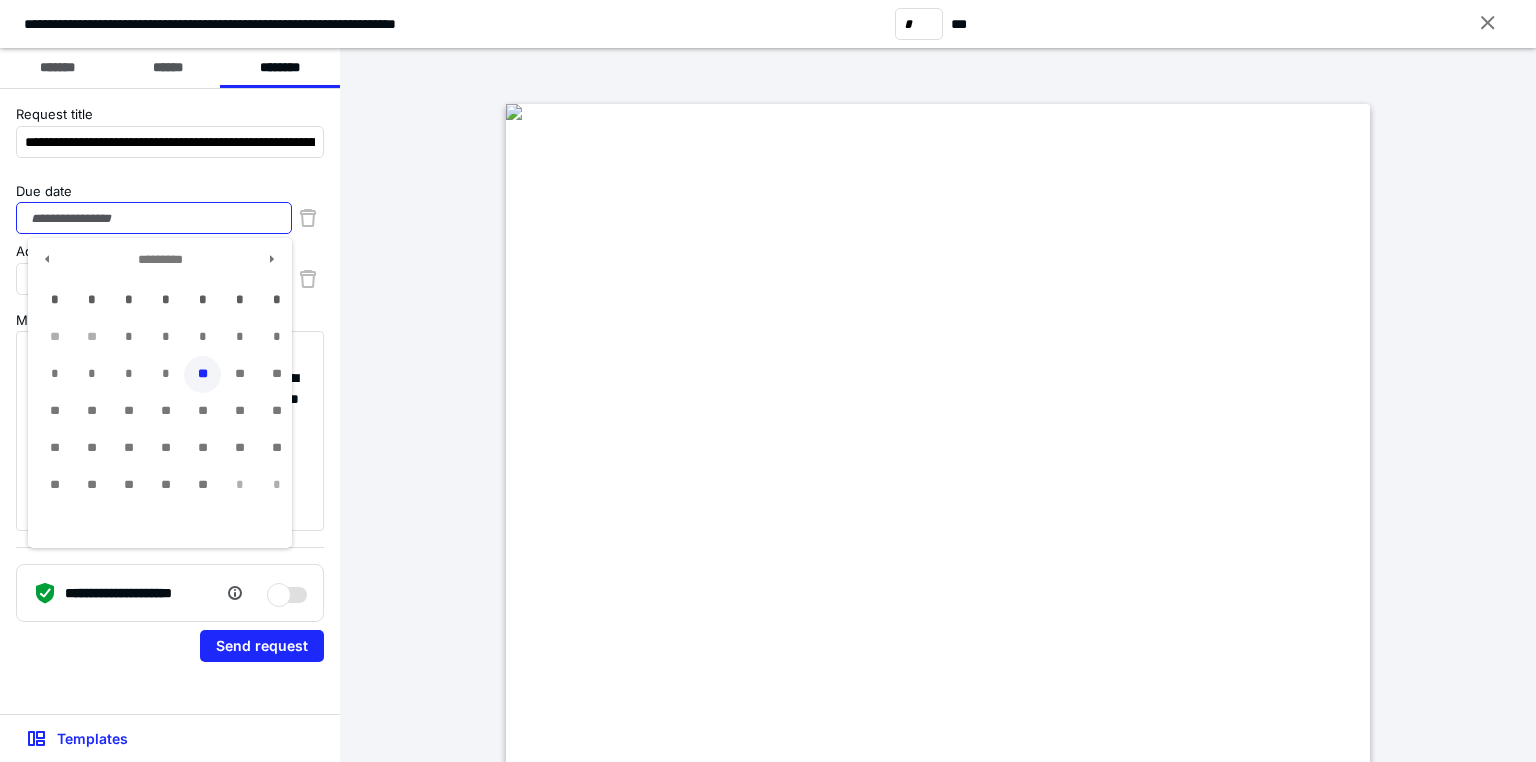 click on "**" at bounding box center (202, 374) 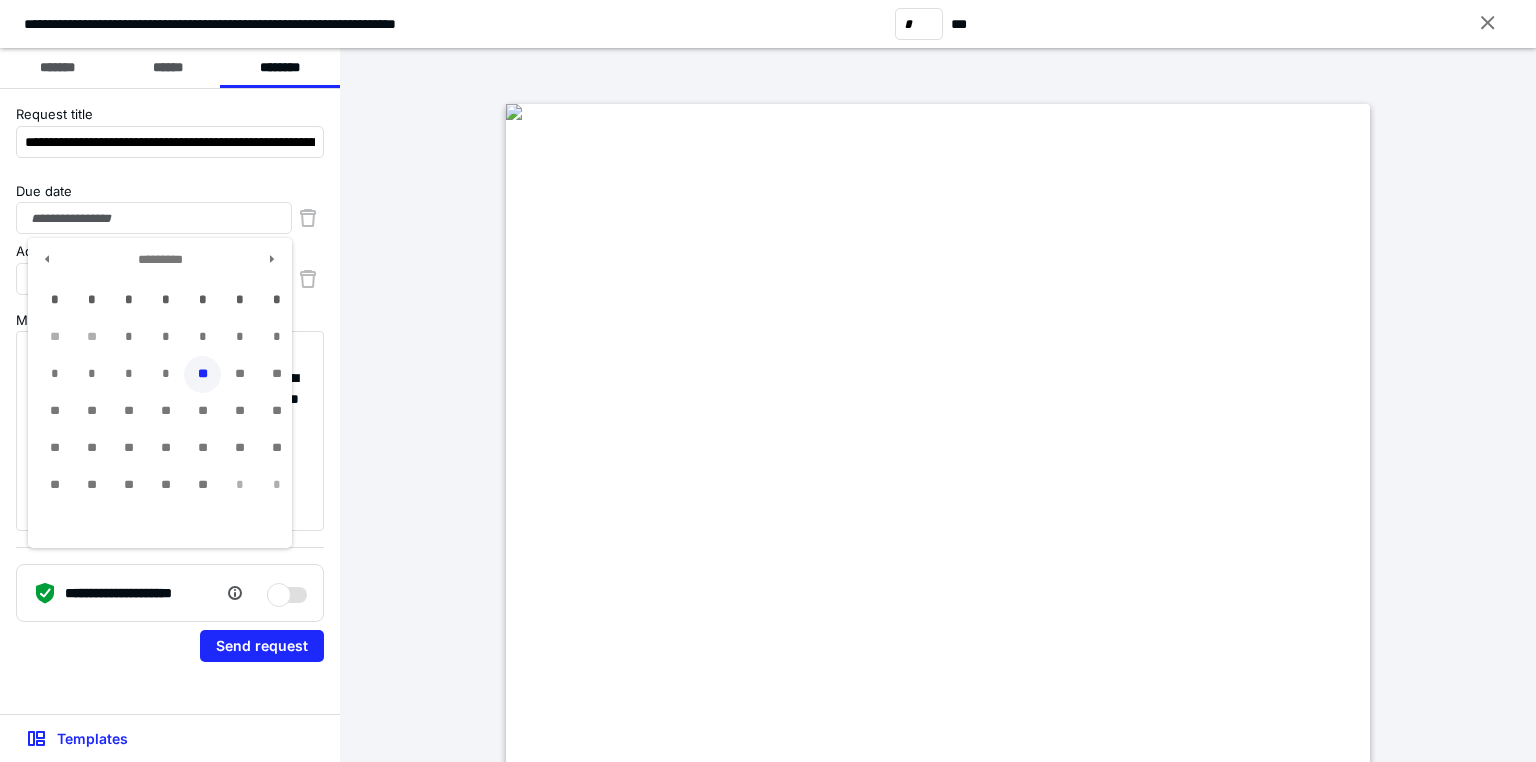 type on "**********" 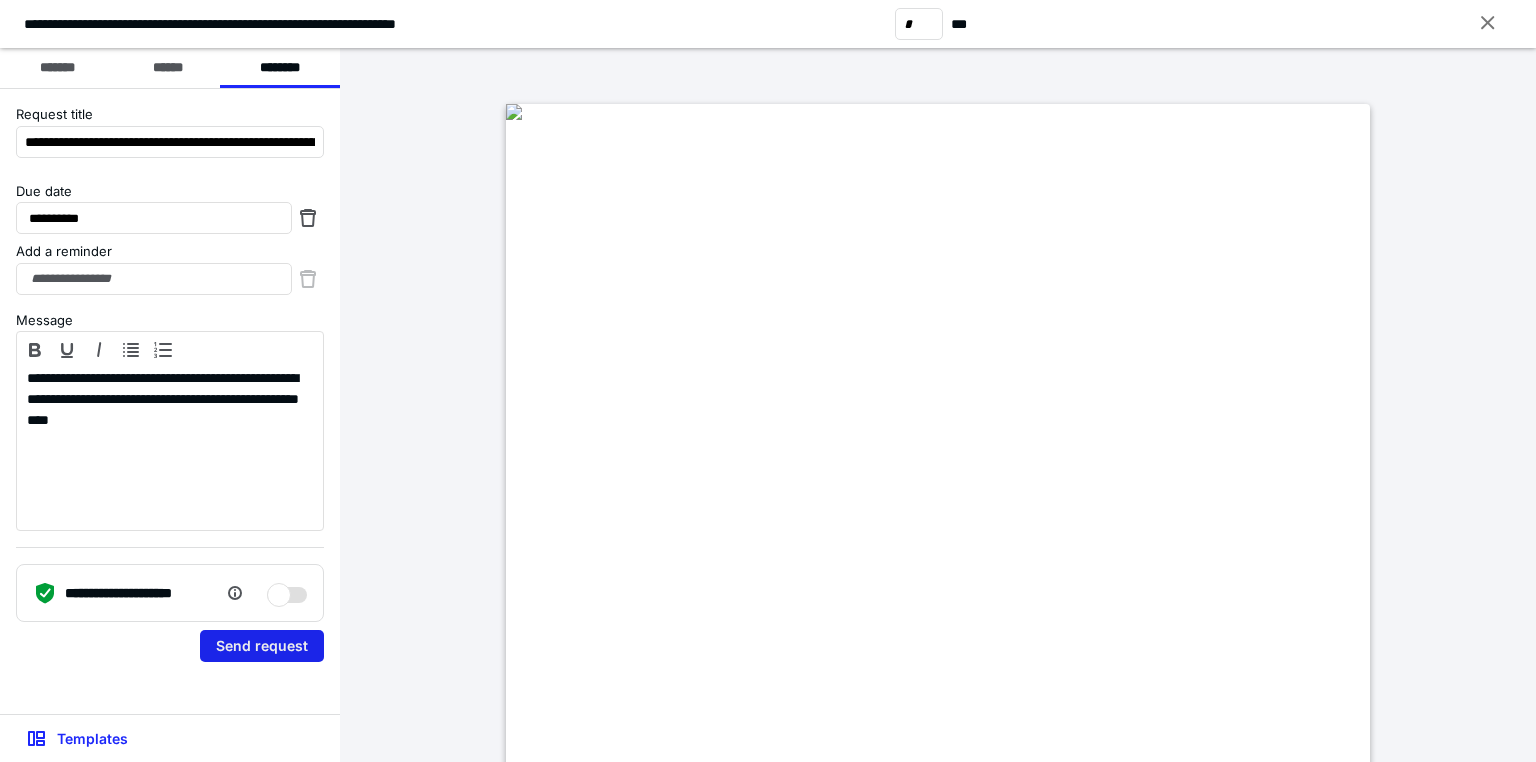 click on "Send request" at bounding box center [262, 646] 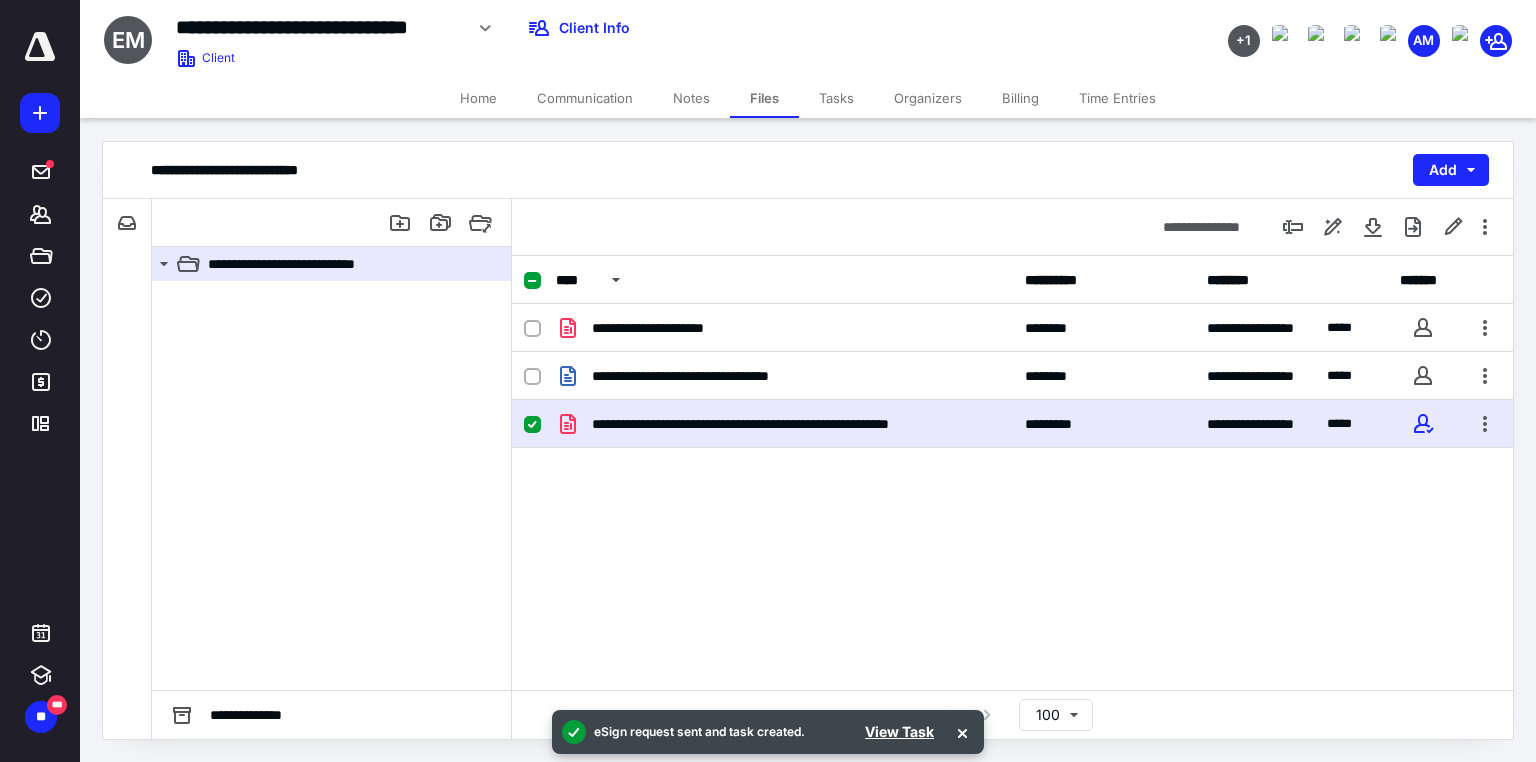click on "Tasks" at bounding box center (836, 98) 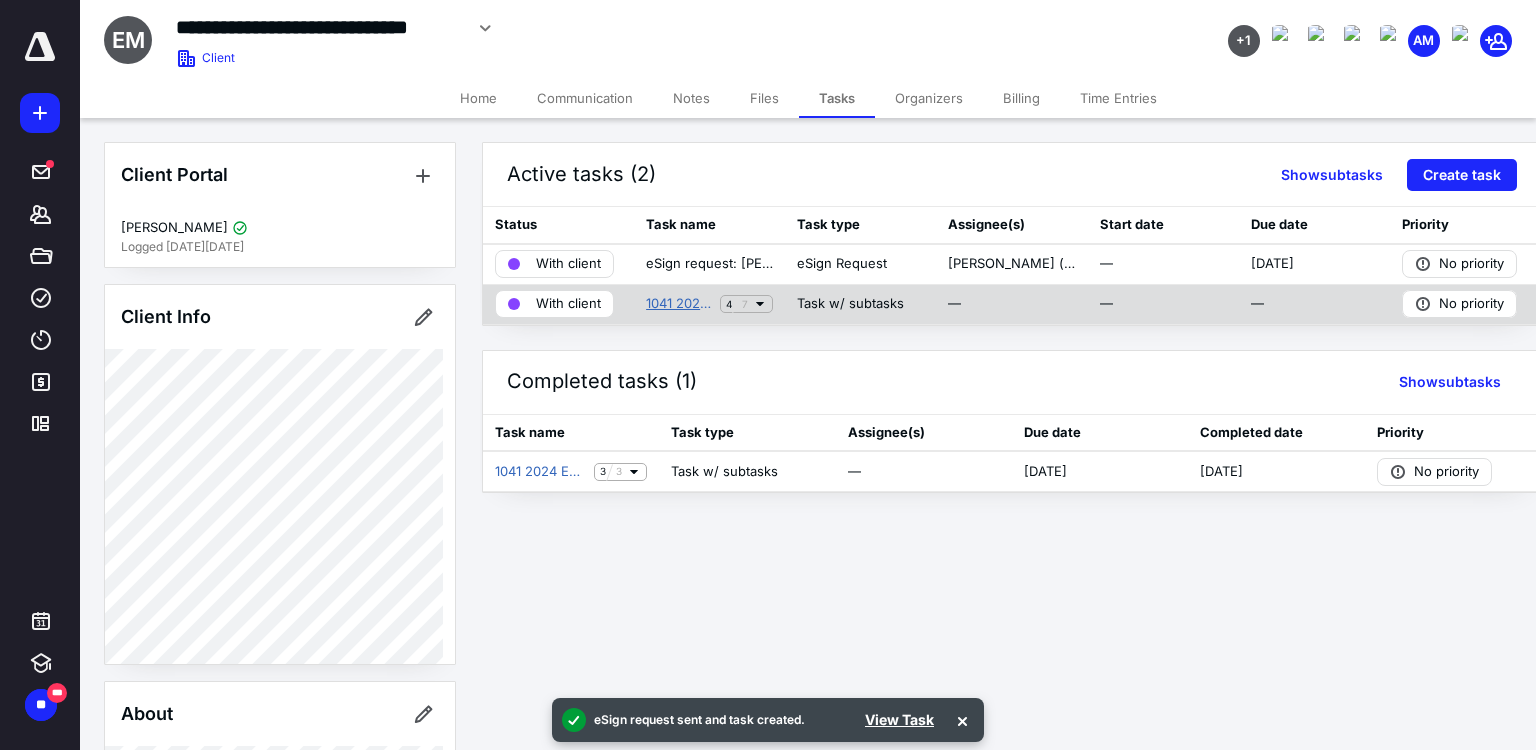 click on "1041 2024 Preparation" at bounding box center [679, 304] 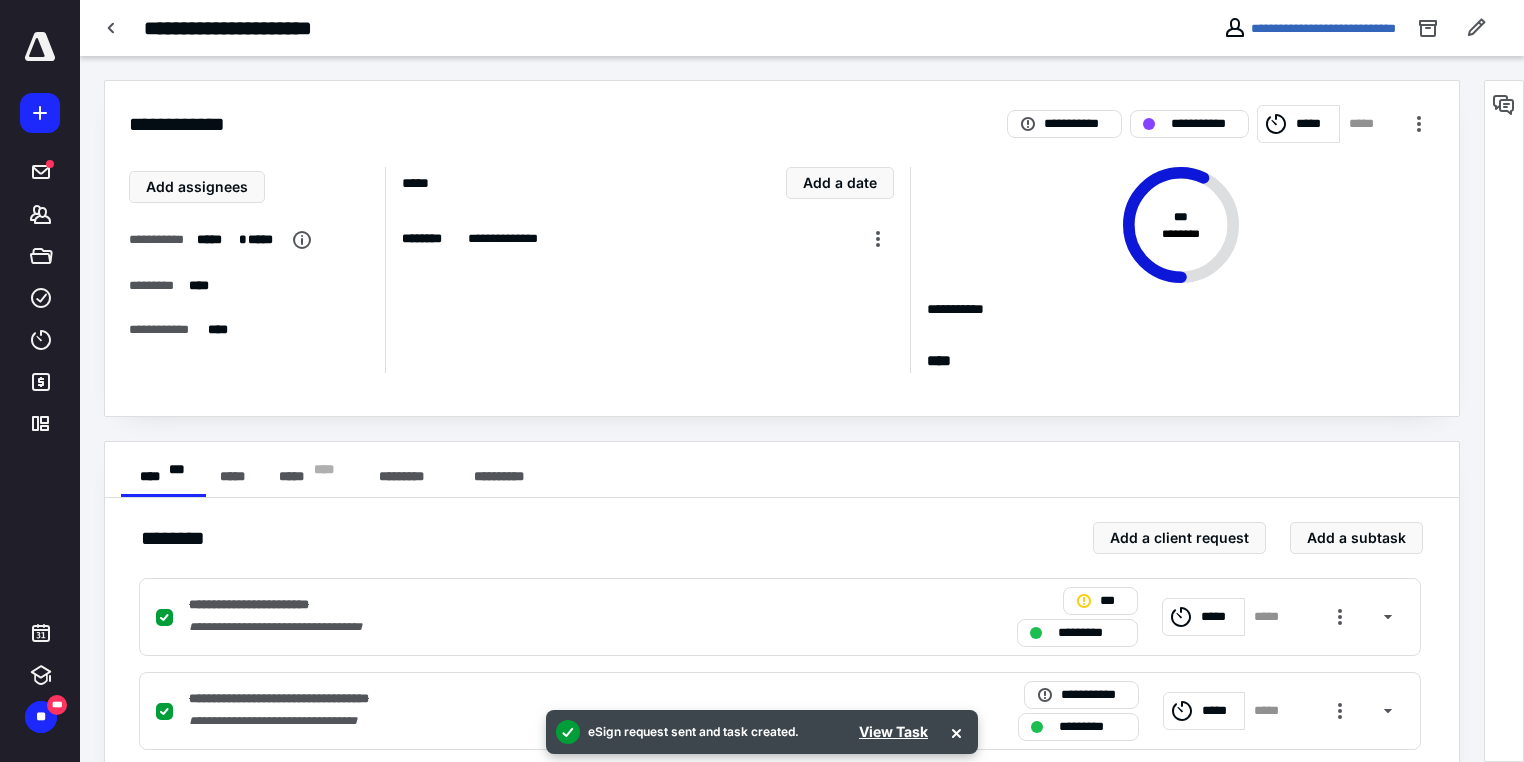 scroll, scrollTop: 506, scrollLeft: 0, axis: vertical 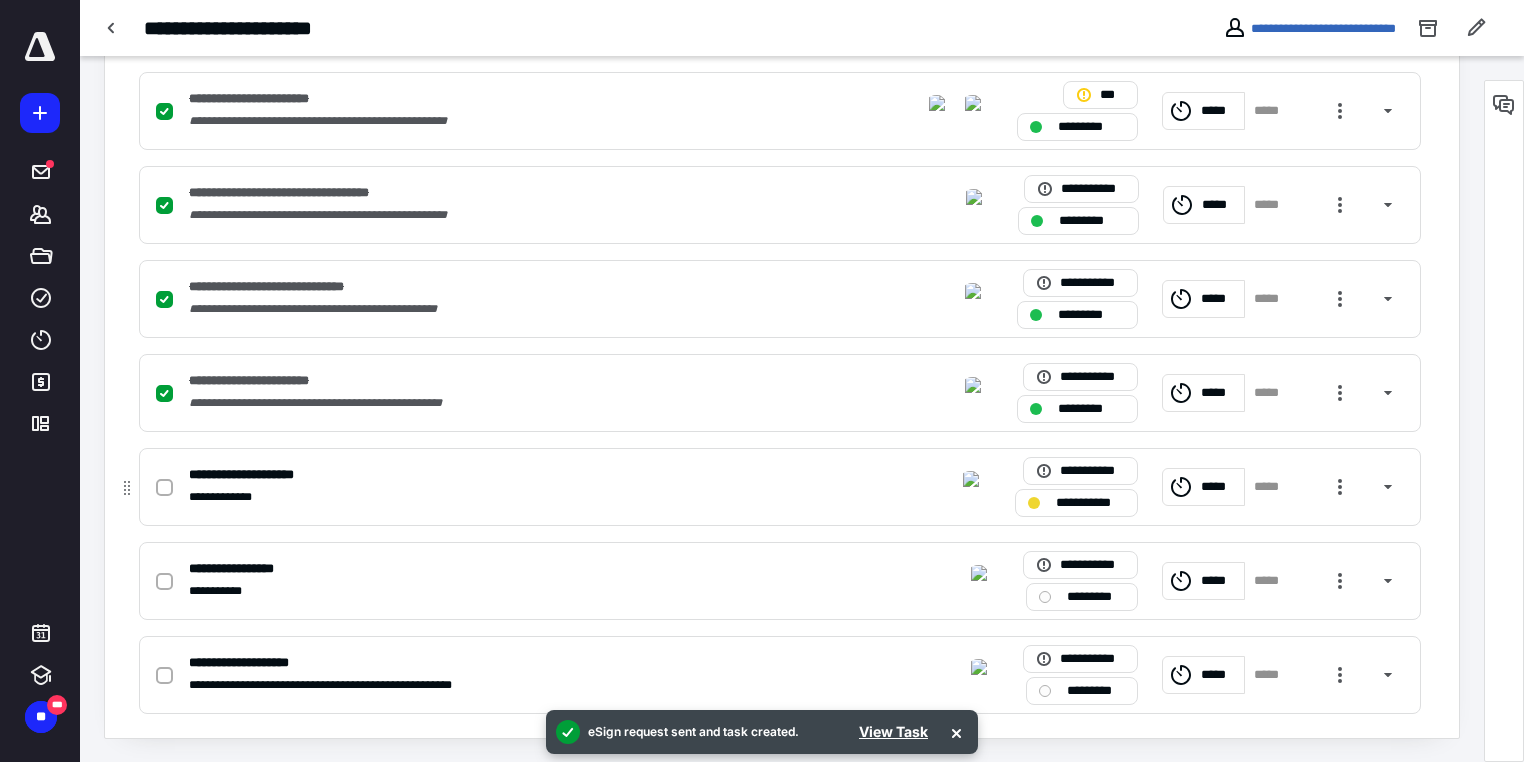 click on "**********" at bounding box center (1090, 503) 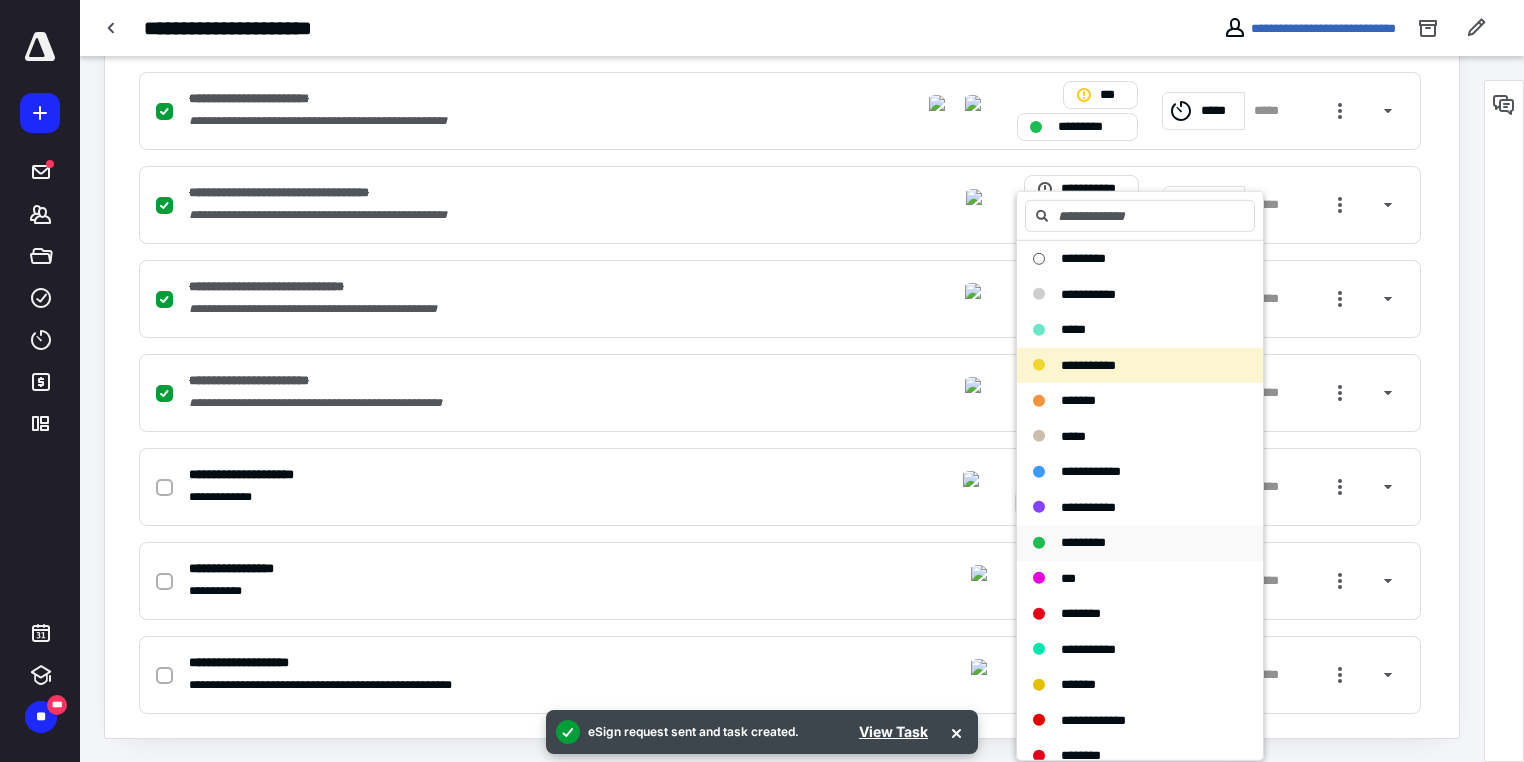 click on "*********" at bounding box center [1083, 542] 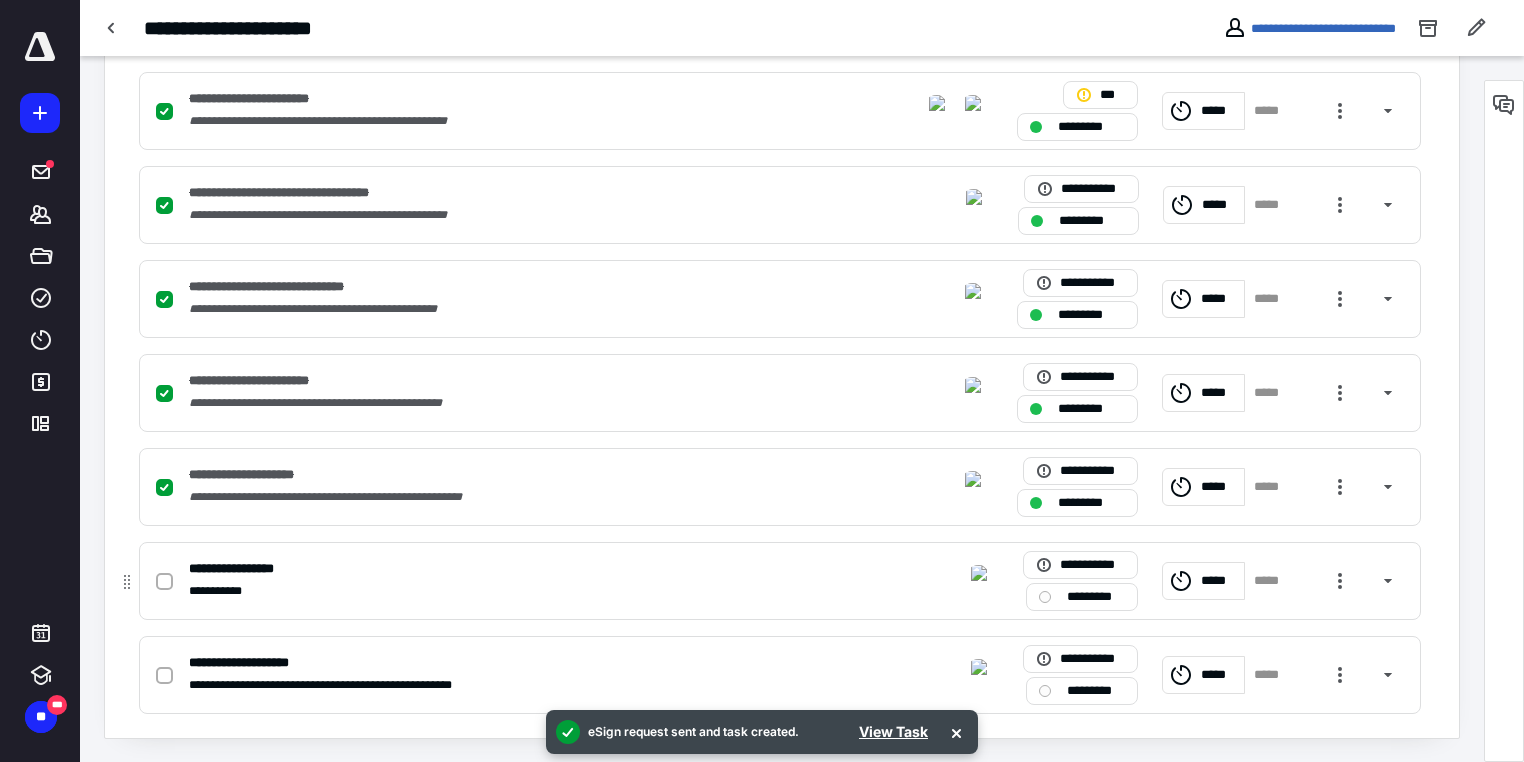 click on "*********" at bounding box center (1082, 597) 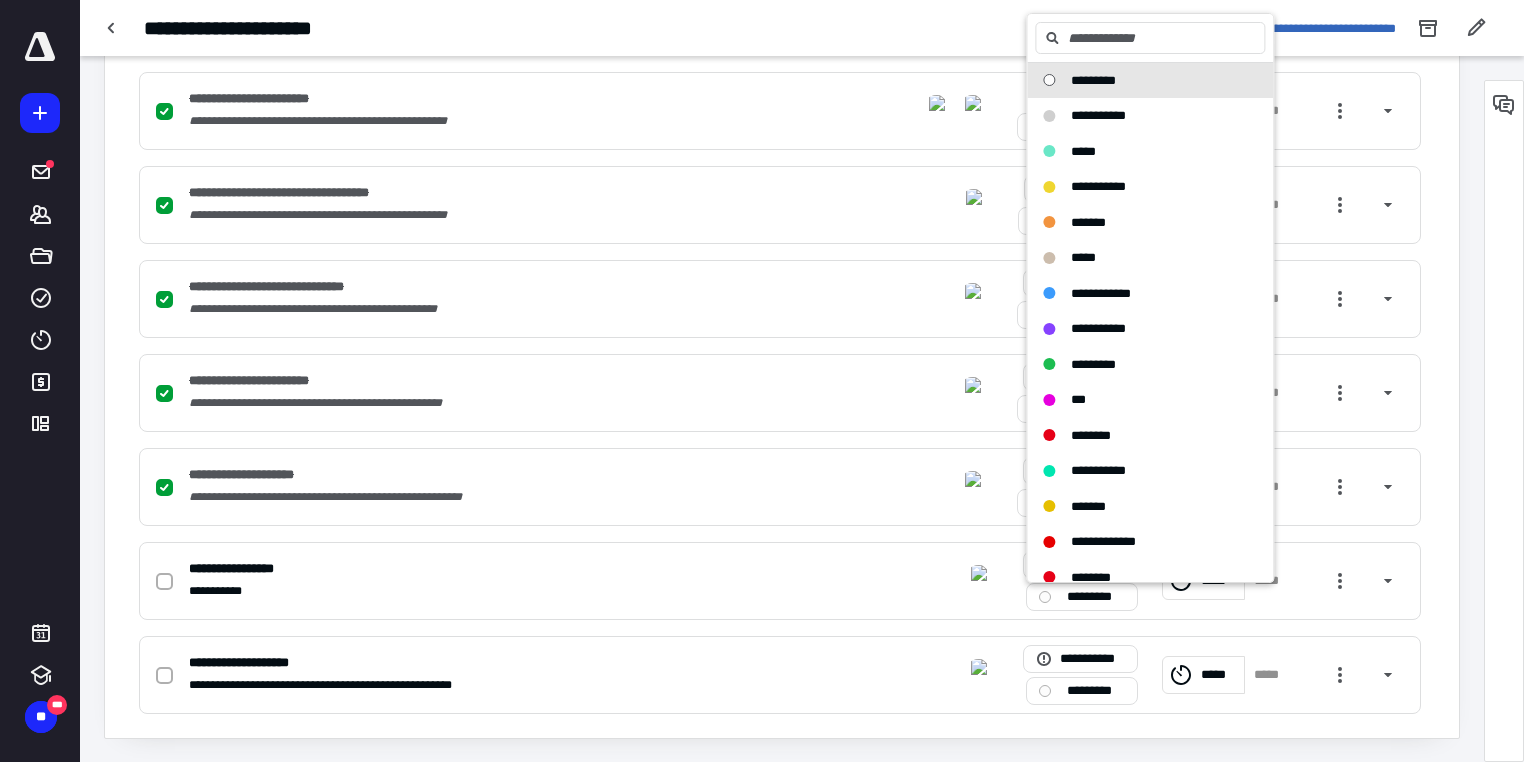 click on "**********" at bounding box center (782, 156) 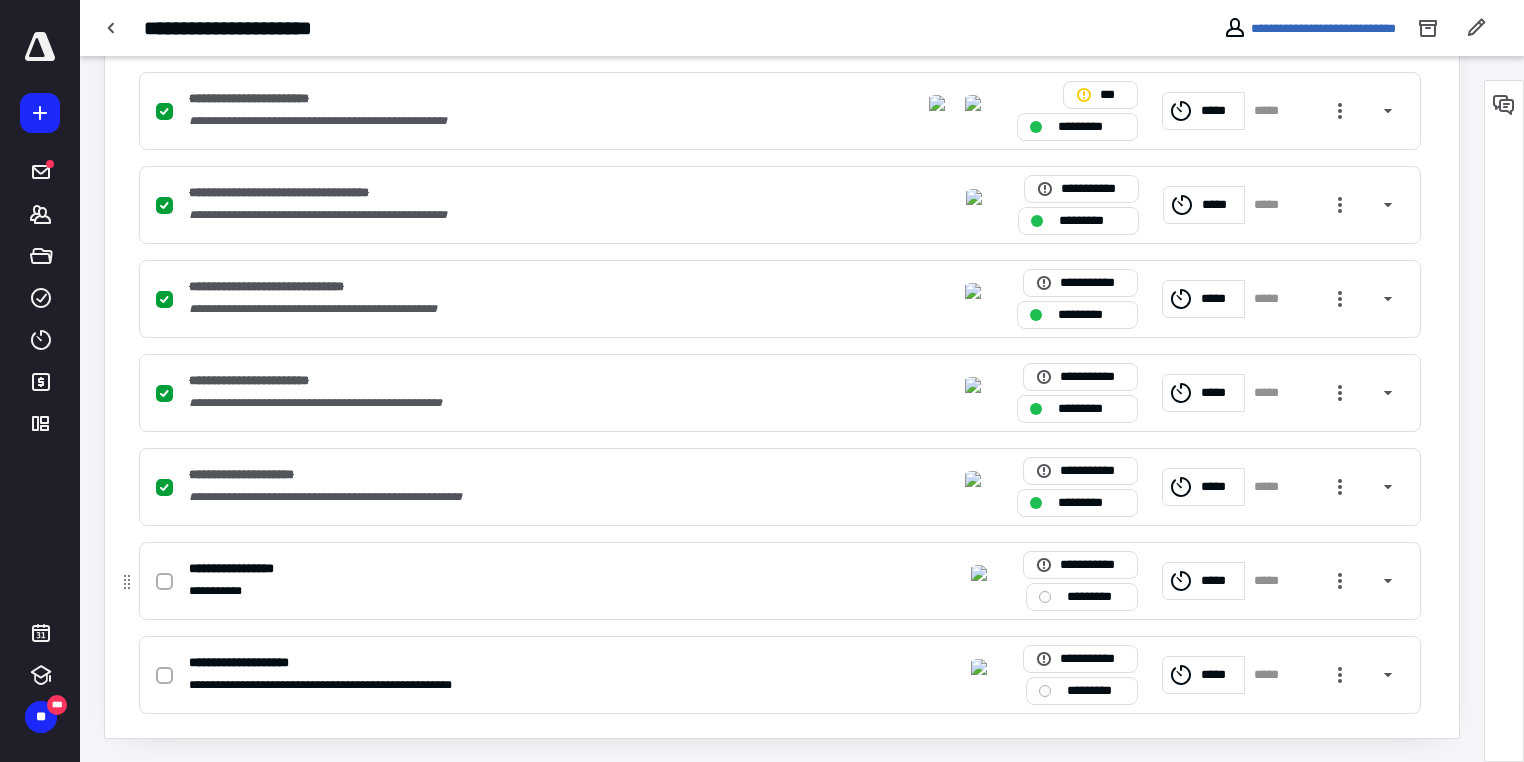 click on "*********" at bounding box center (1082, 597) 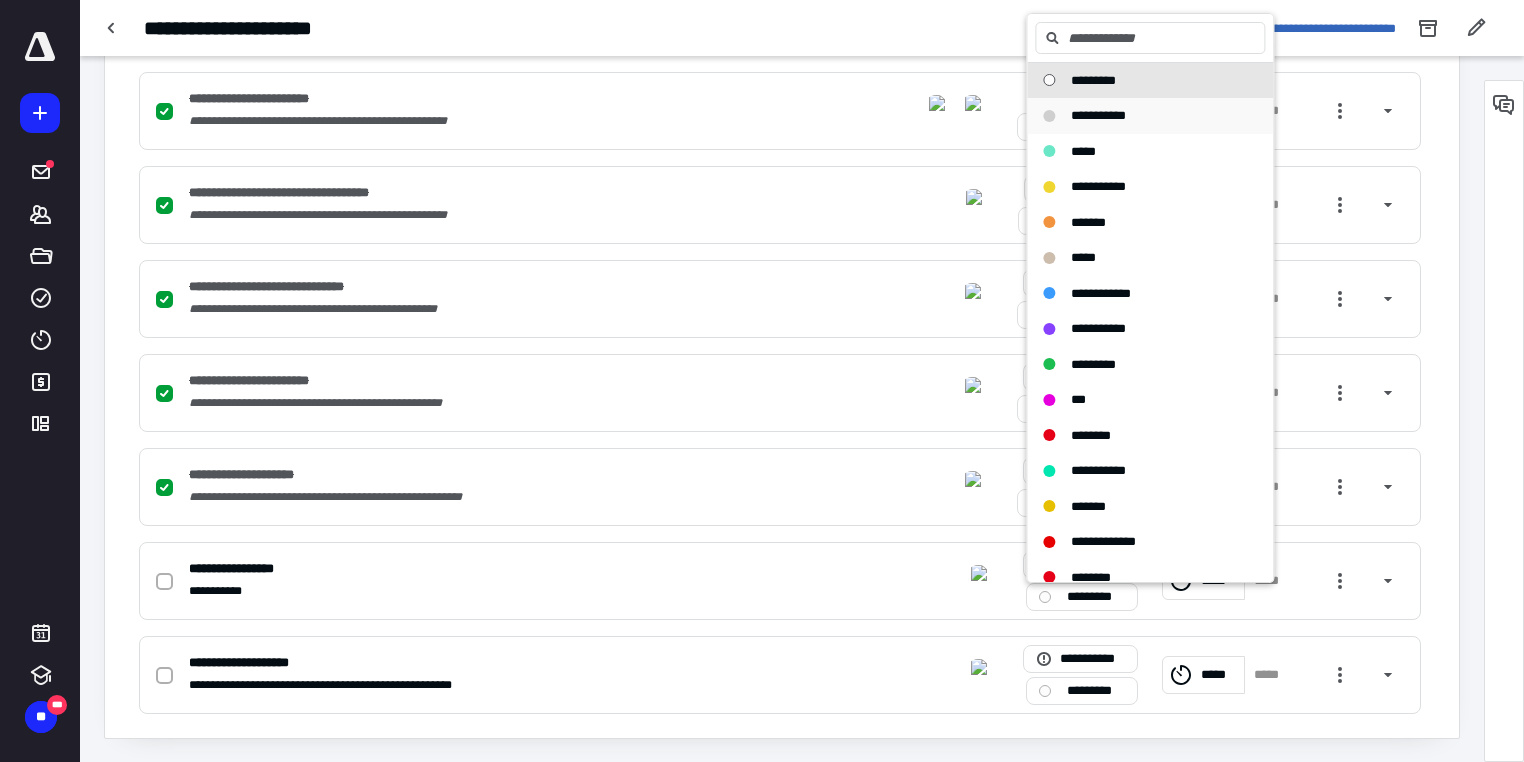 click on "**********" at bounding box center (1098, 115) 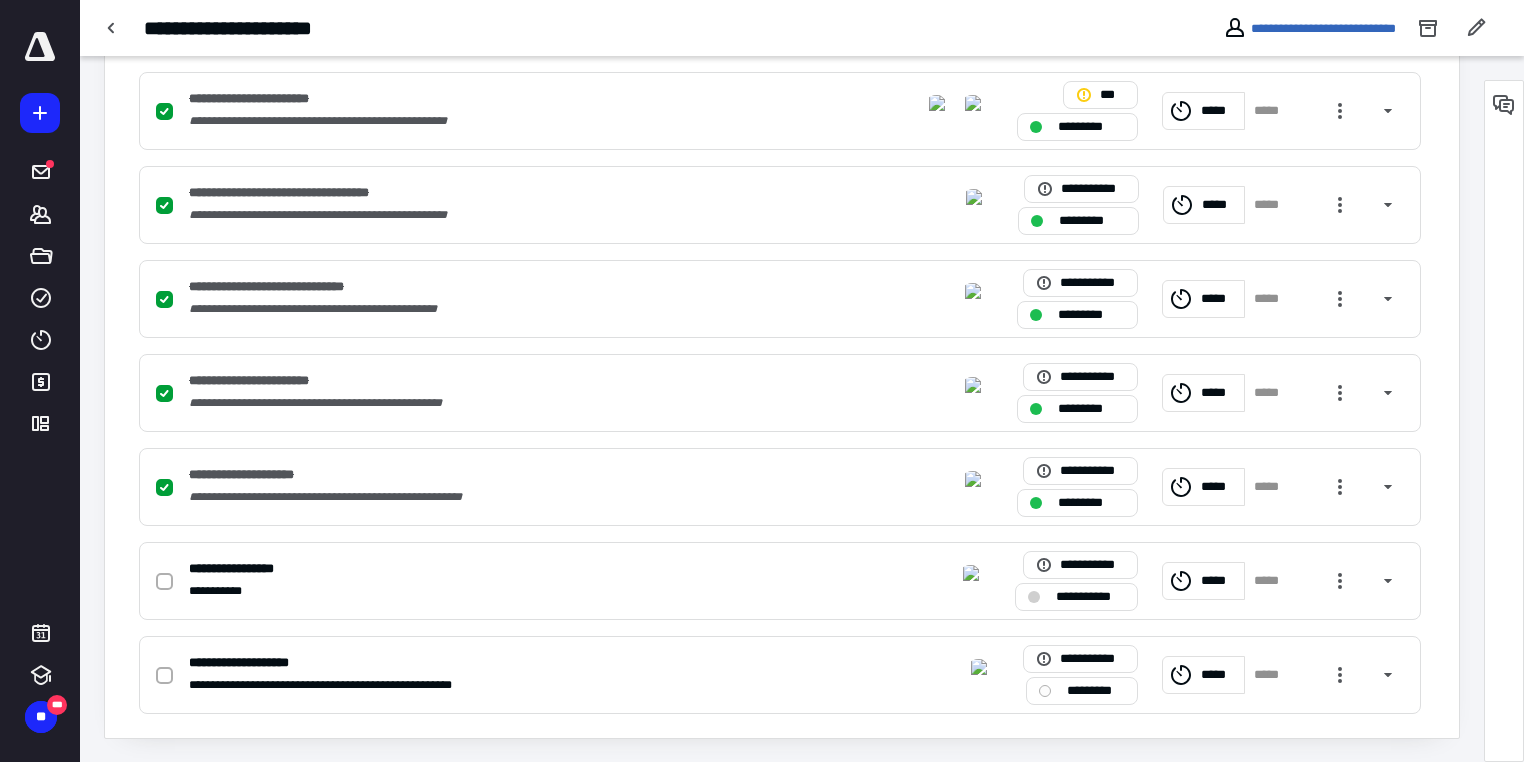 scroll, scrollTop: 164, scrollLeft: 0, axis: vertical 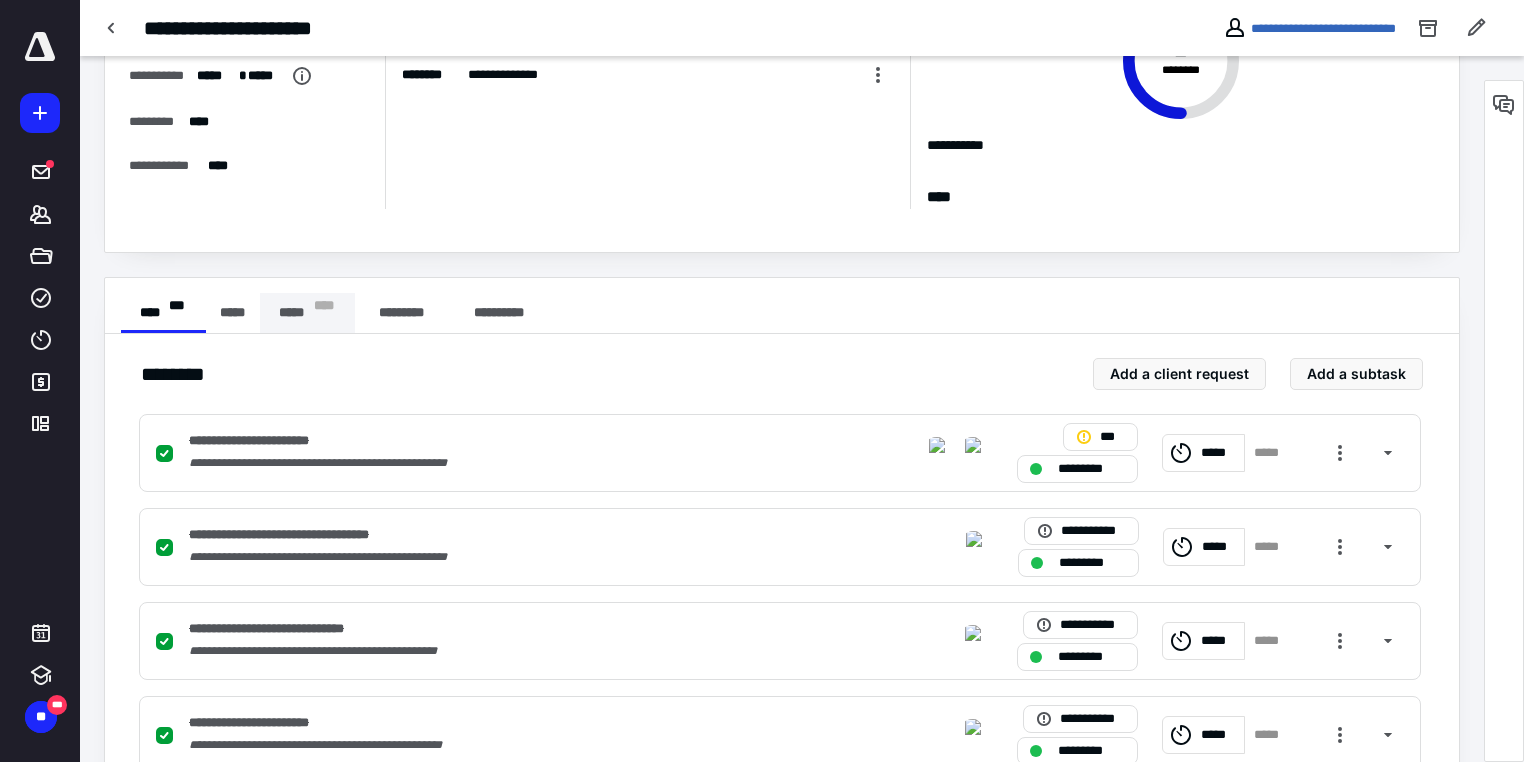 click on "***** * ** *" at bounding box center (307, 313) 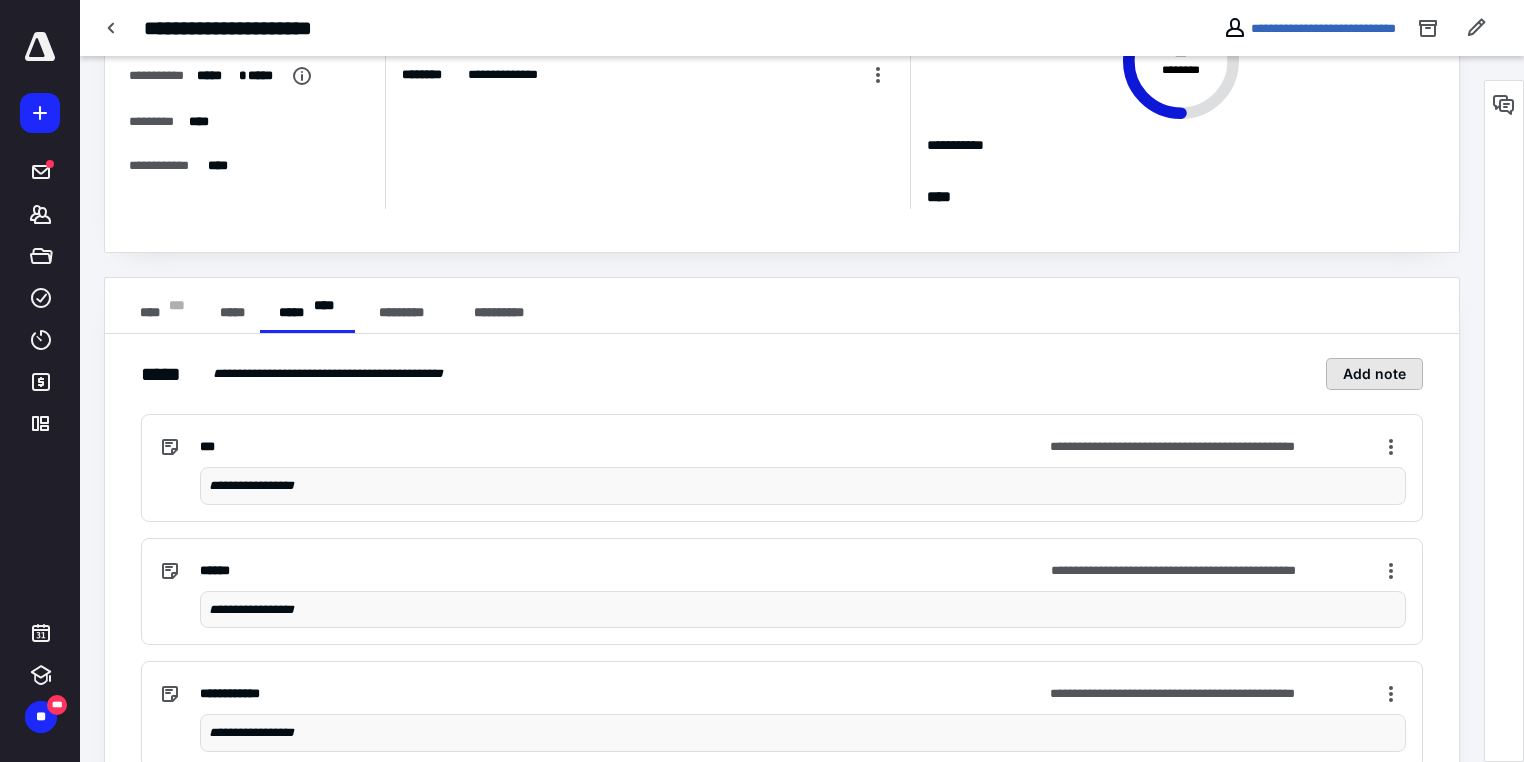 click on "Add note" at bounding box center [1374, 374] 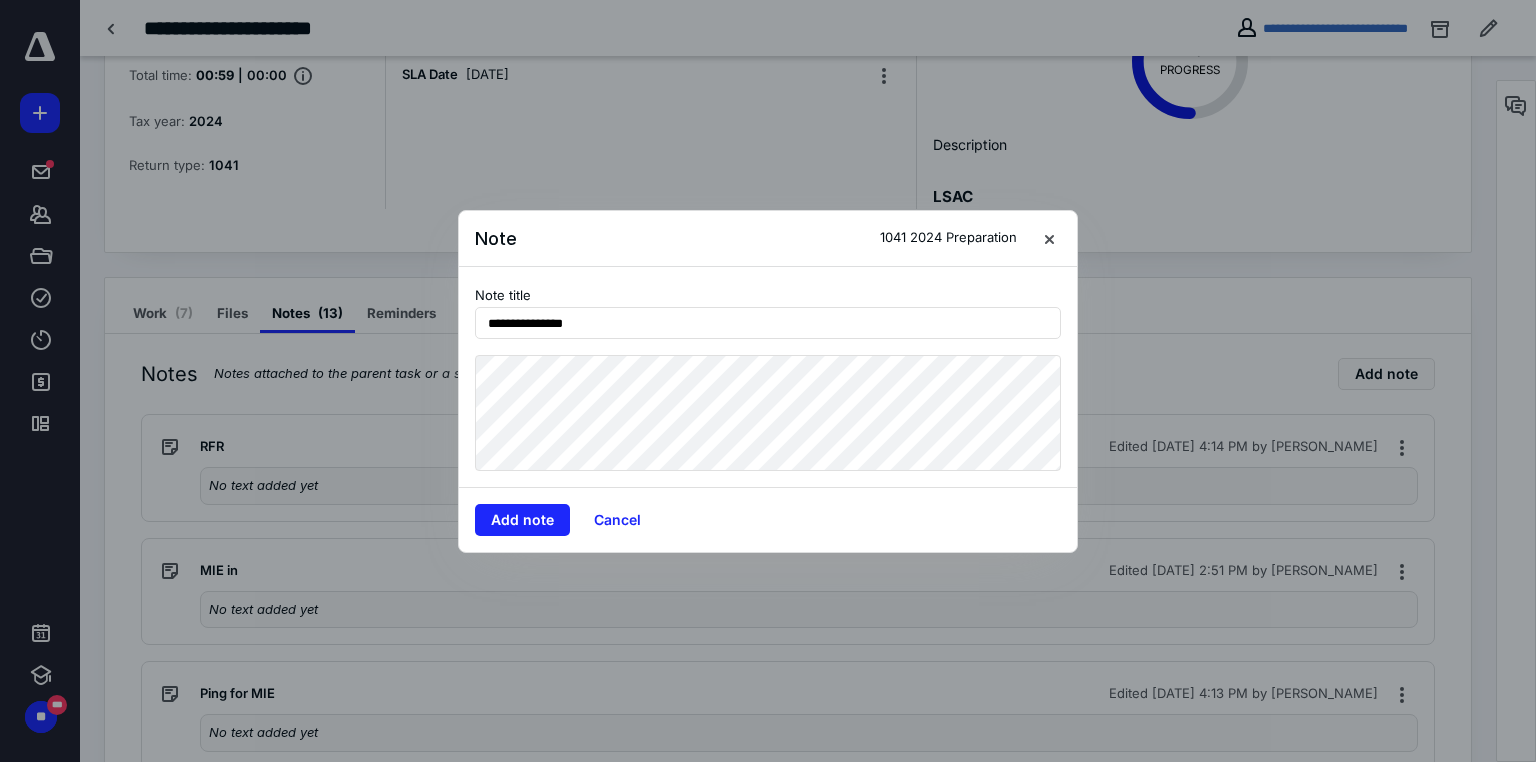 type on "**********" 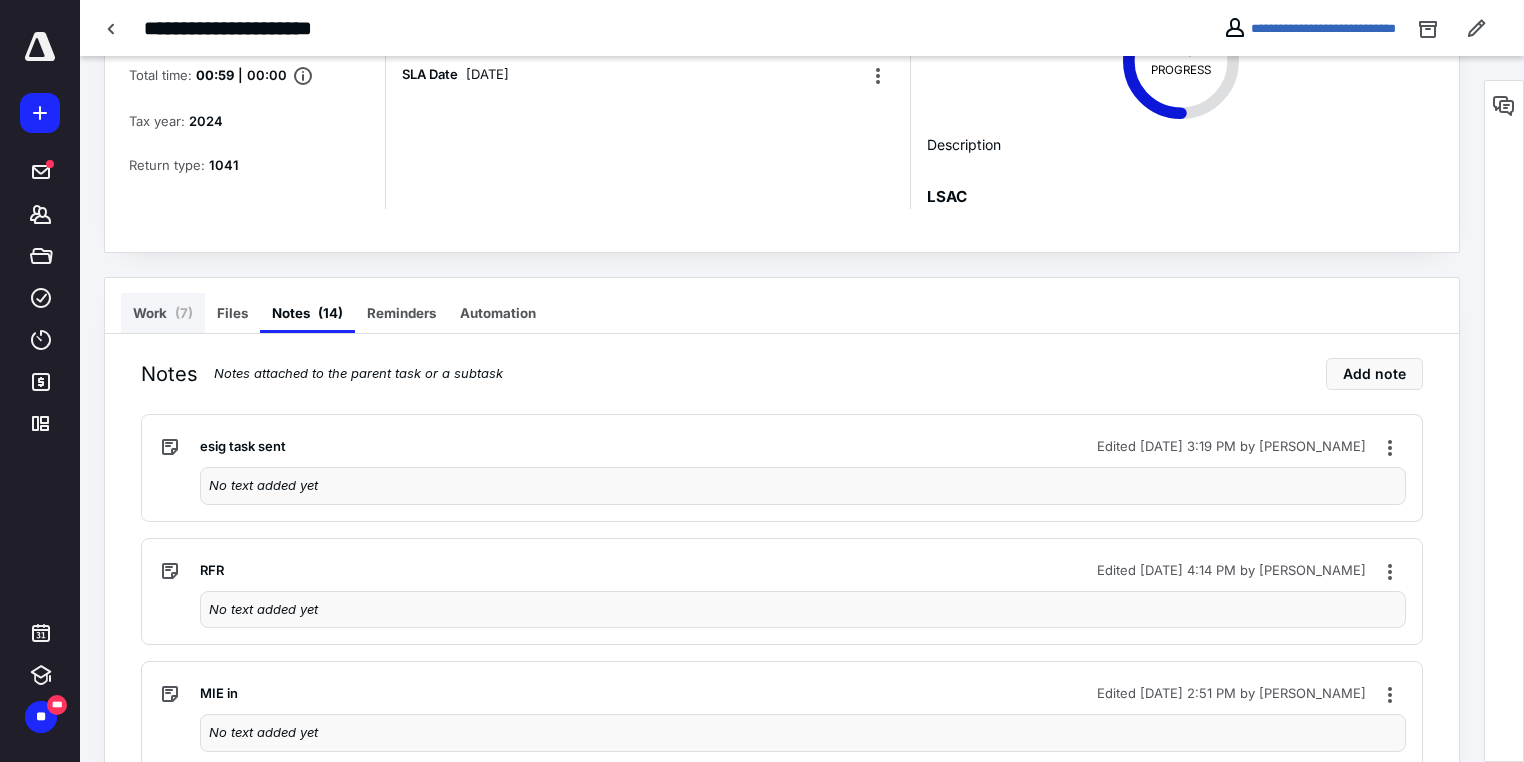 click on "Work ( 7 )" at bounding box center (163, 313) 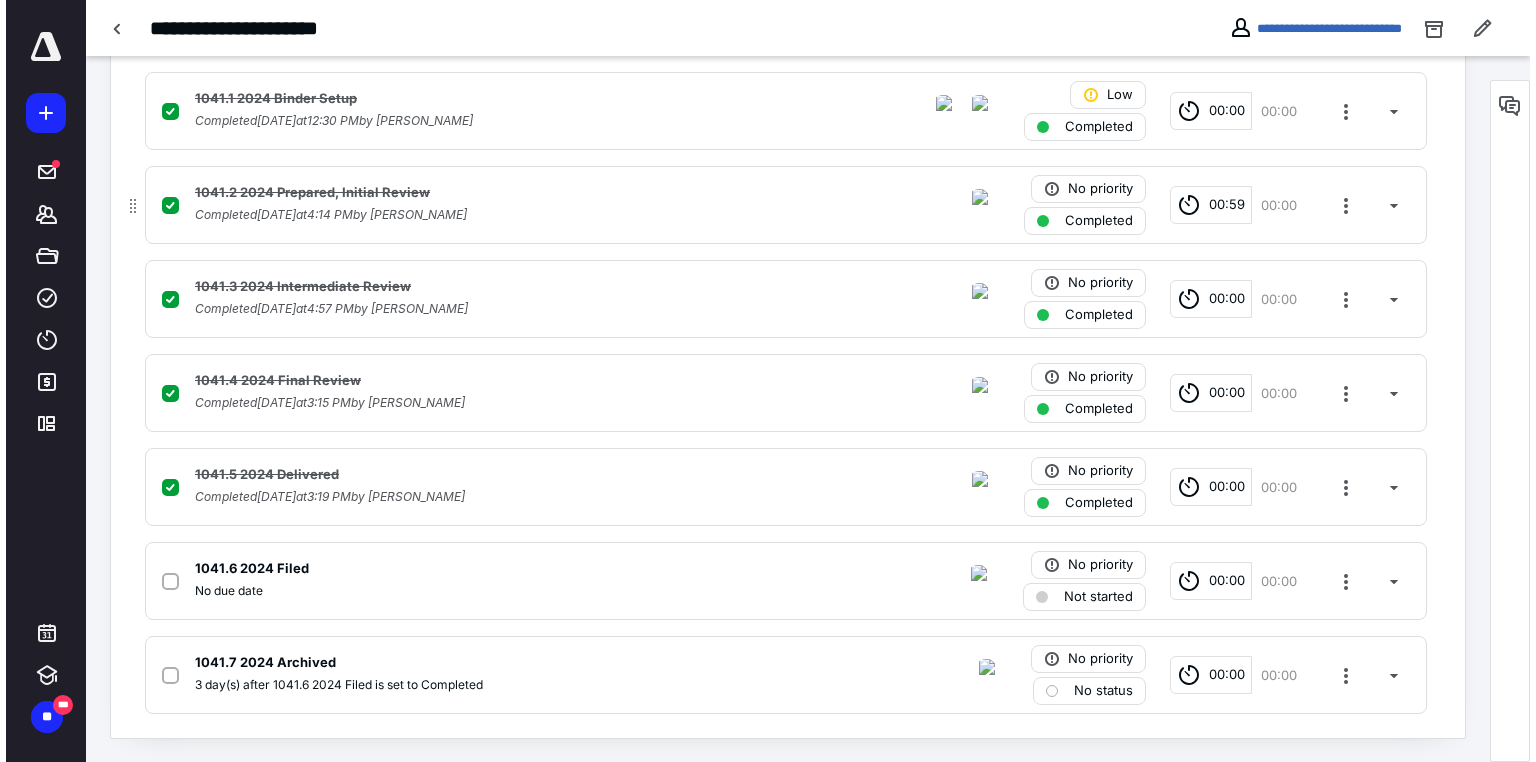 scroll, scrollTop: 0, scrollLeft: 0, axis: both 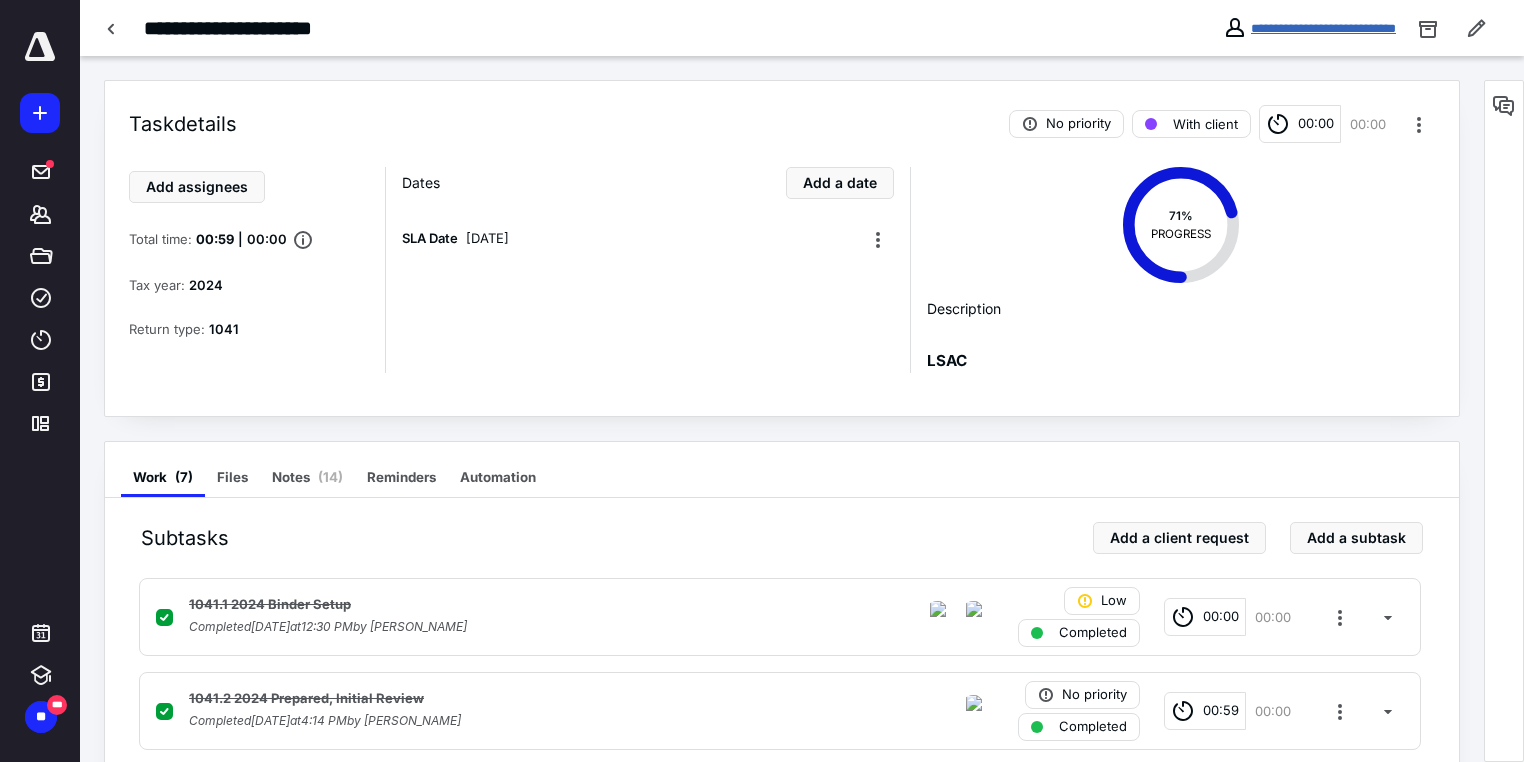 click on "**********" at bounding box center [1323, 28] 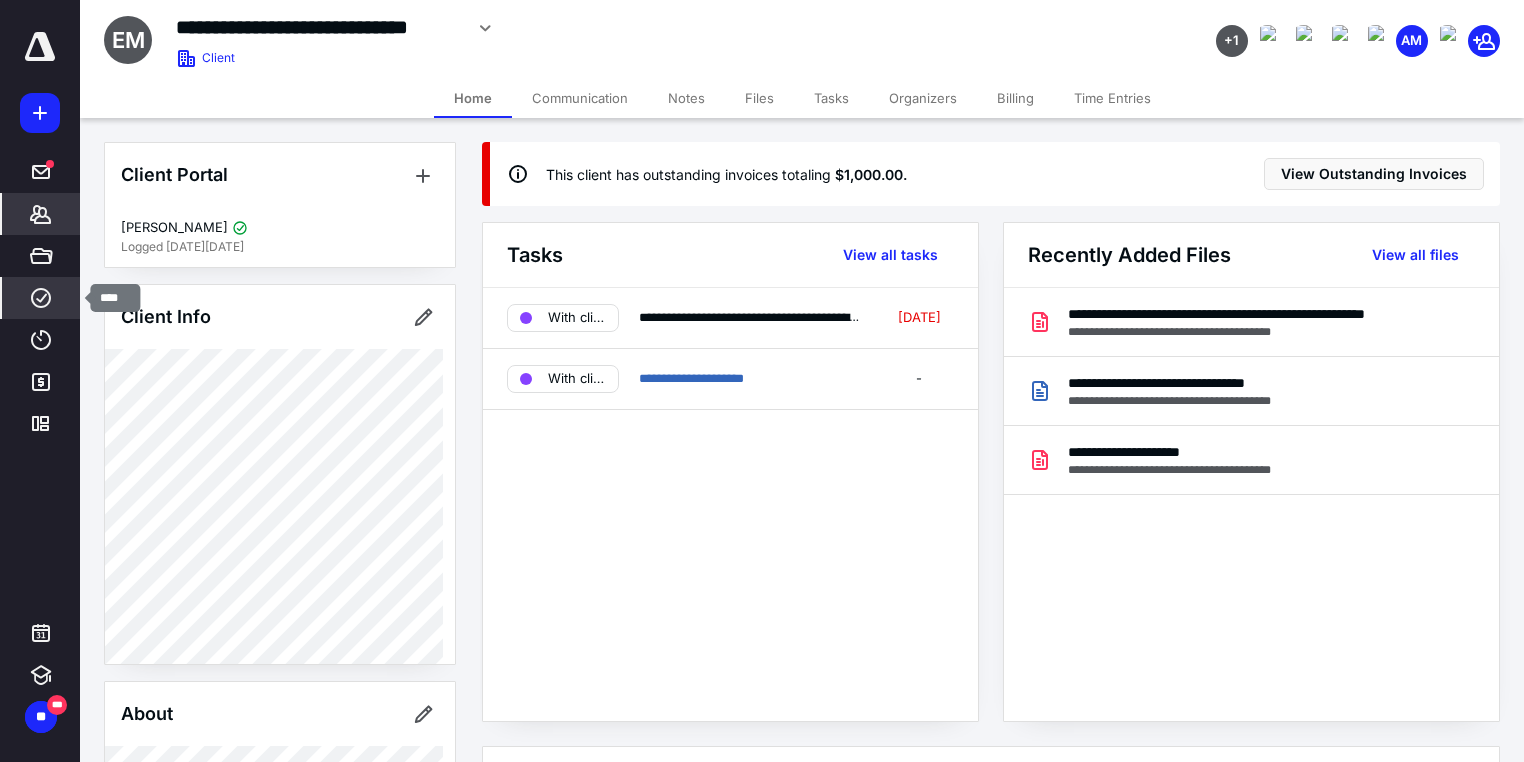 click 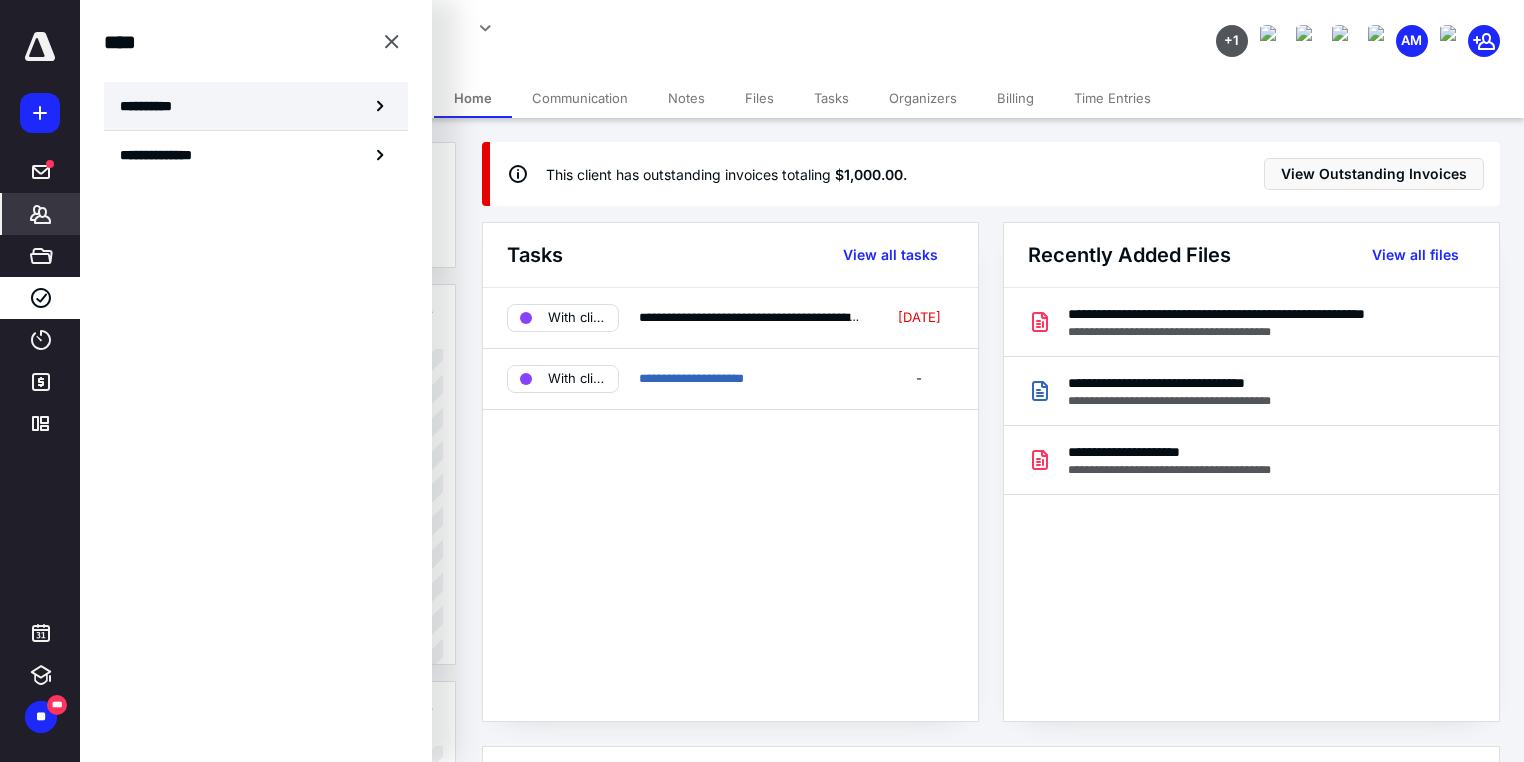 click on "**********" at bounding box center (256, 106) 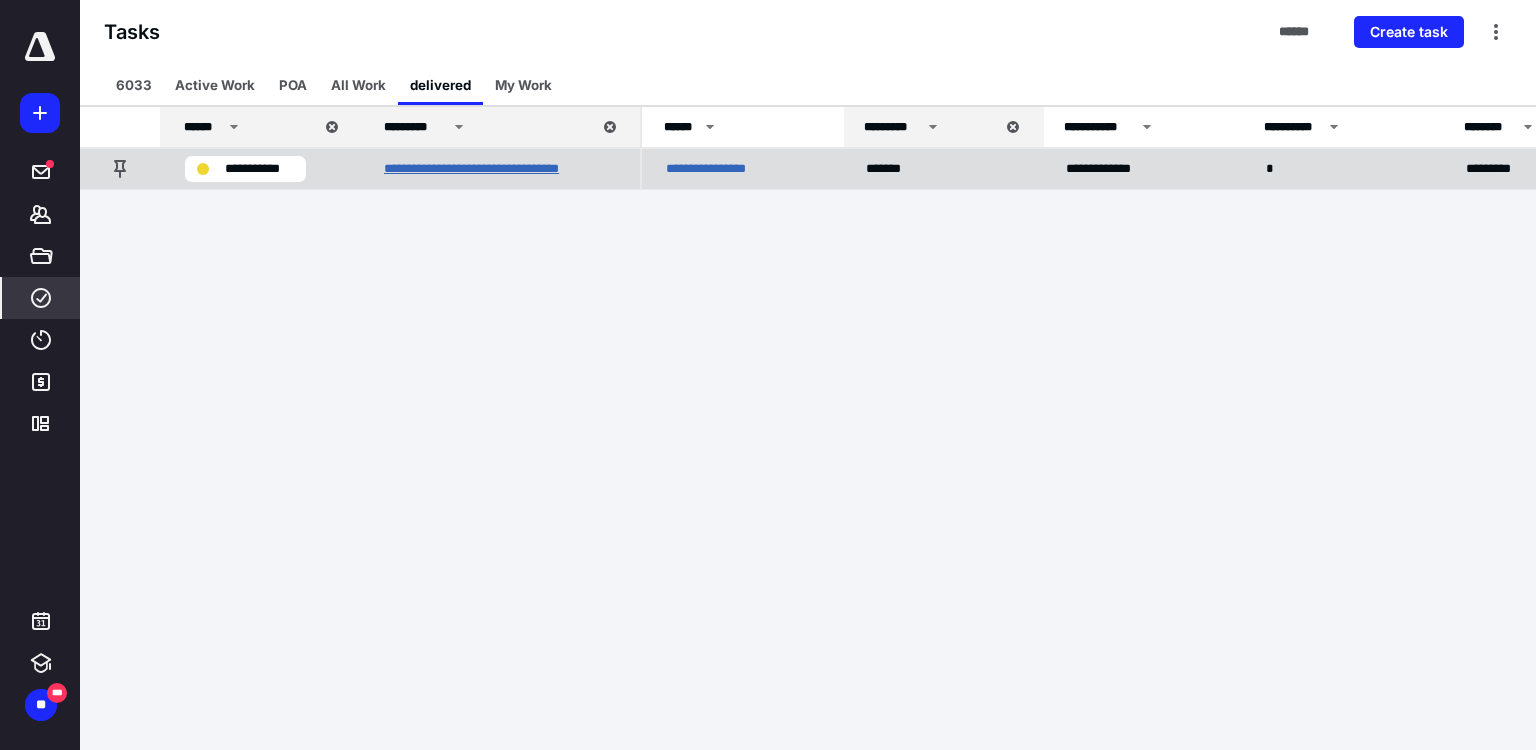 click on "**********" at bounding box center [499, 169] 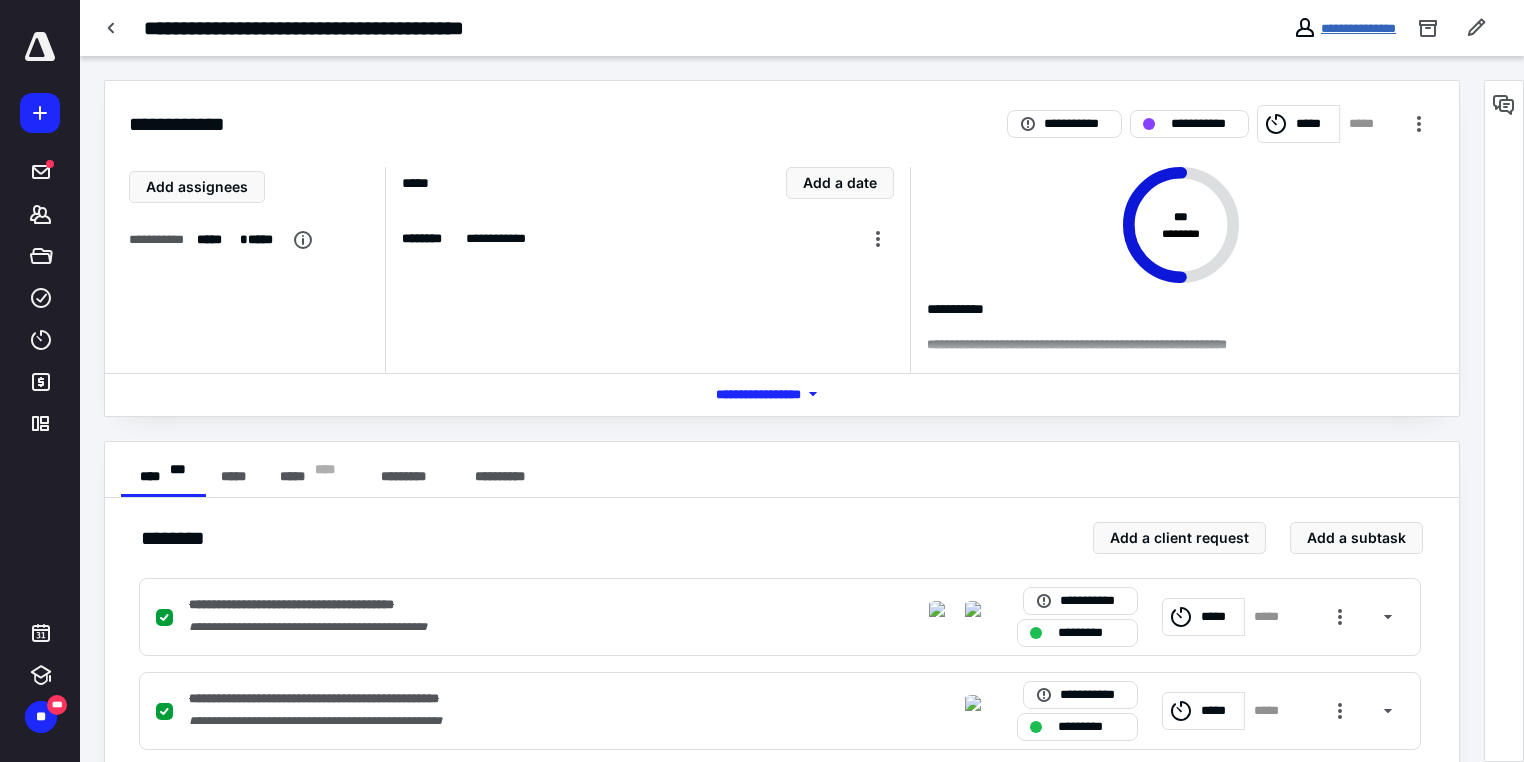 click on "**********" at bounding box center [1358, 28] 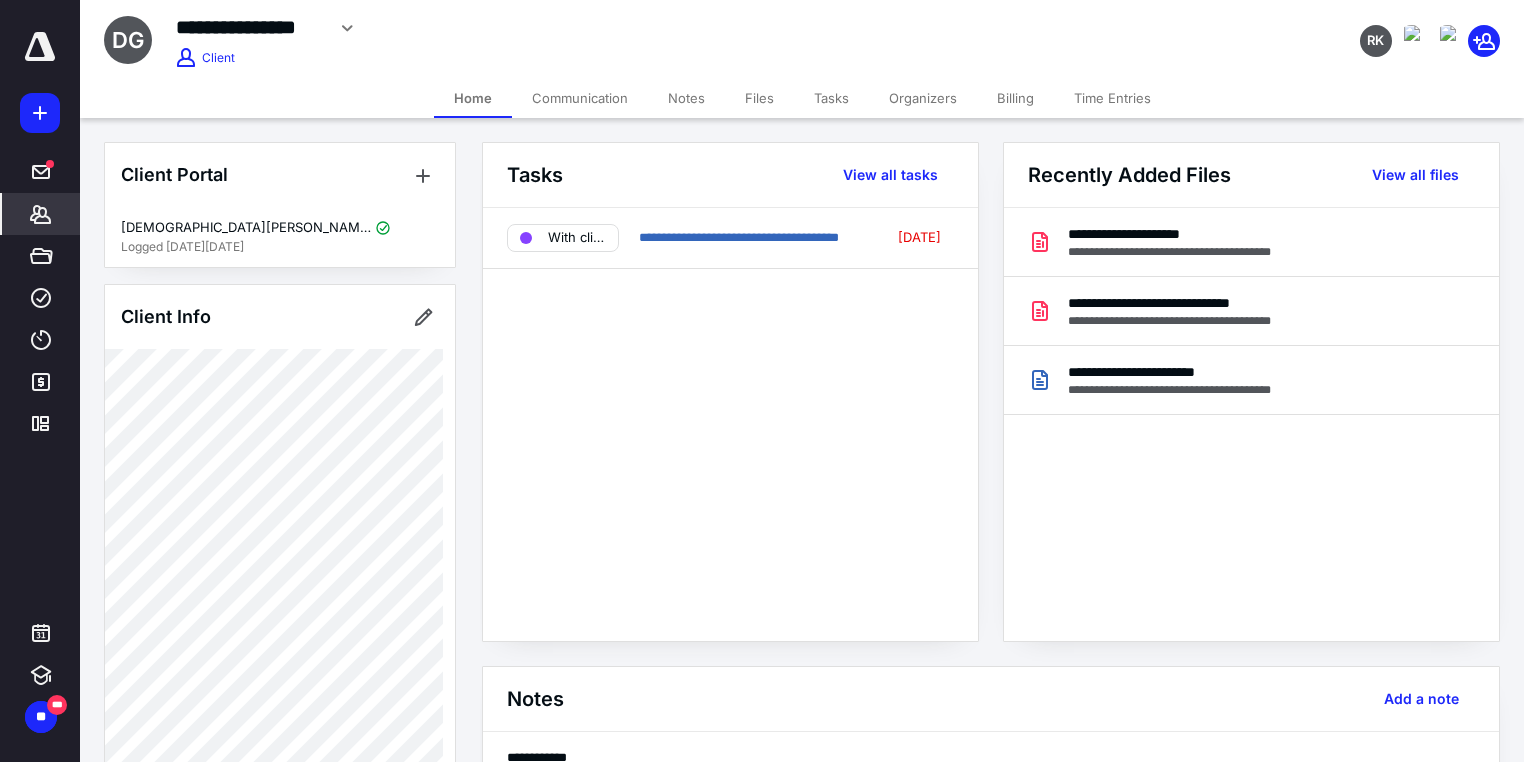 click on "Files" at bounding box center (759, 98) 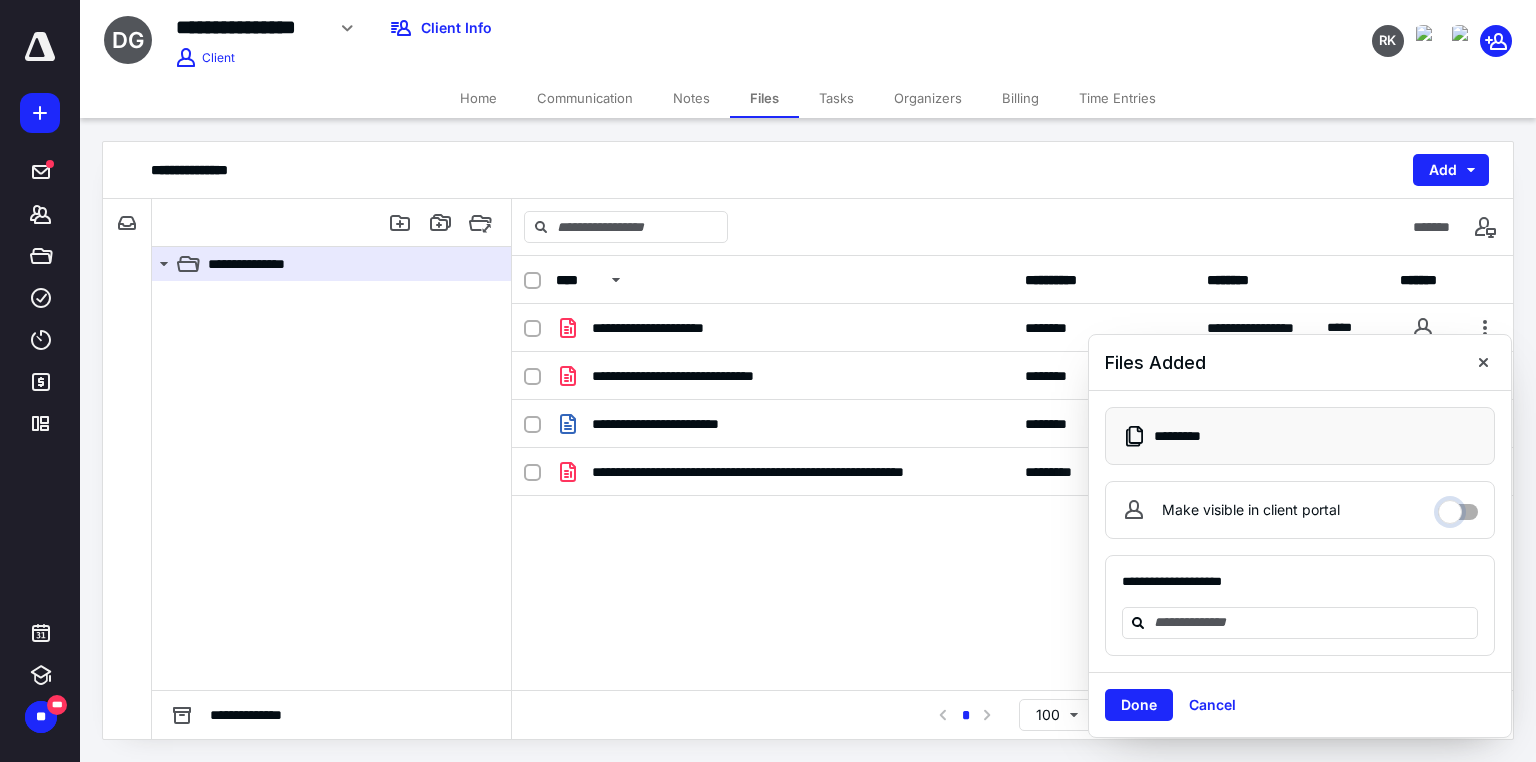 click on "Make visible in client portal" at bounding box center (1458, 507) 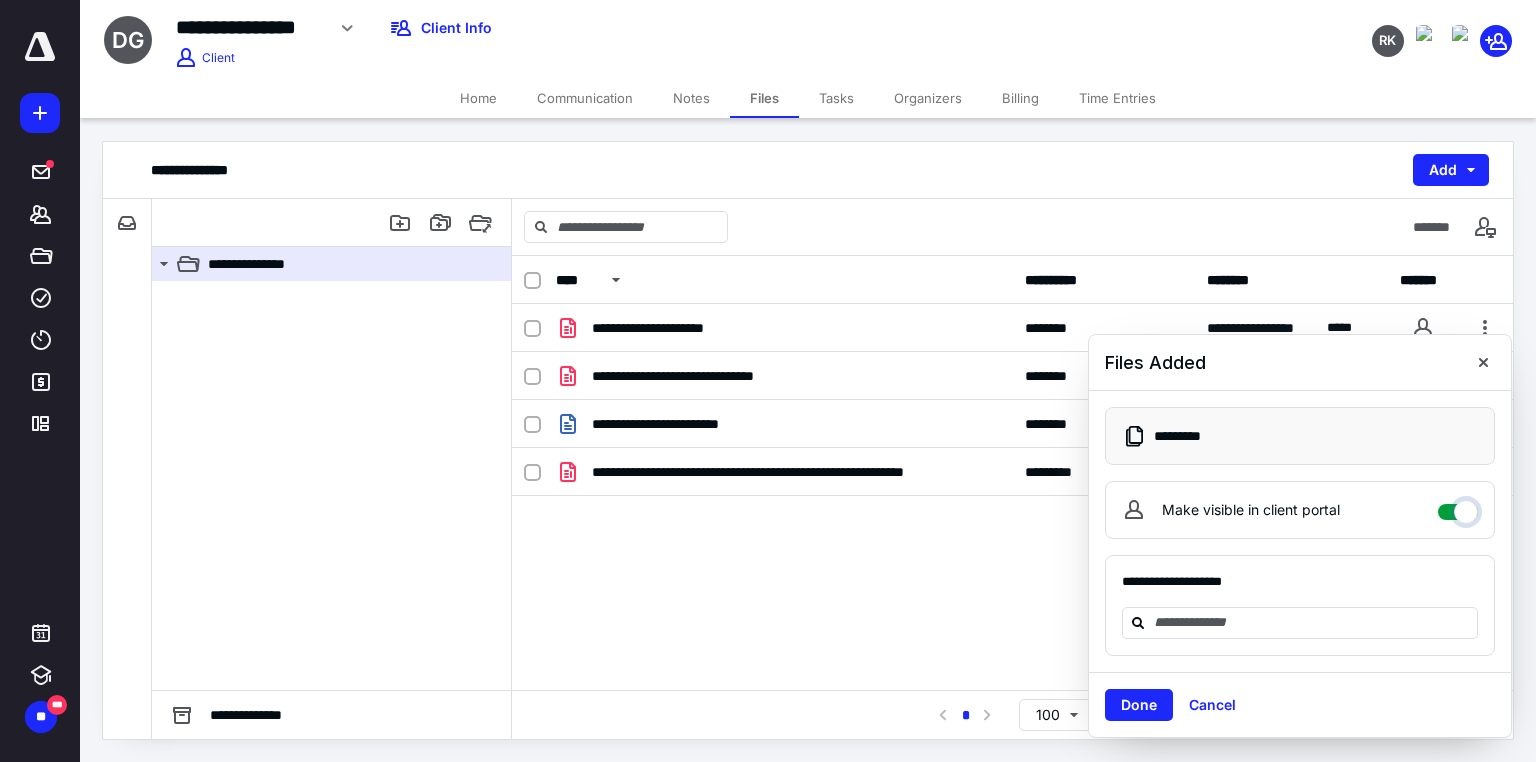 checkbox on "****" 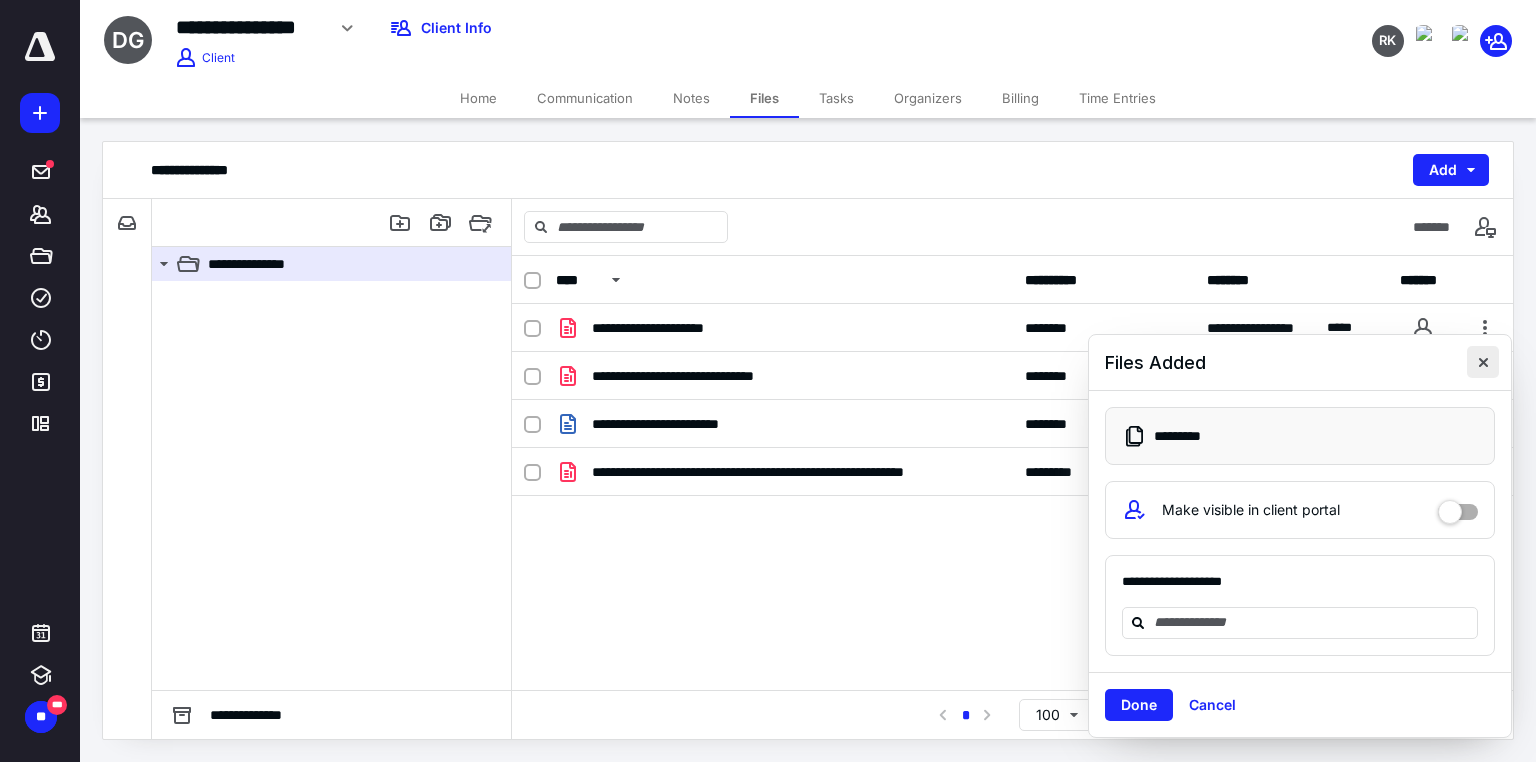 click at bounding box center [1483, 362] 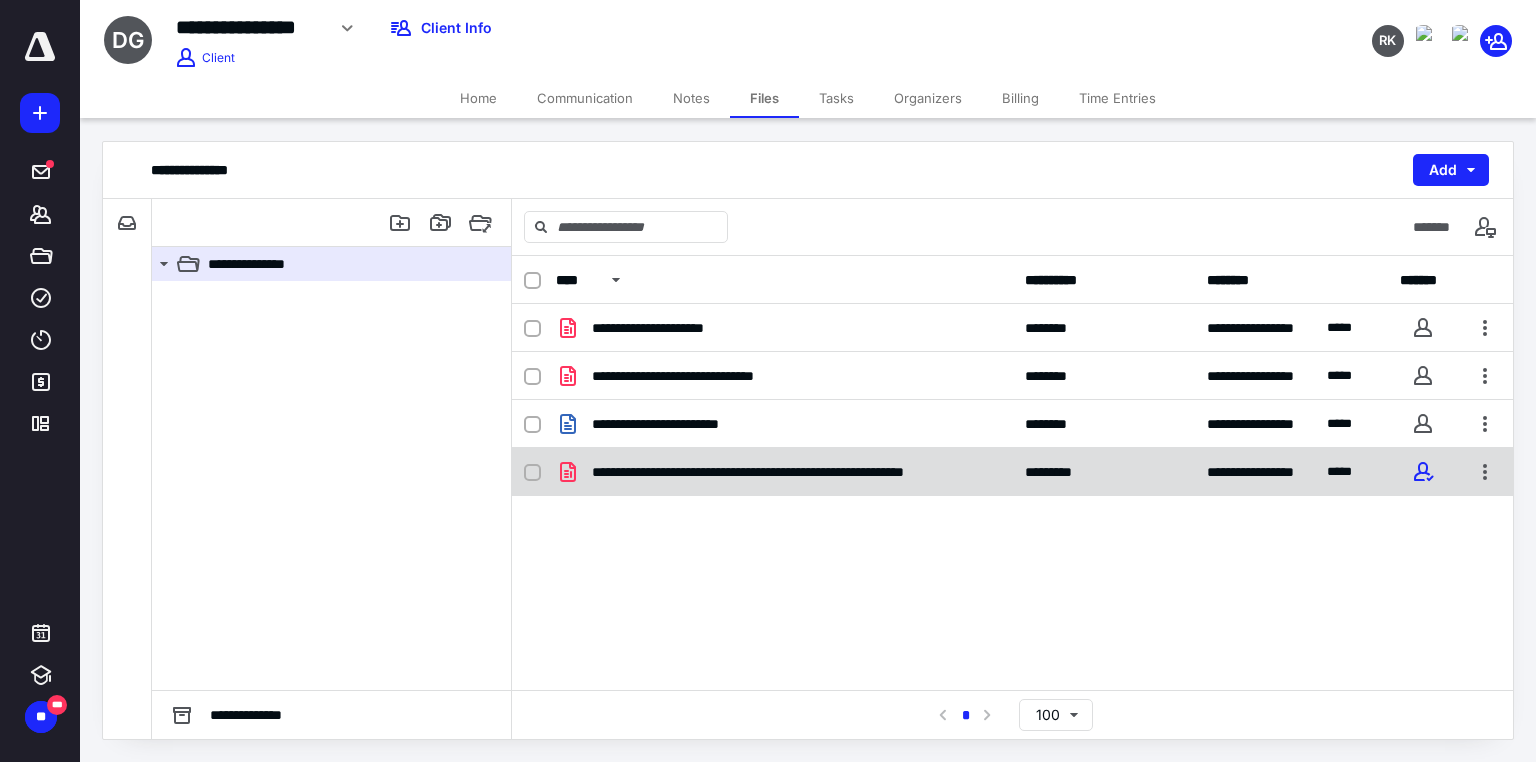 checkbox on "true" 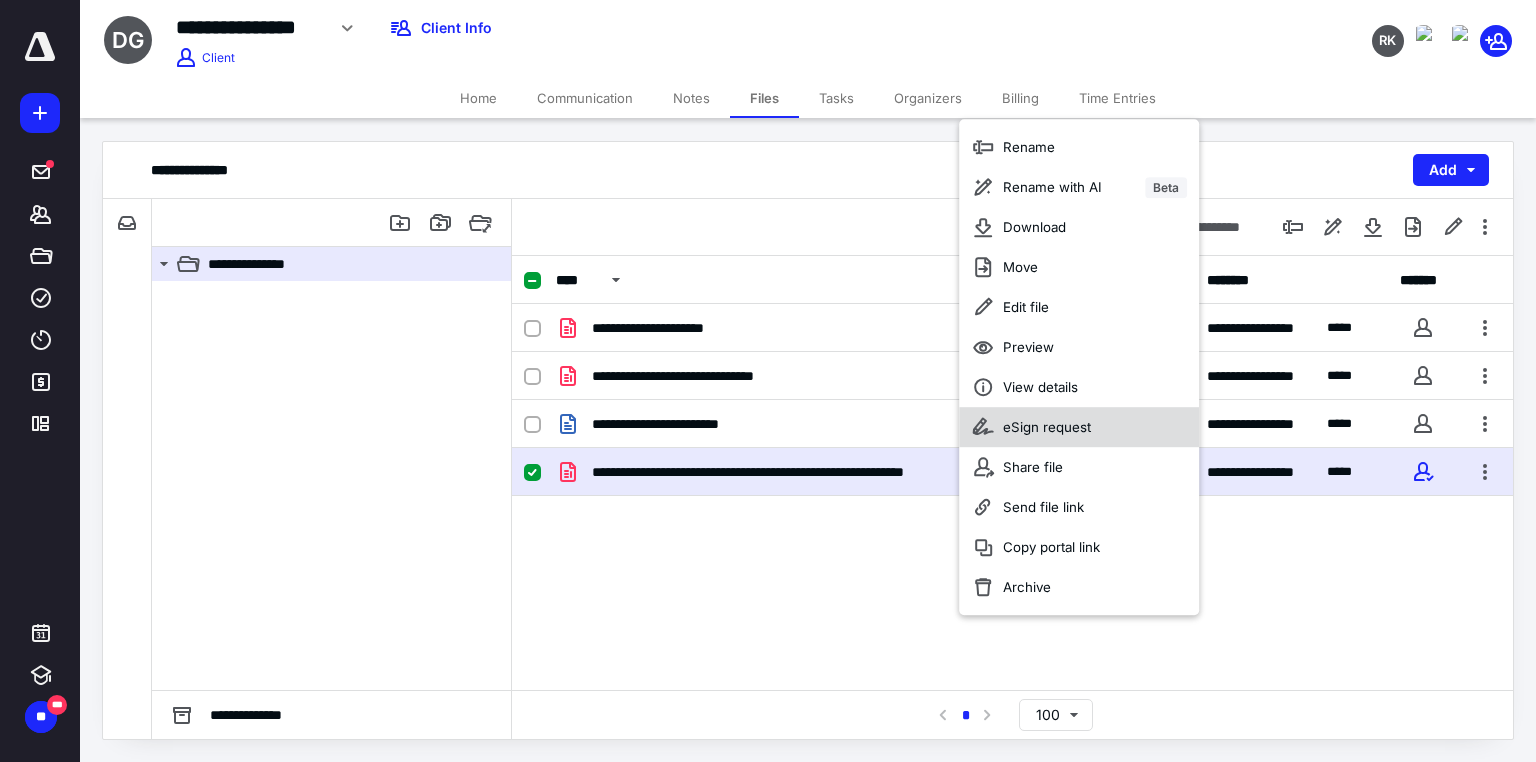 click on "eSign request" at bounding box center [1079, 427] 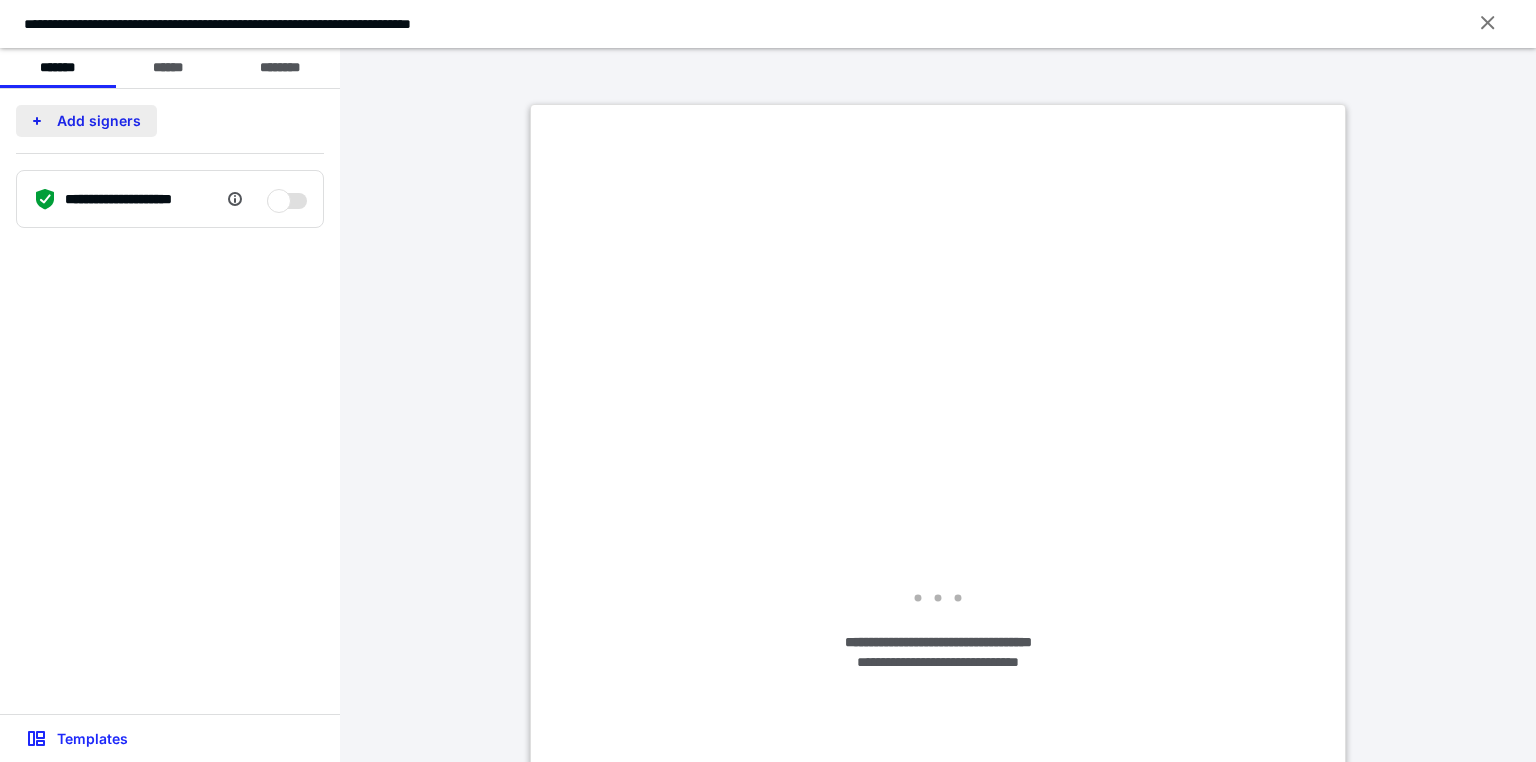 click on "Add signers" at bounding box center [86, 121] 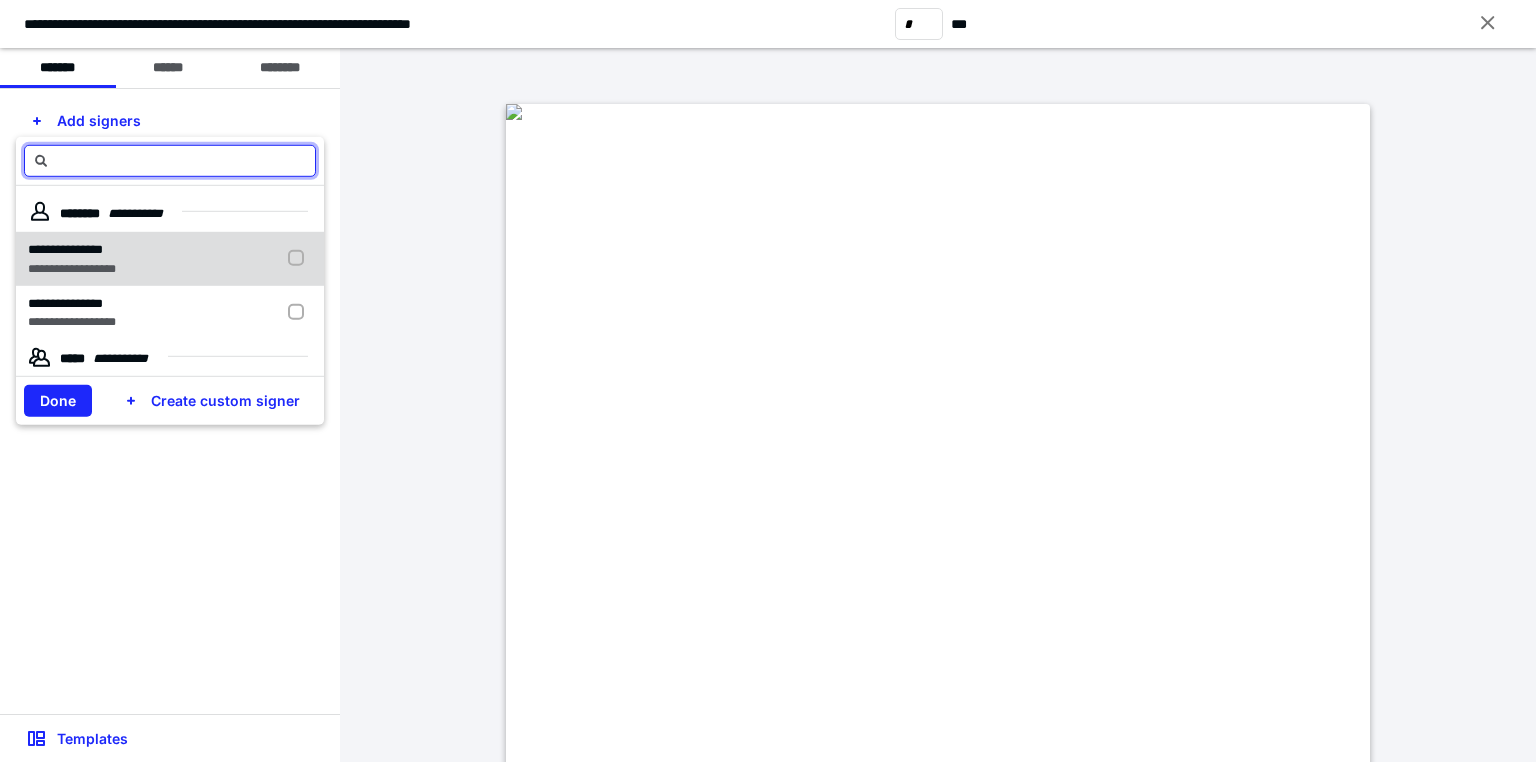 click on "**********" at bounding box center [72, 268] 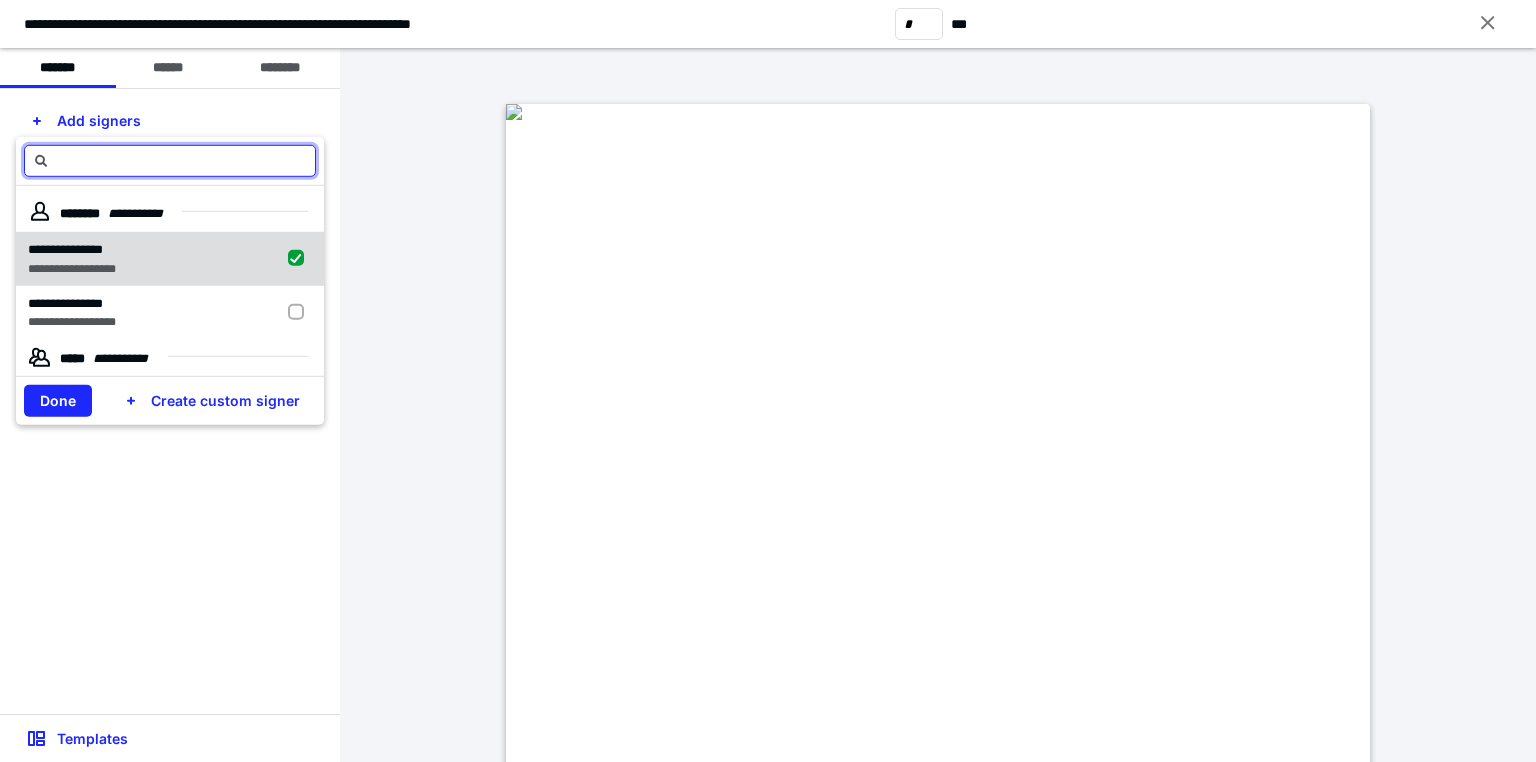 checkbox on "true" 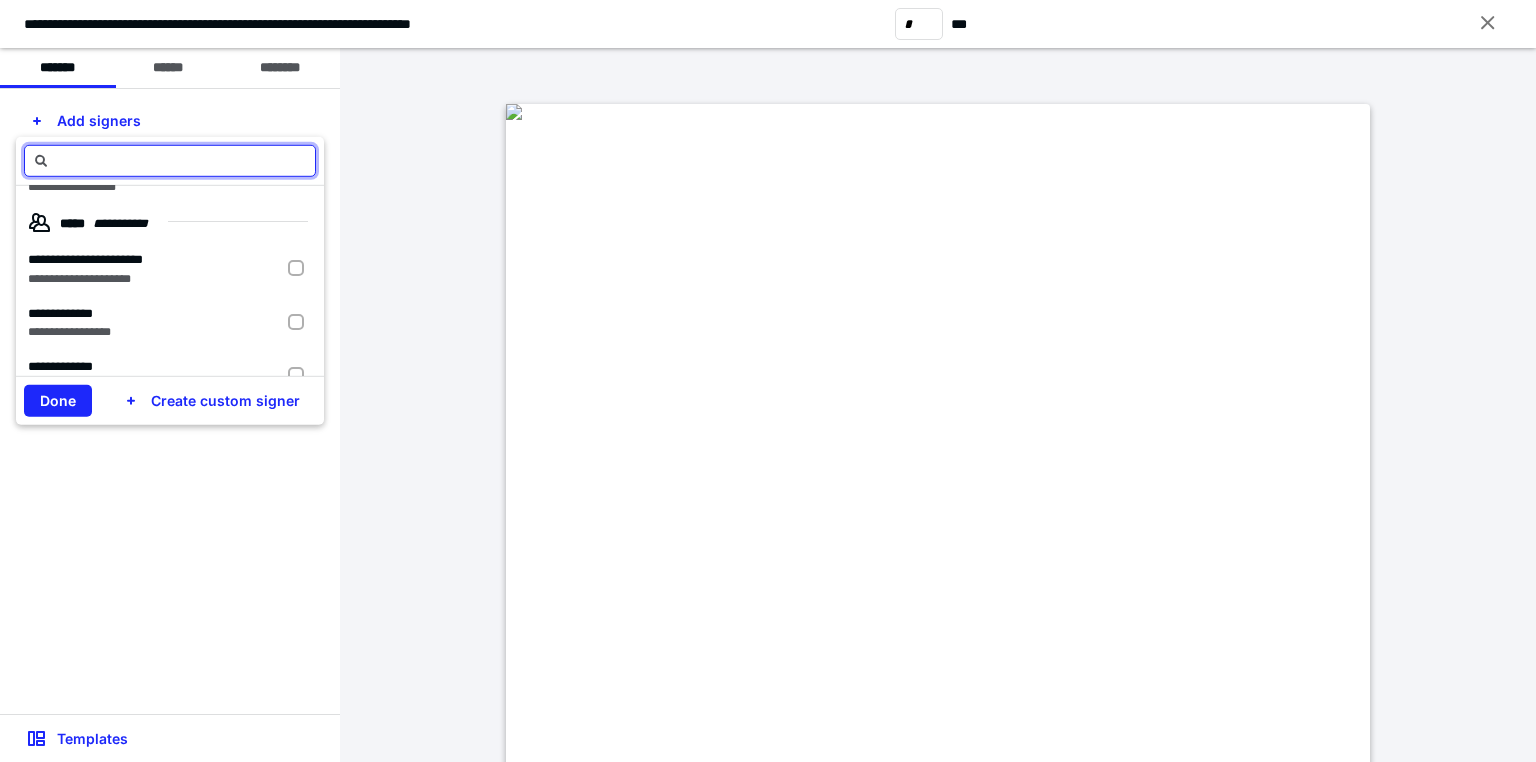 scroll, scrollTop: 0, scrollLeft: 0, axis: both 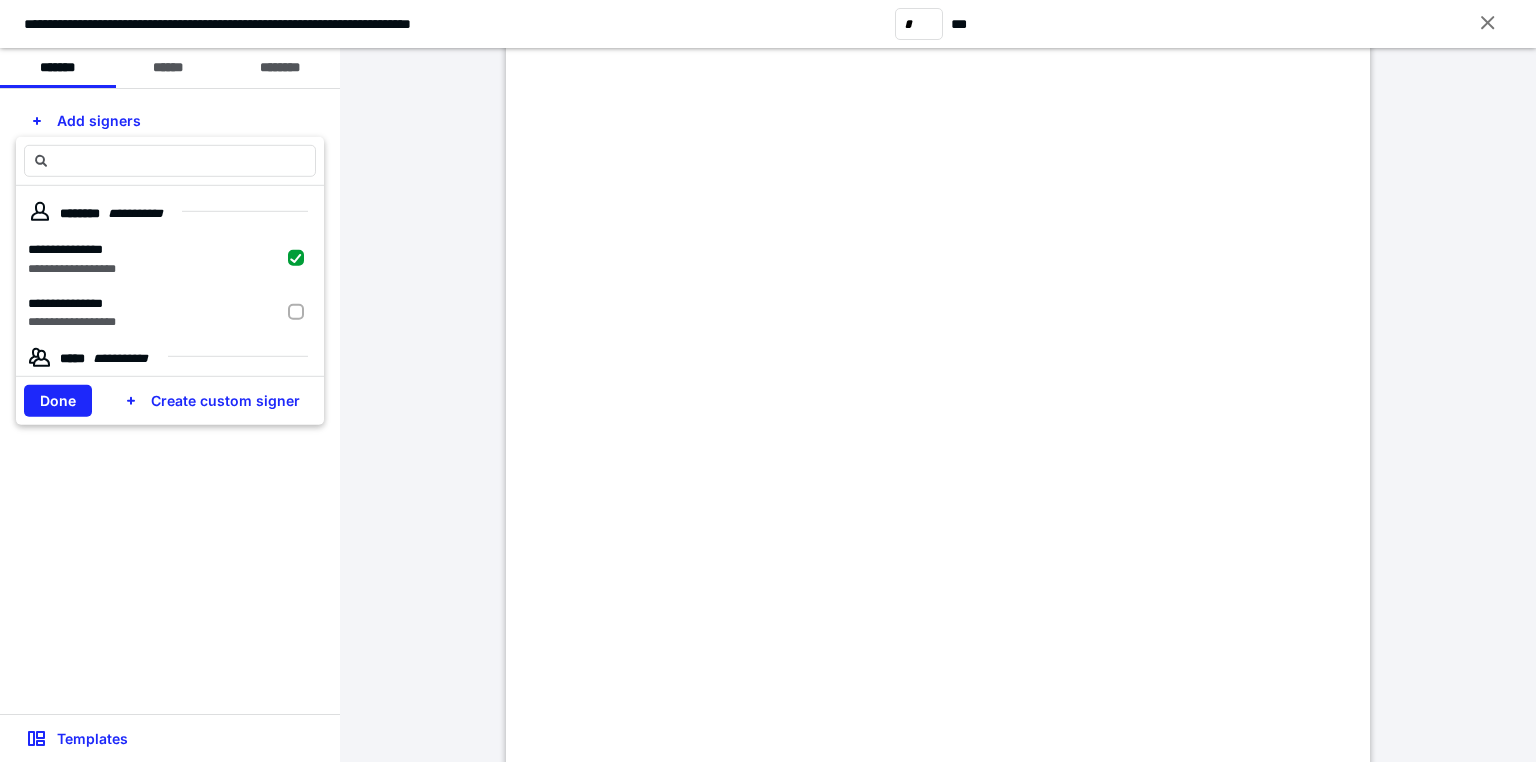 click on "Create custom signer" at bounding box center [213, 401] 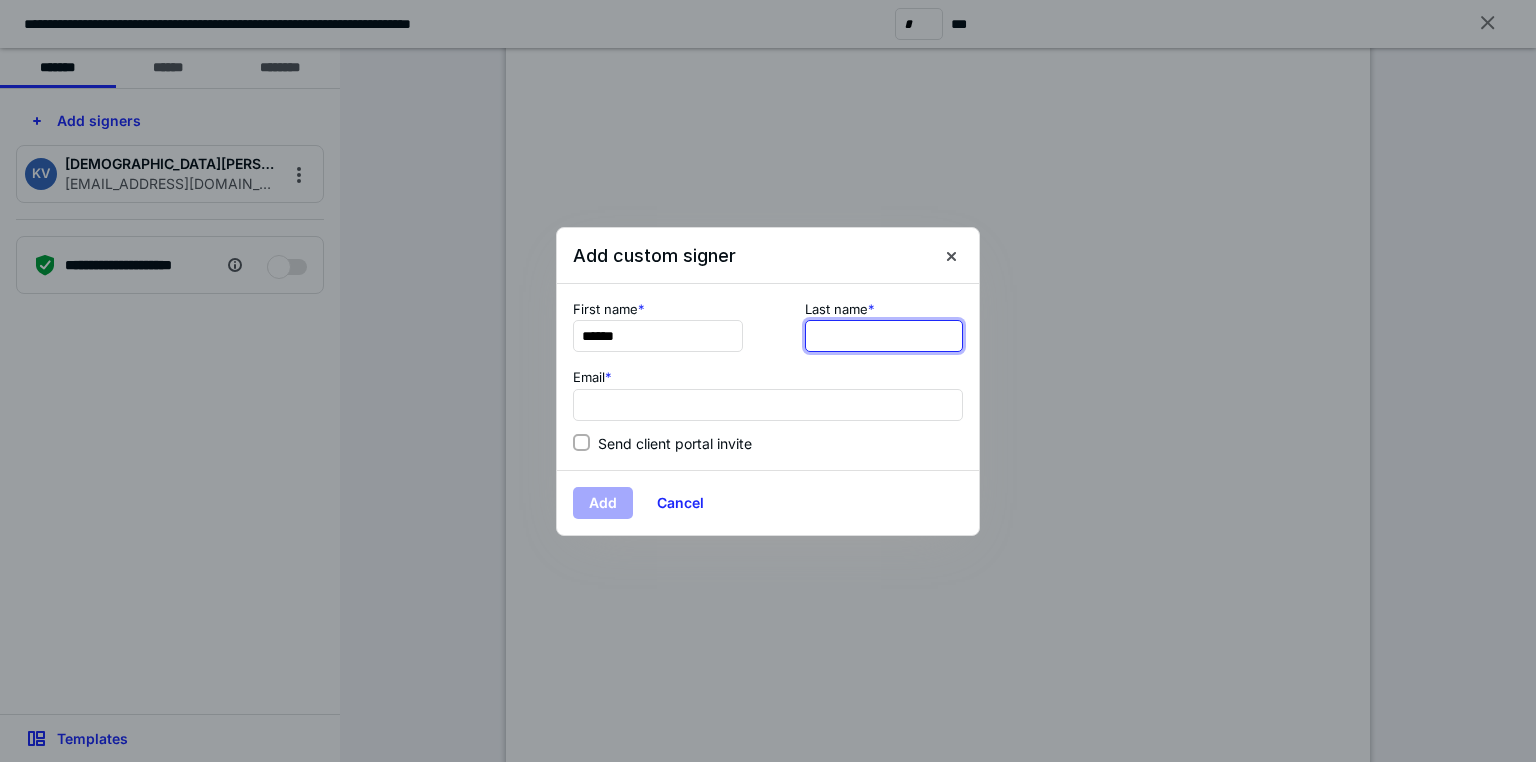 type on "*****" 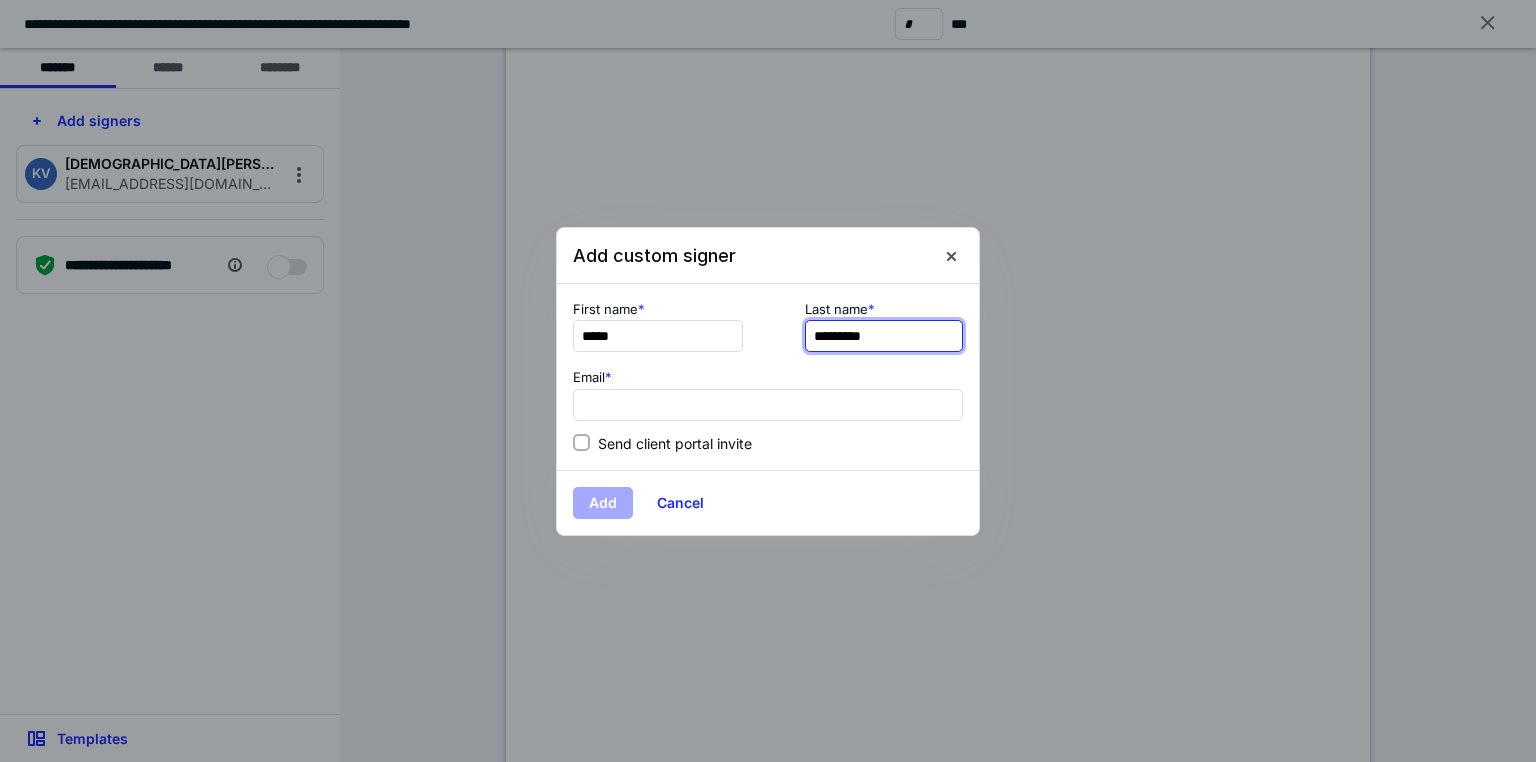 click on "*********" at bounding box center (884, 336) 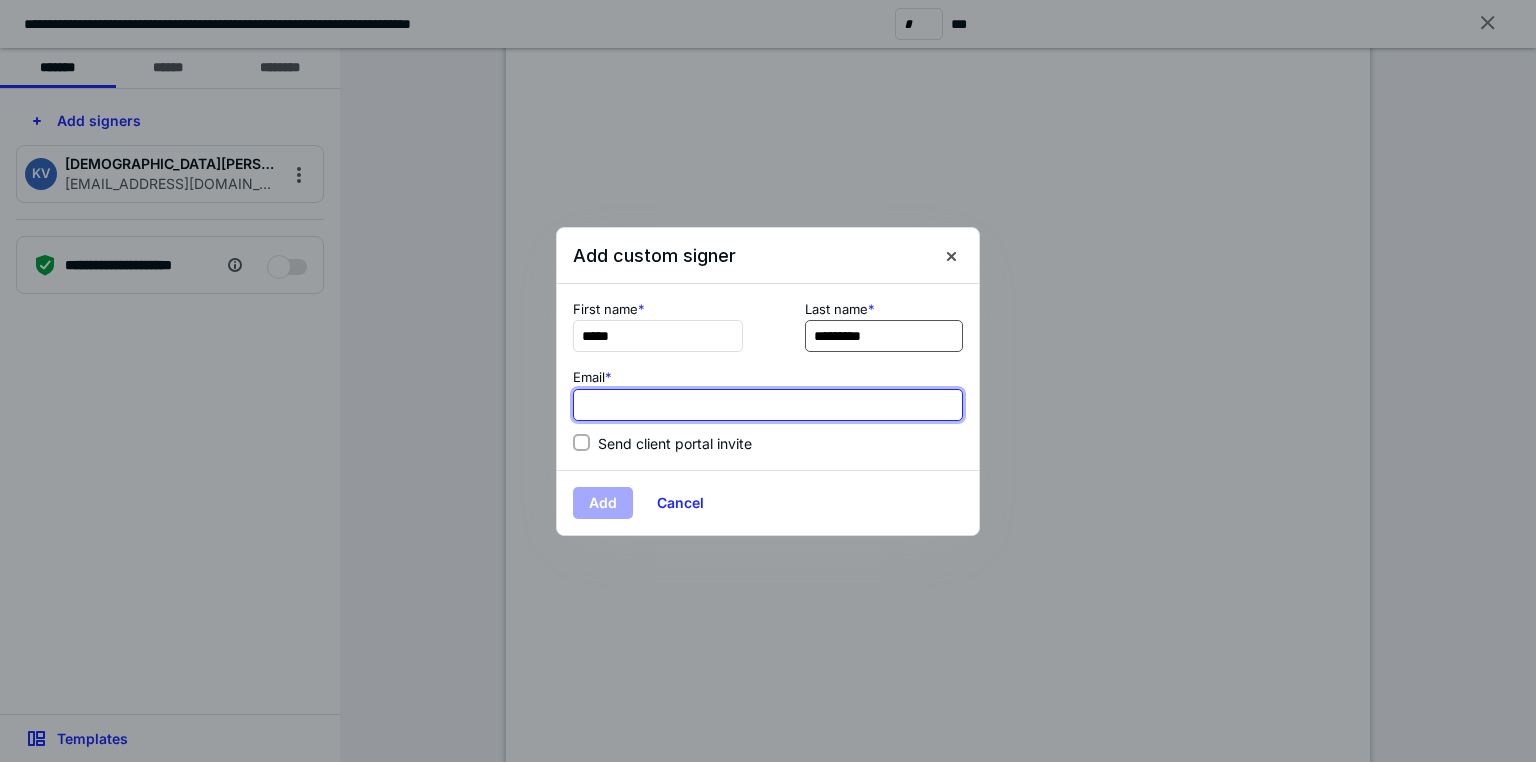 paste on "**********" 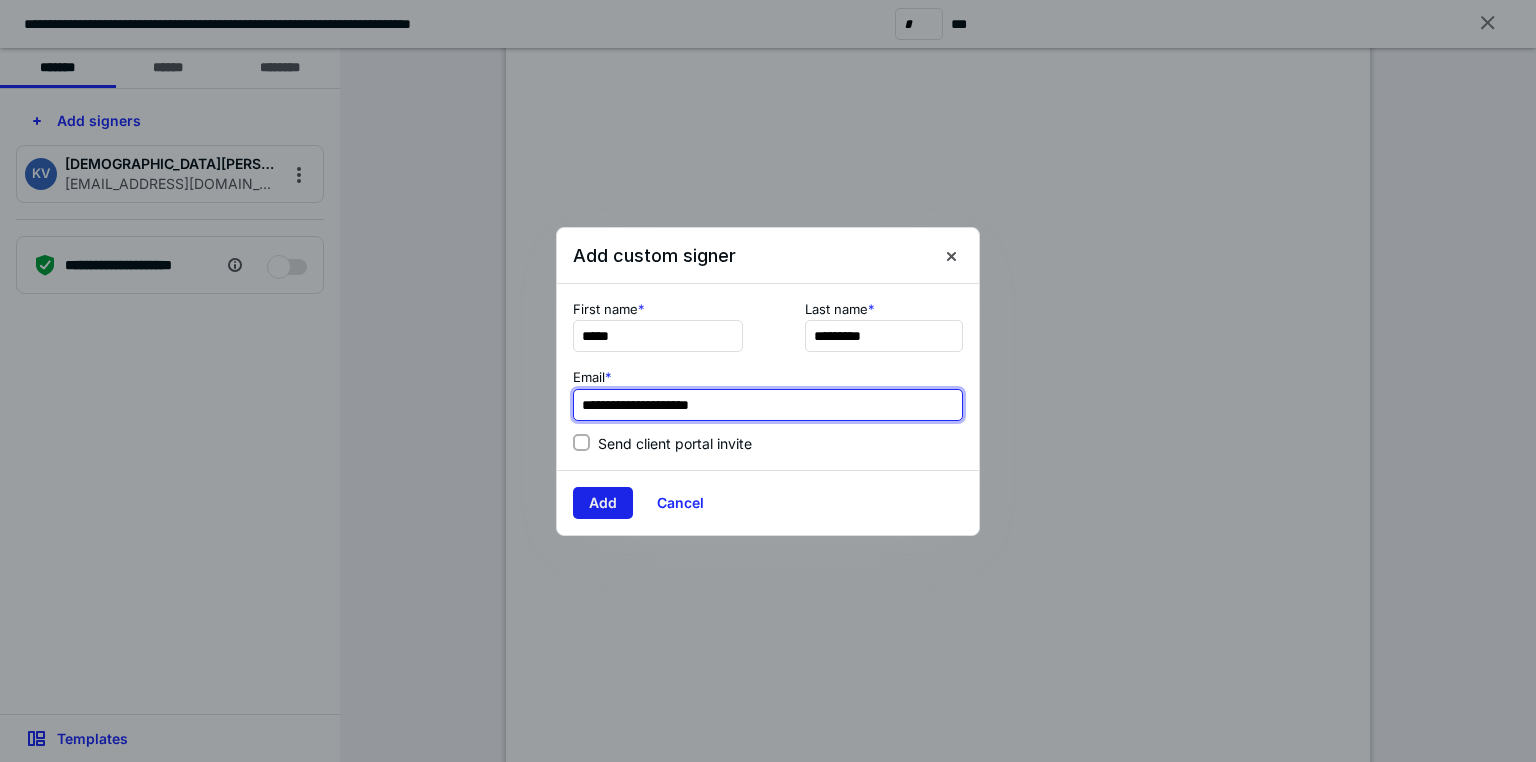 type on "**********" 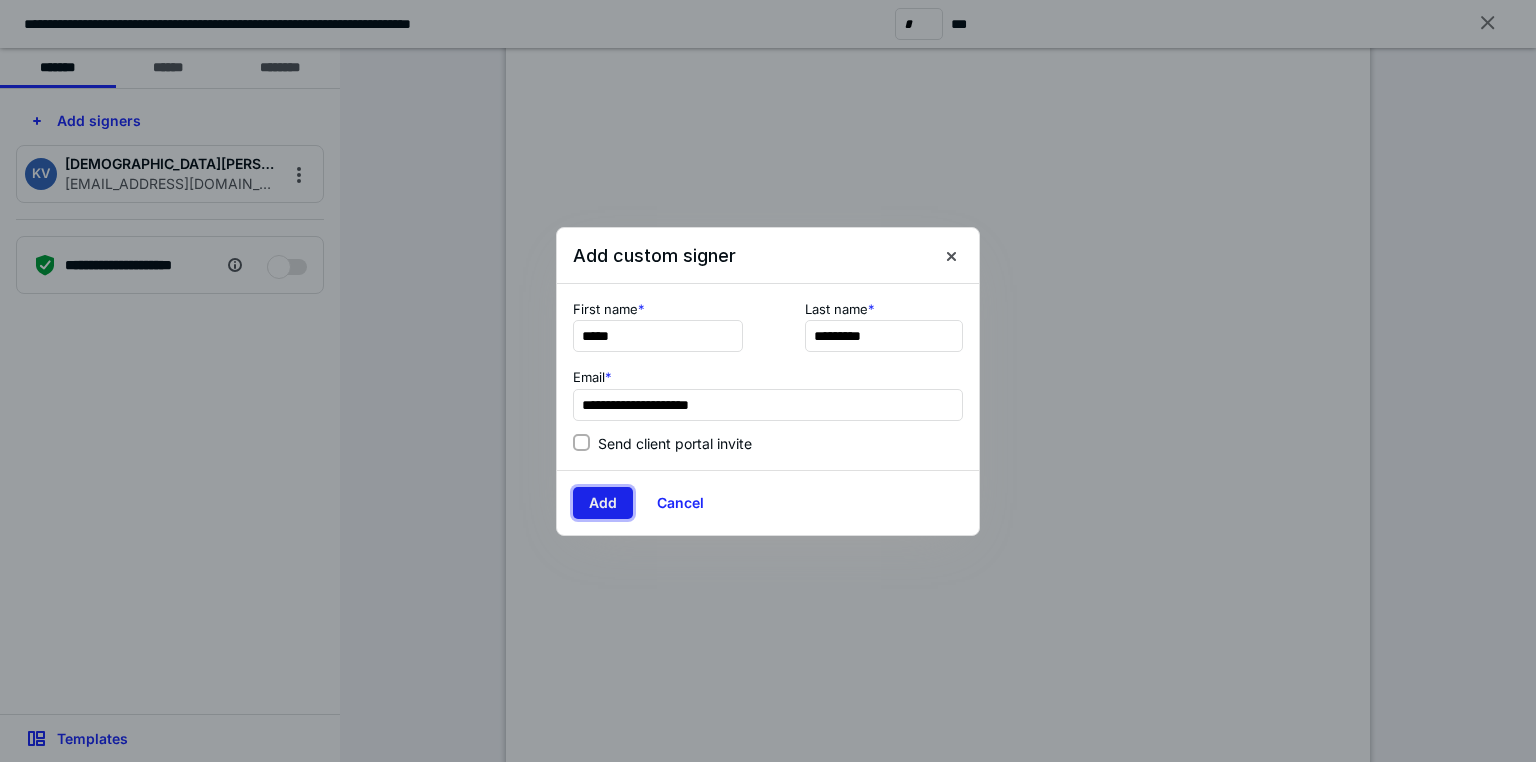 click on "Add" at bounding box center (603, 503) 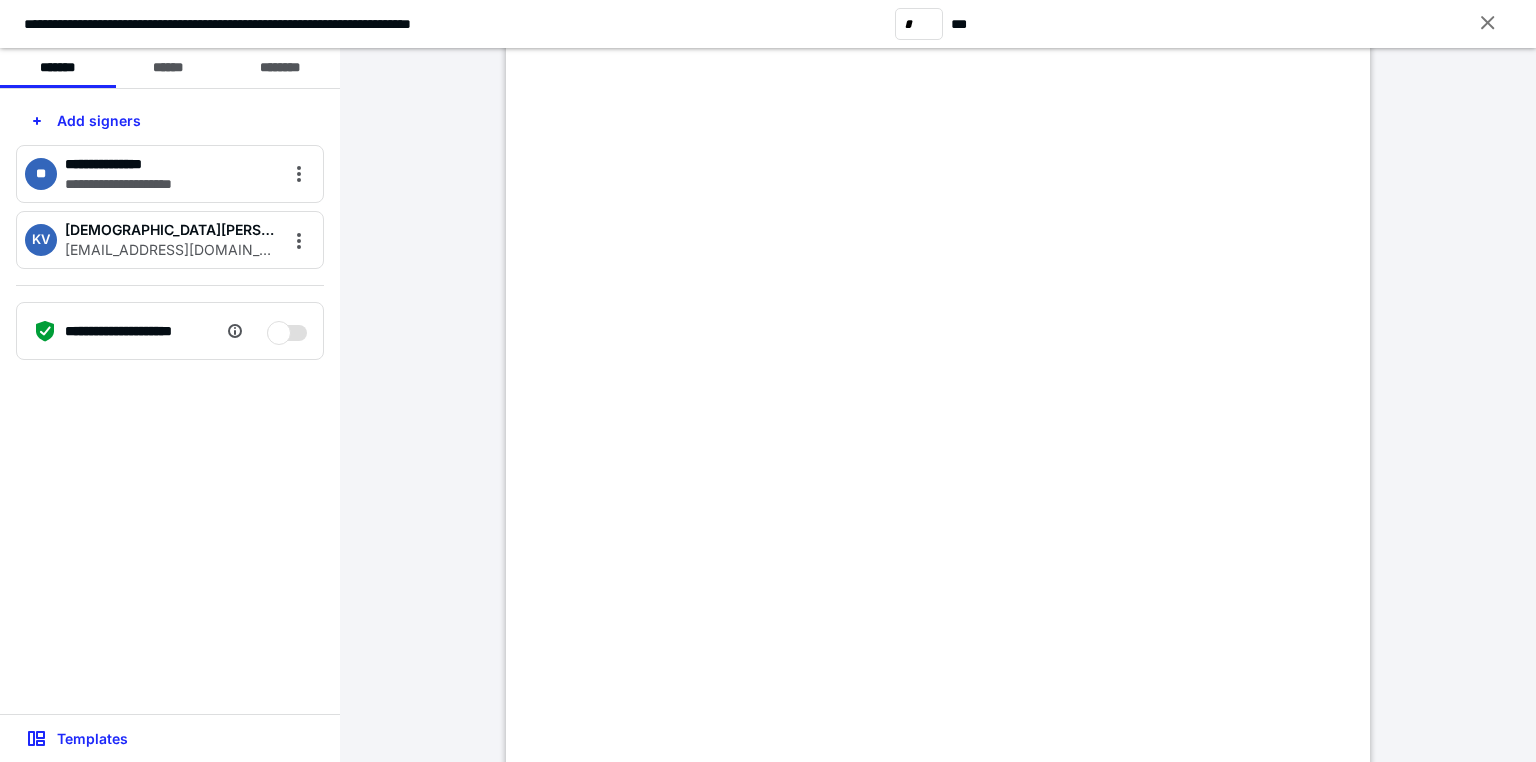 click on "**********" at bounding box center (293, 24) 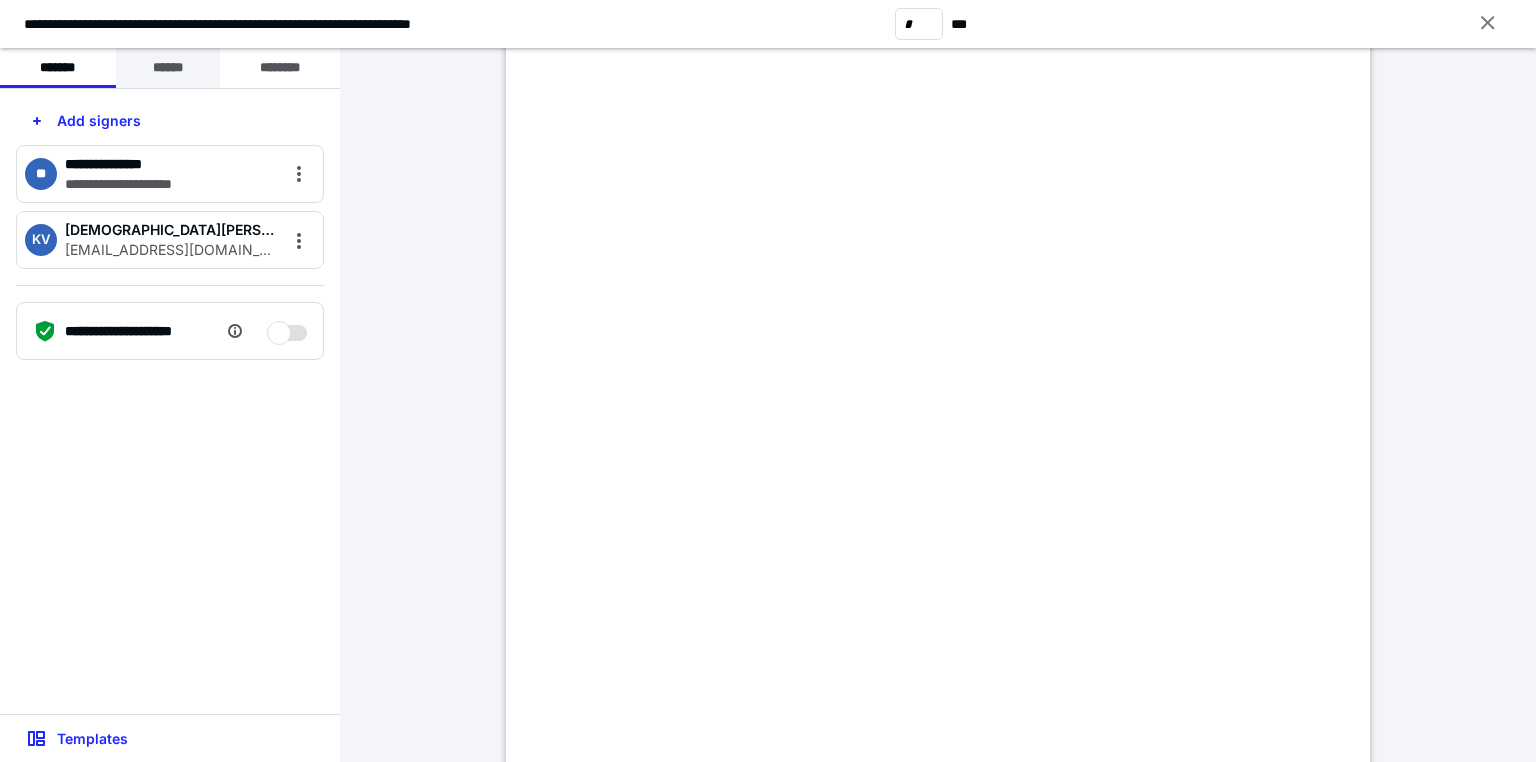 click on "******" at bounding box center (168, 68) 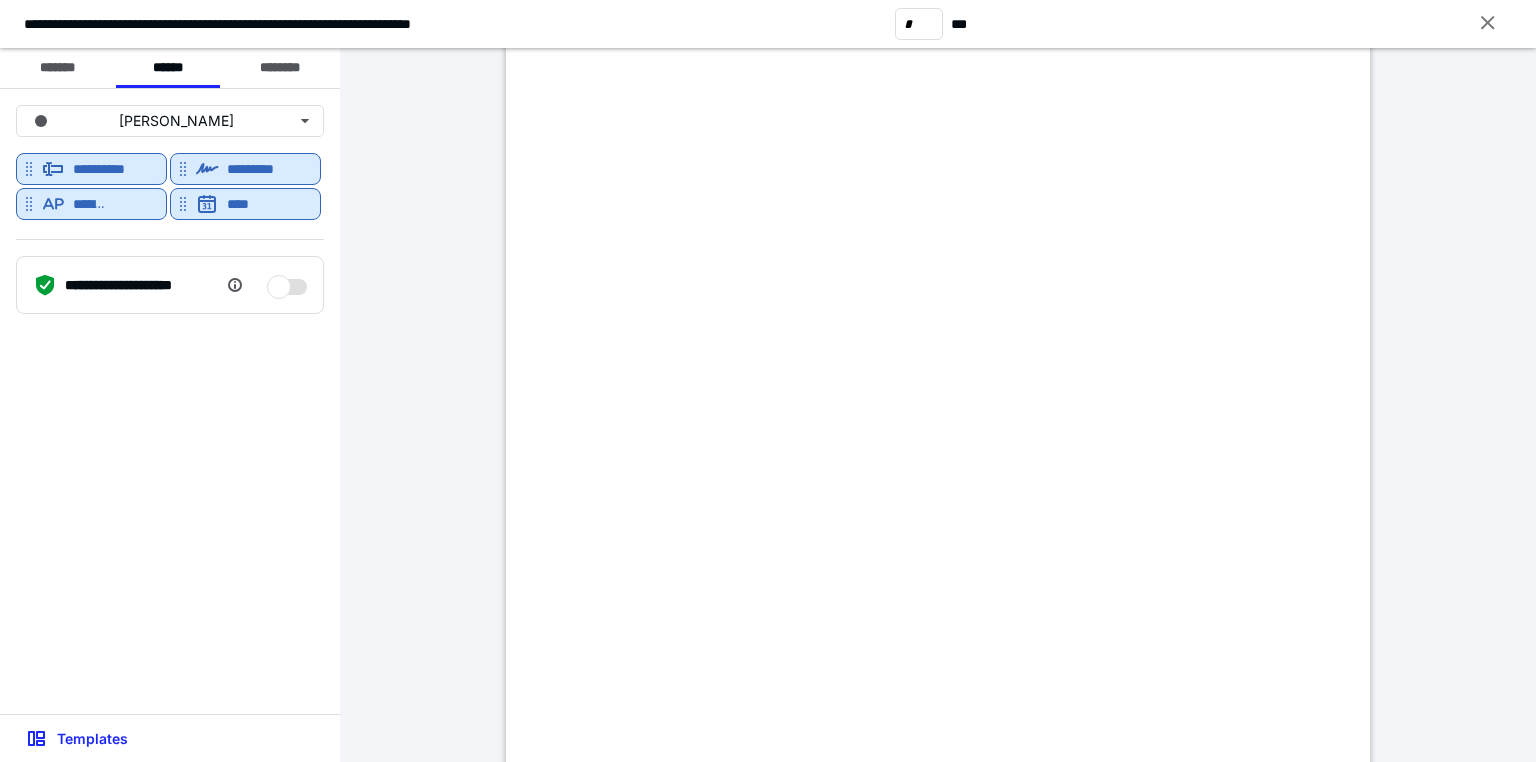 scroll, scrollTop: 7342, scrollLeft: 0, axis: vertical 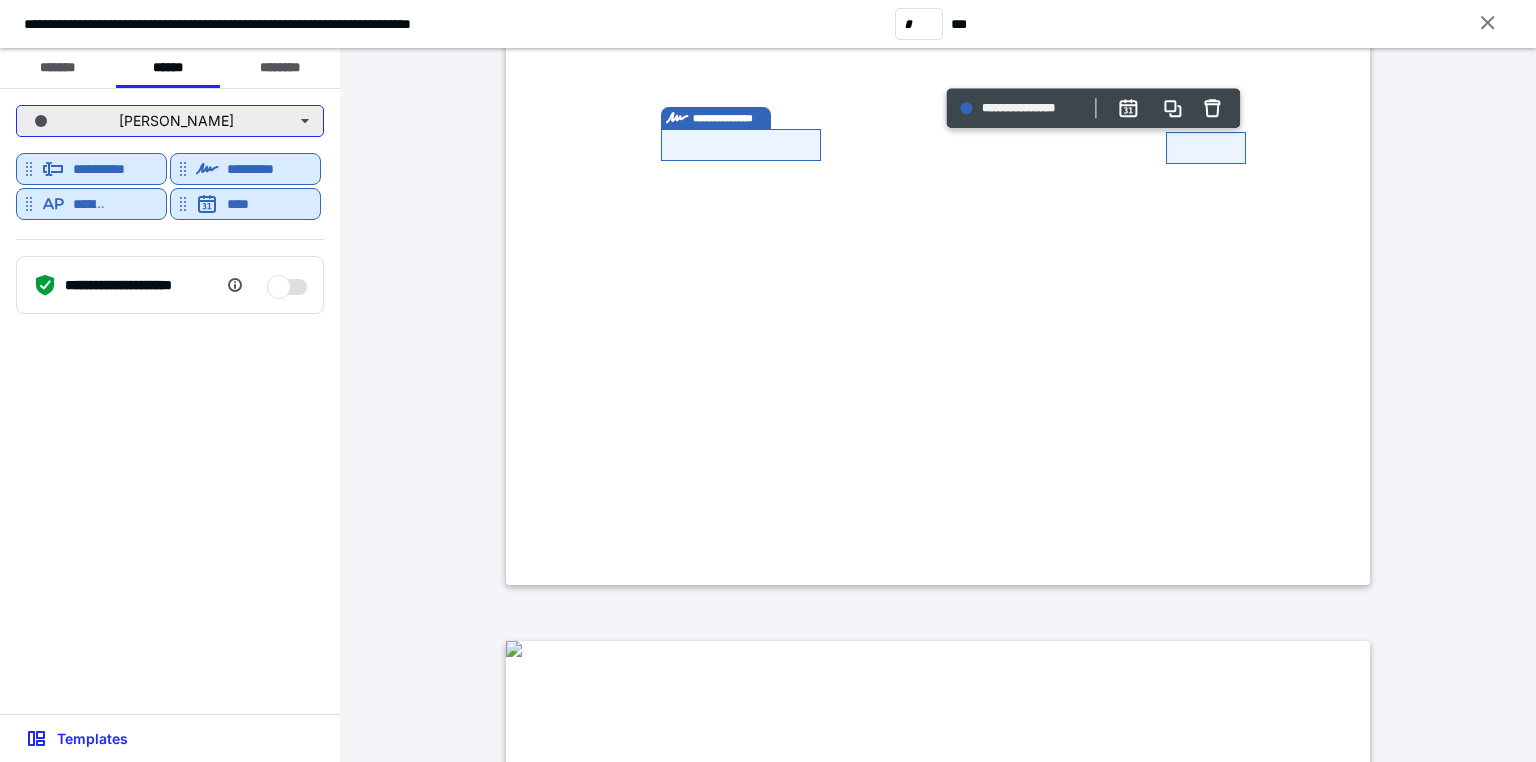 click on "[PERSON_NAME]" at bounding box center (170, 121) 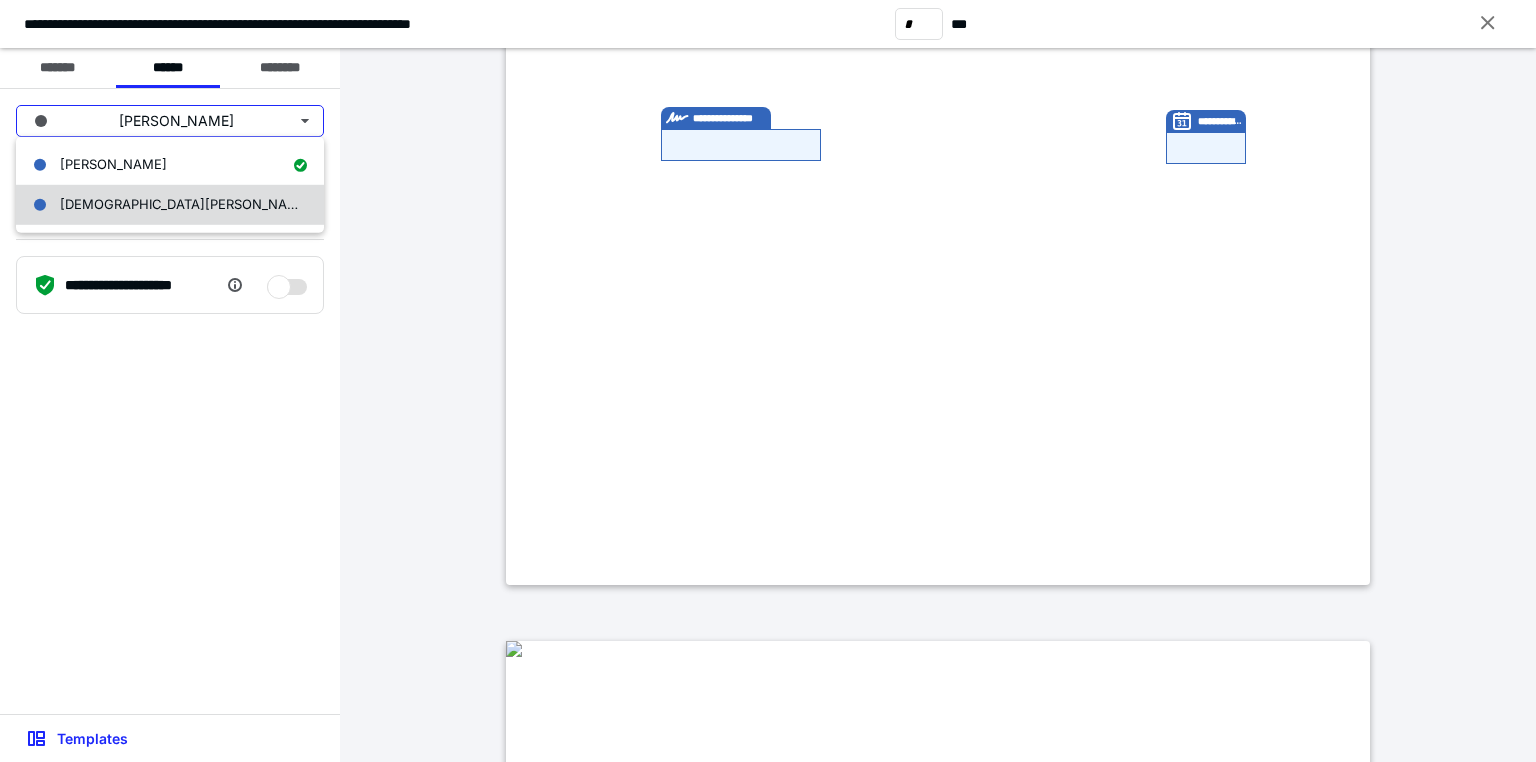 click on "[DEMOGRAPHIC_DATA][PERSON_NAME]" at bounding box center (186, 204) 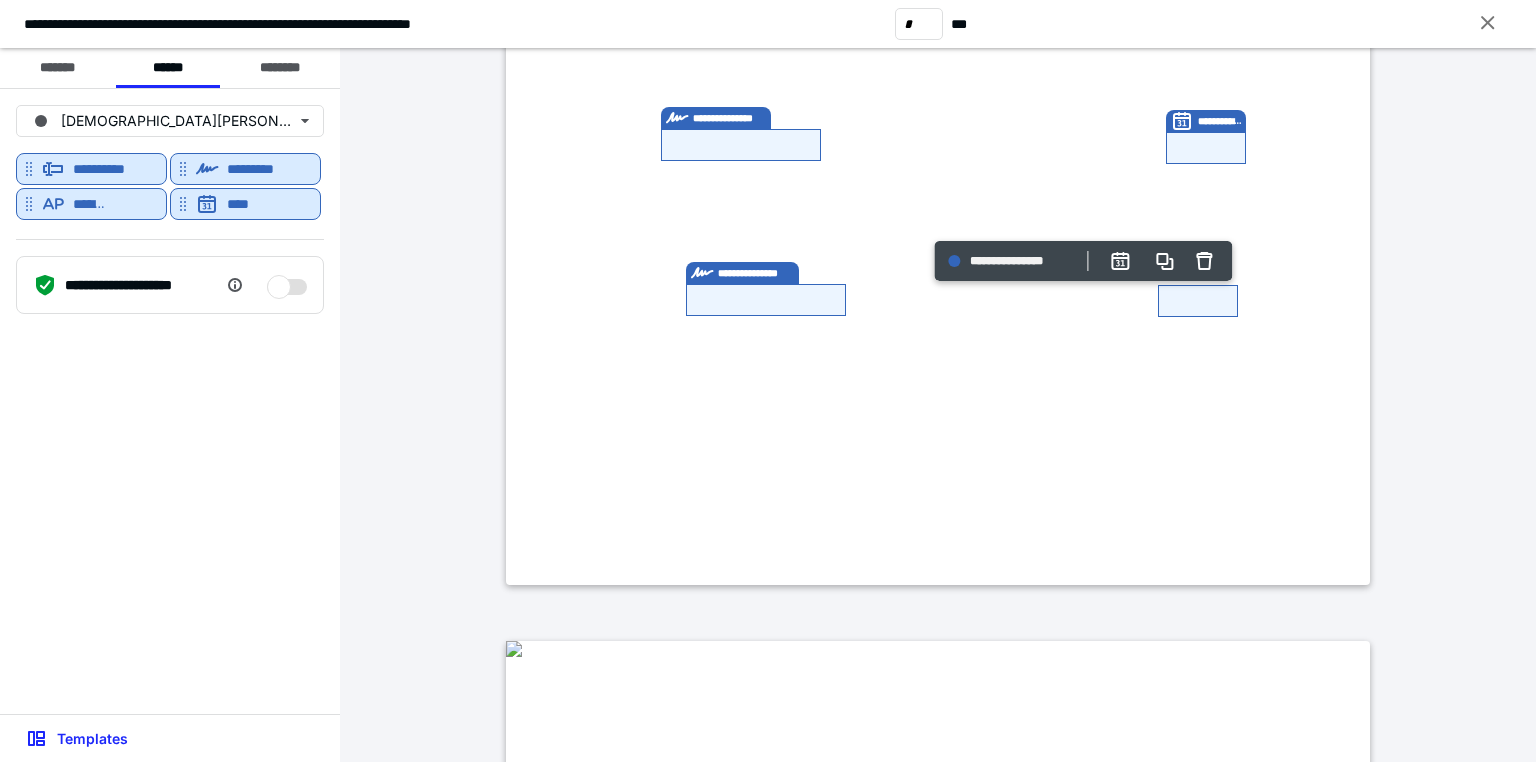 type on "*" 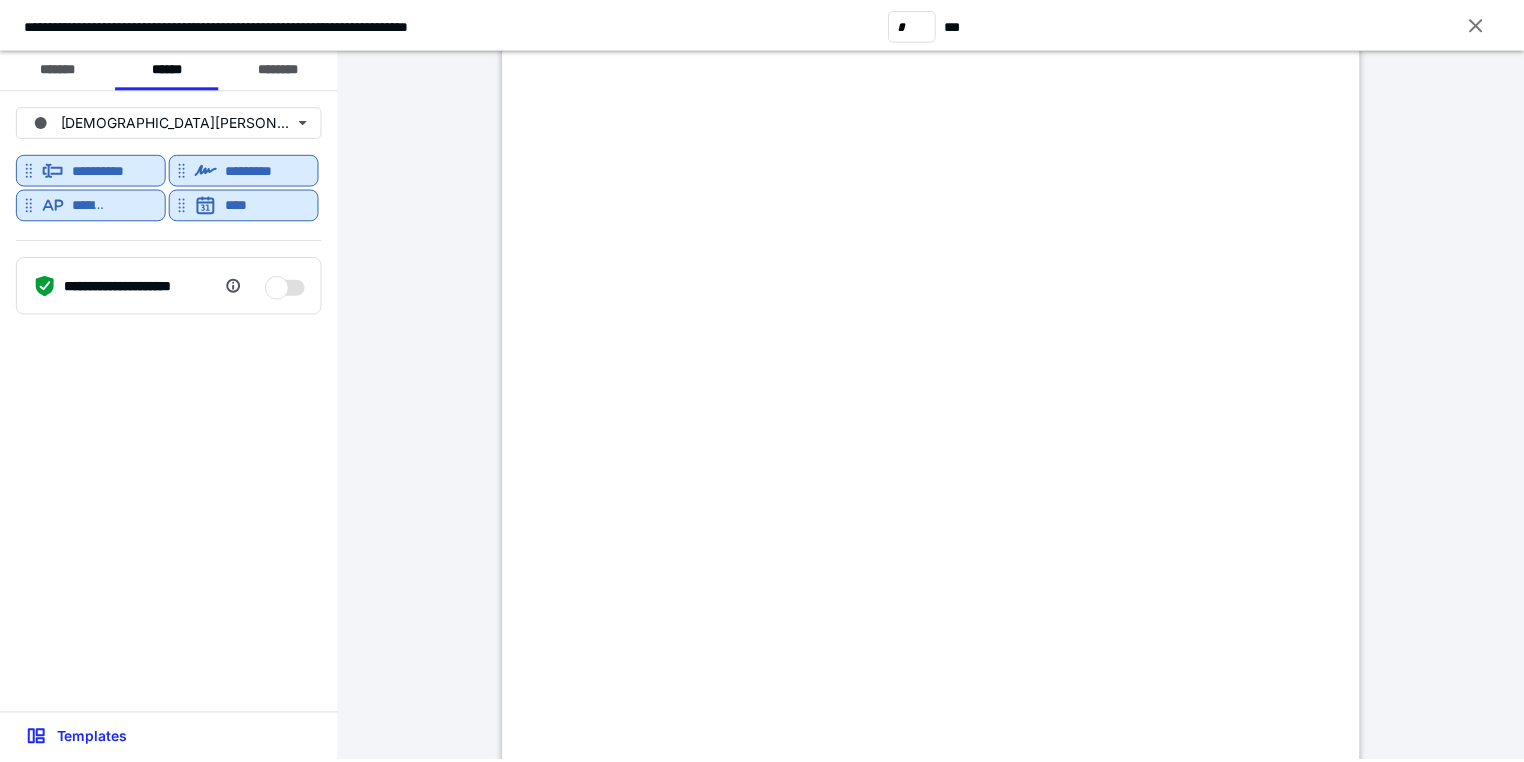 scroll, scrollTop: 8797, scrollLeft: 0, axis: vertical 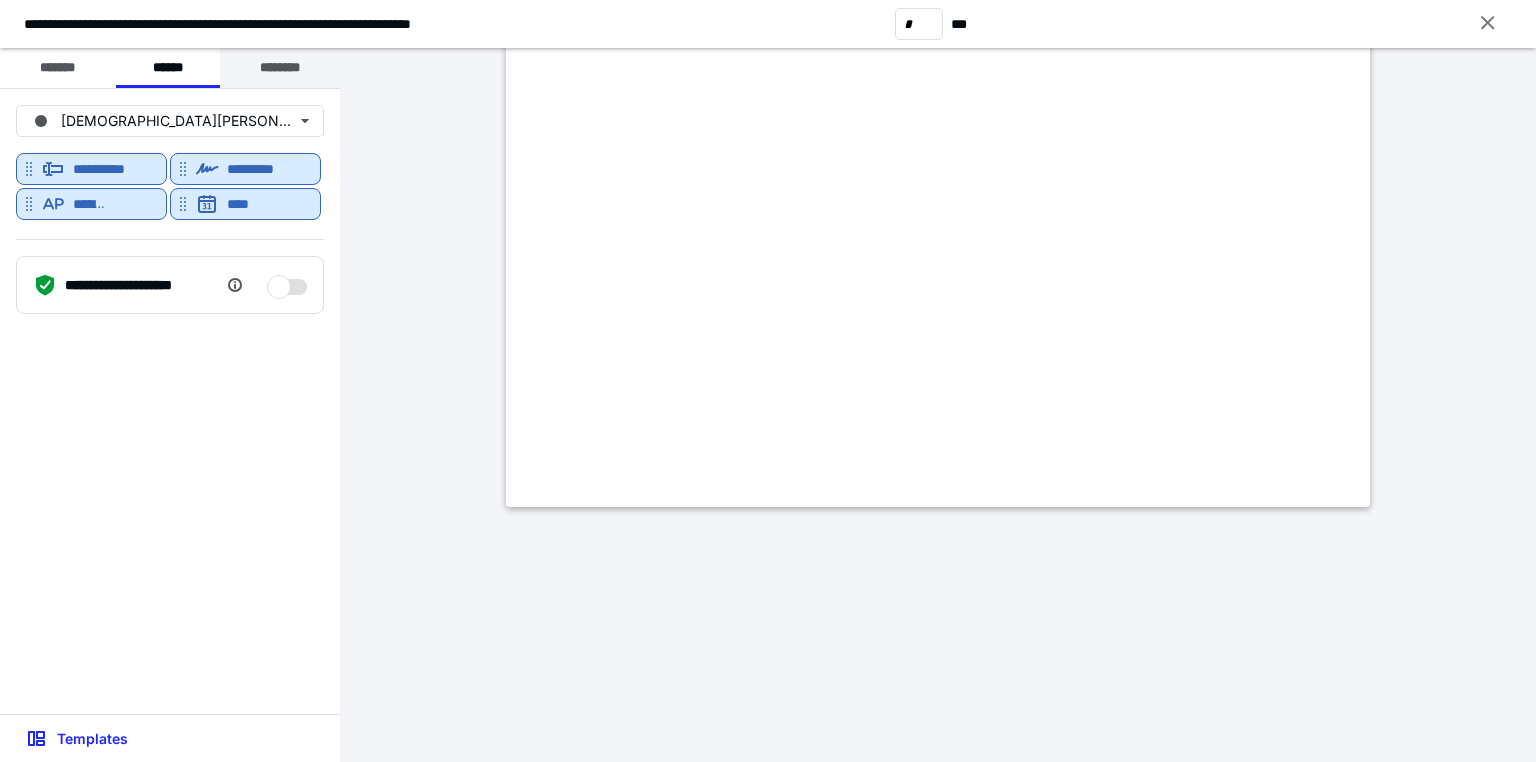 click on "********" at bounding box center (280, 68) 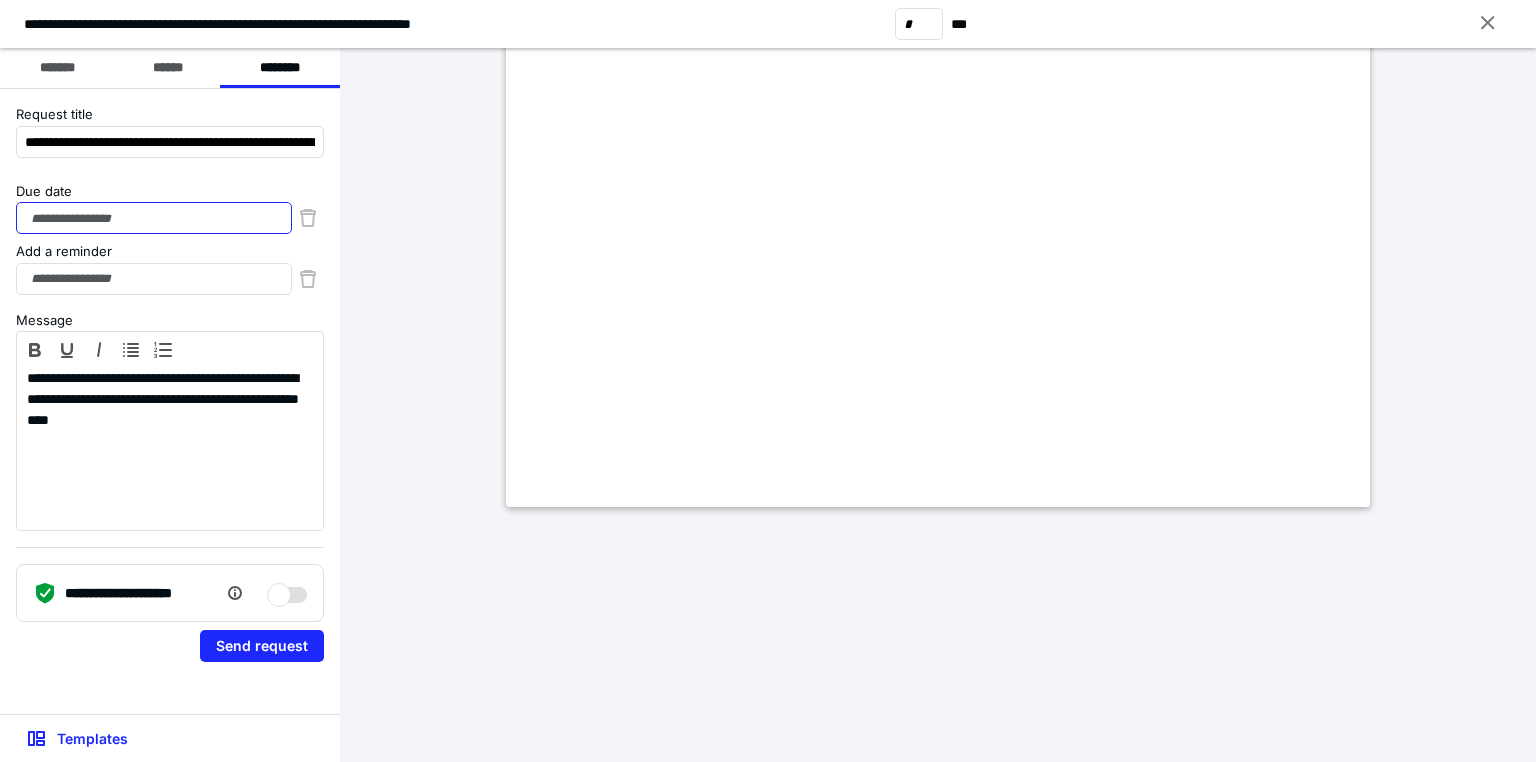 click on "Due date" at bounding box center [154, 218] 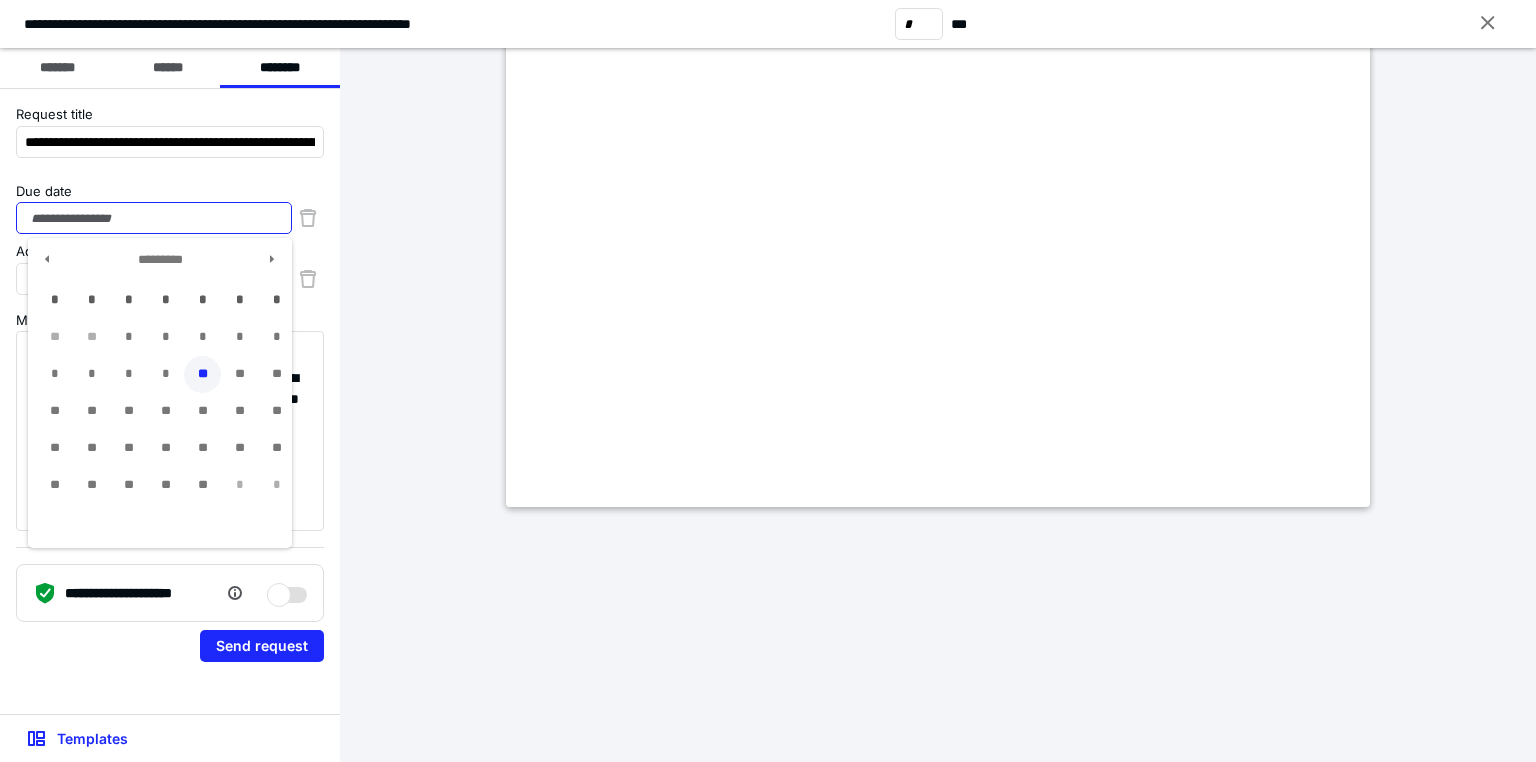 click on "**" at bounding box center [202, 374] 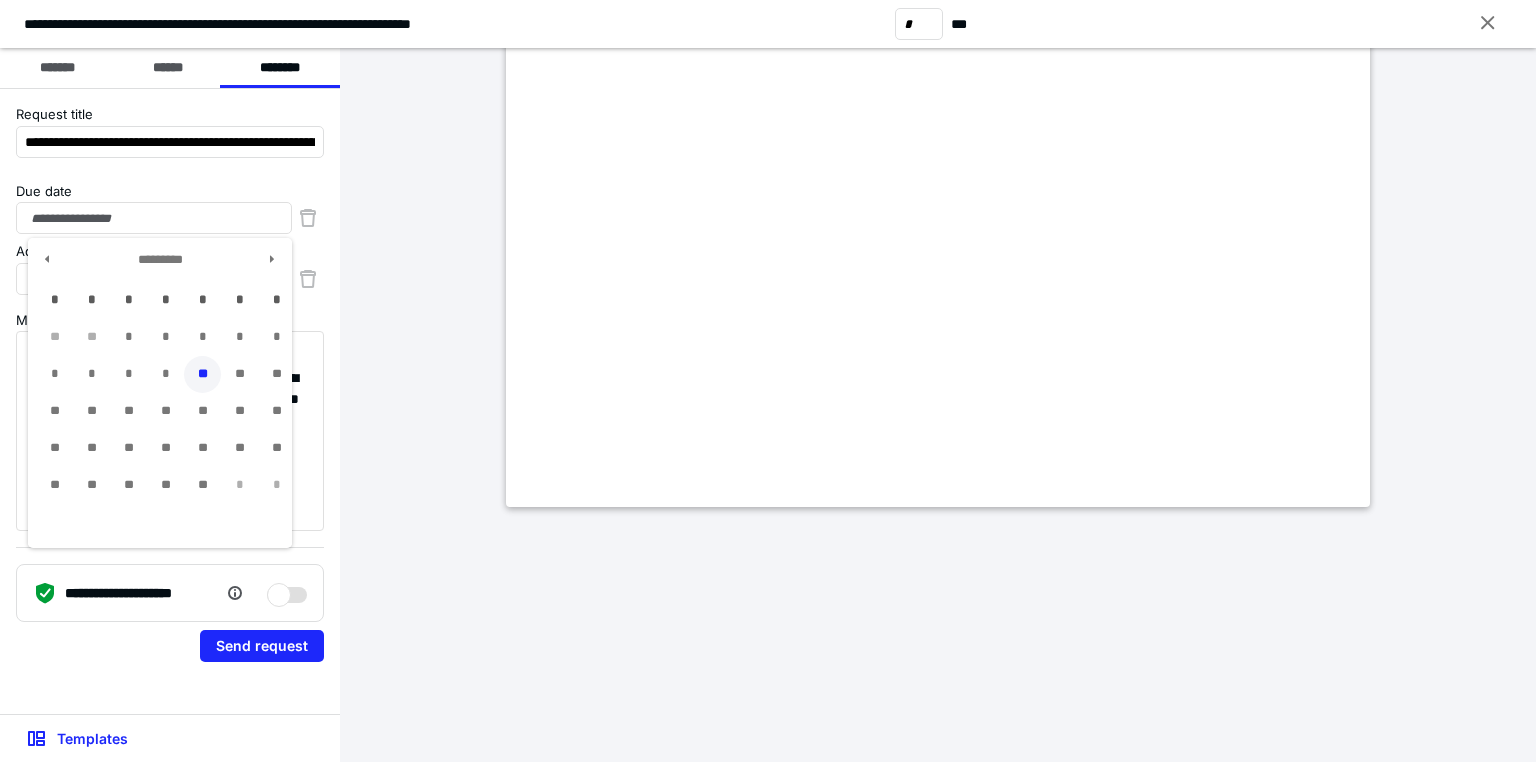 type on "**********" 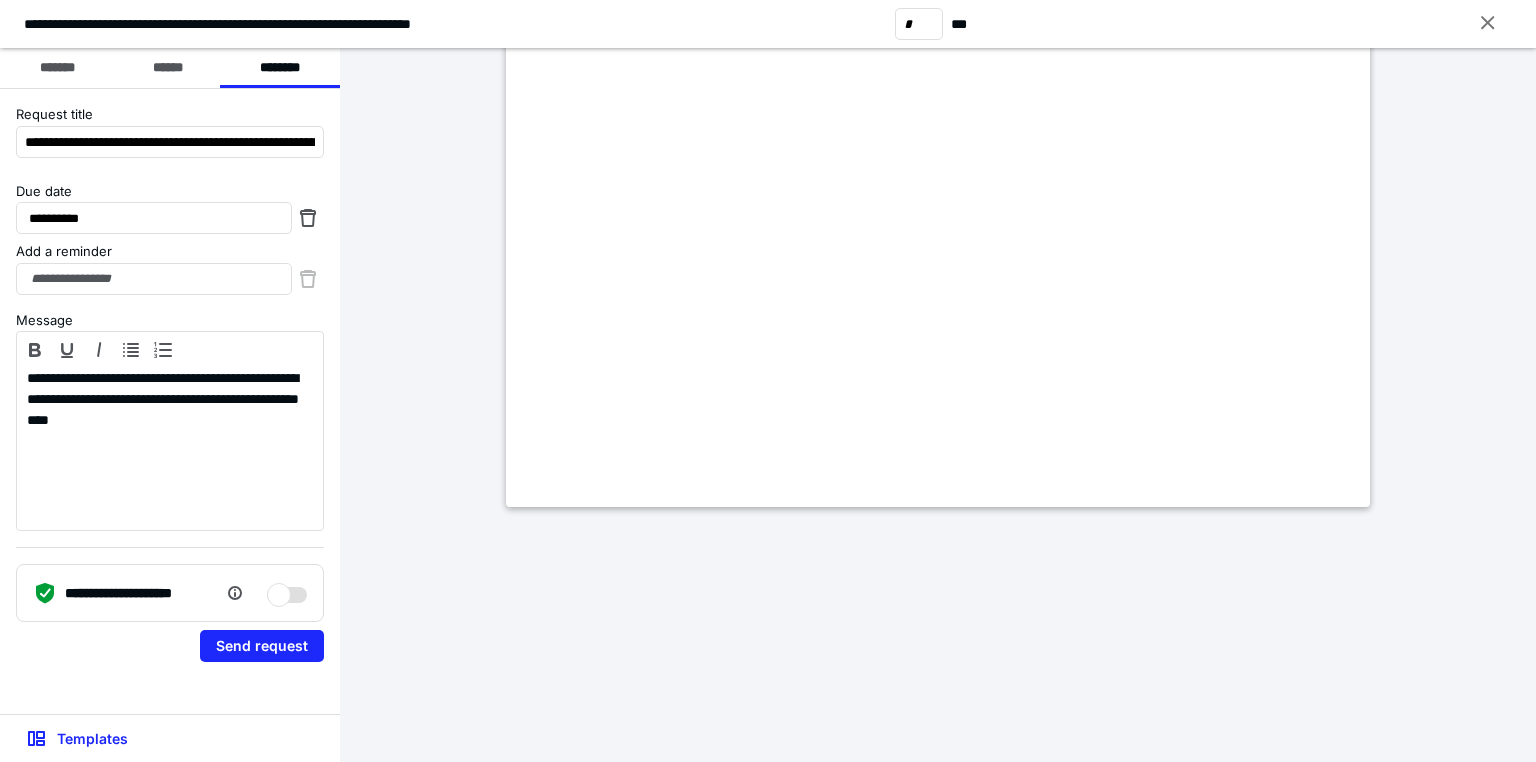 click on "Send request" at bounding box center (170, 650) 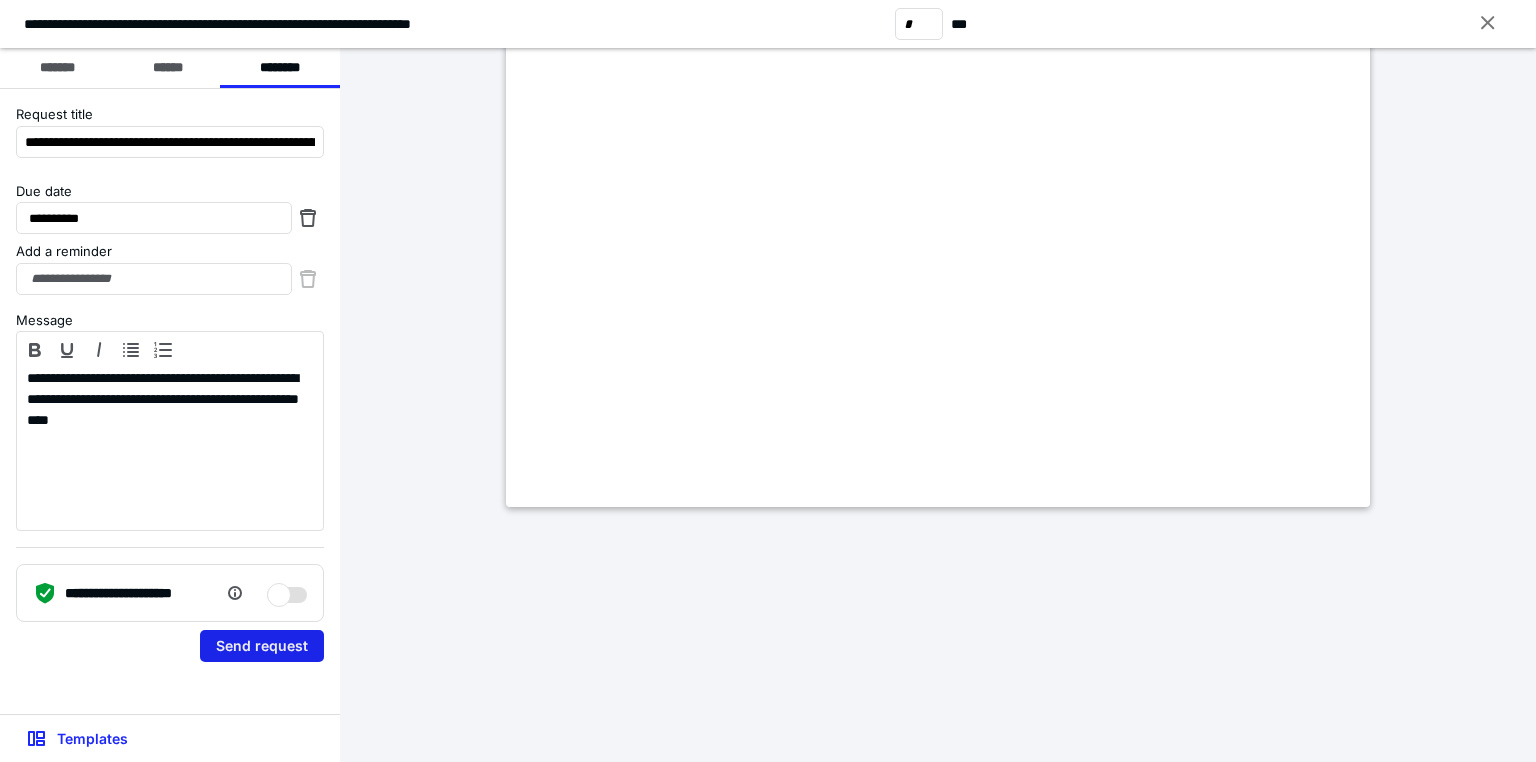 click on "Send request" at bounding box center [262, 646] 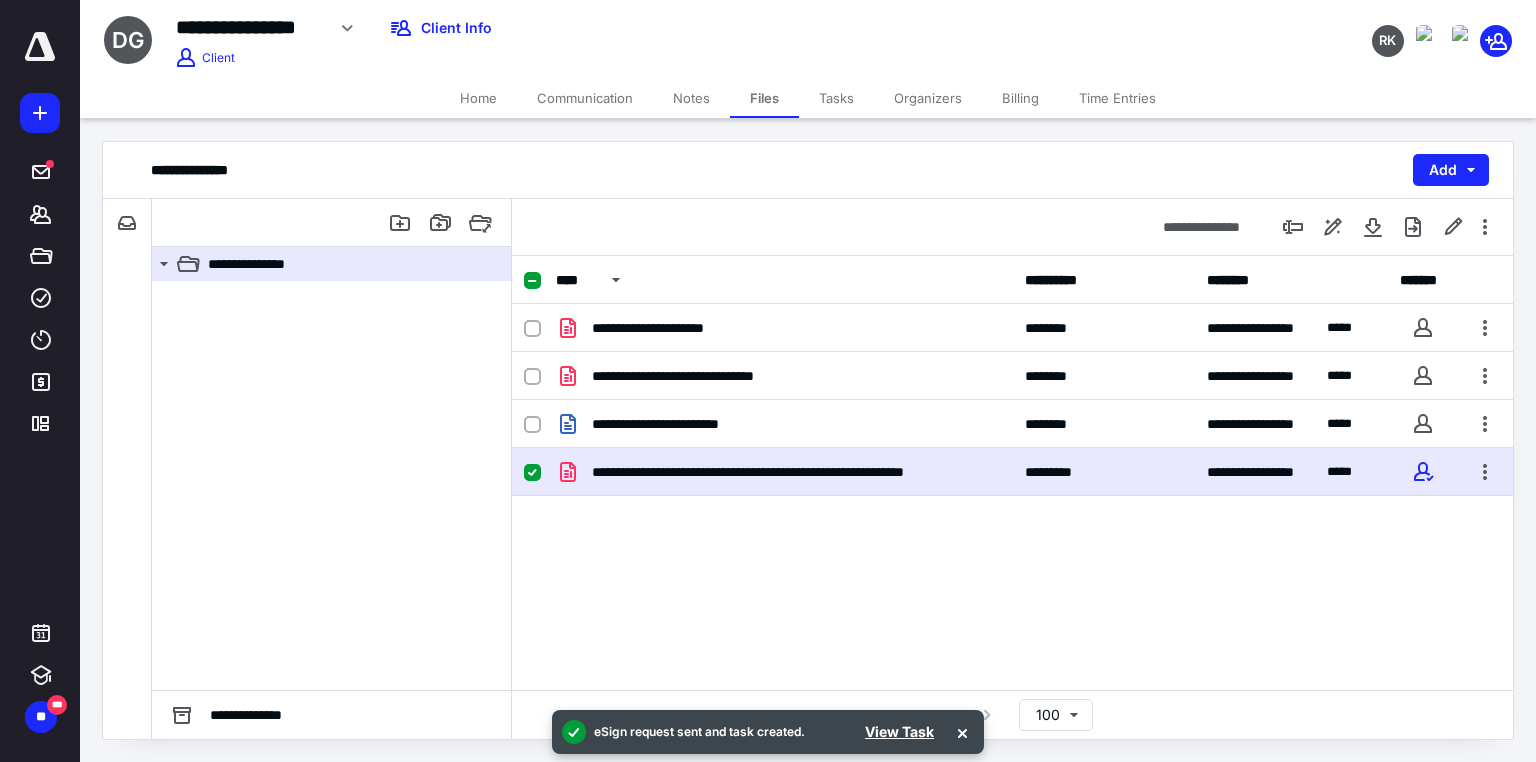 click on "Tasks" at bounding box center (836, 98) 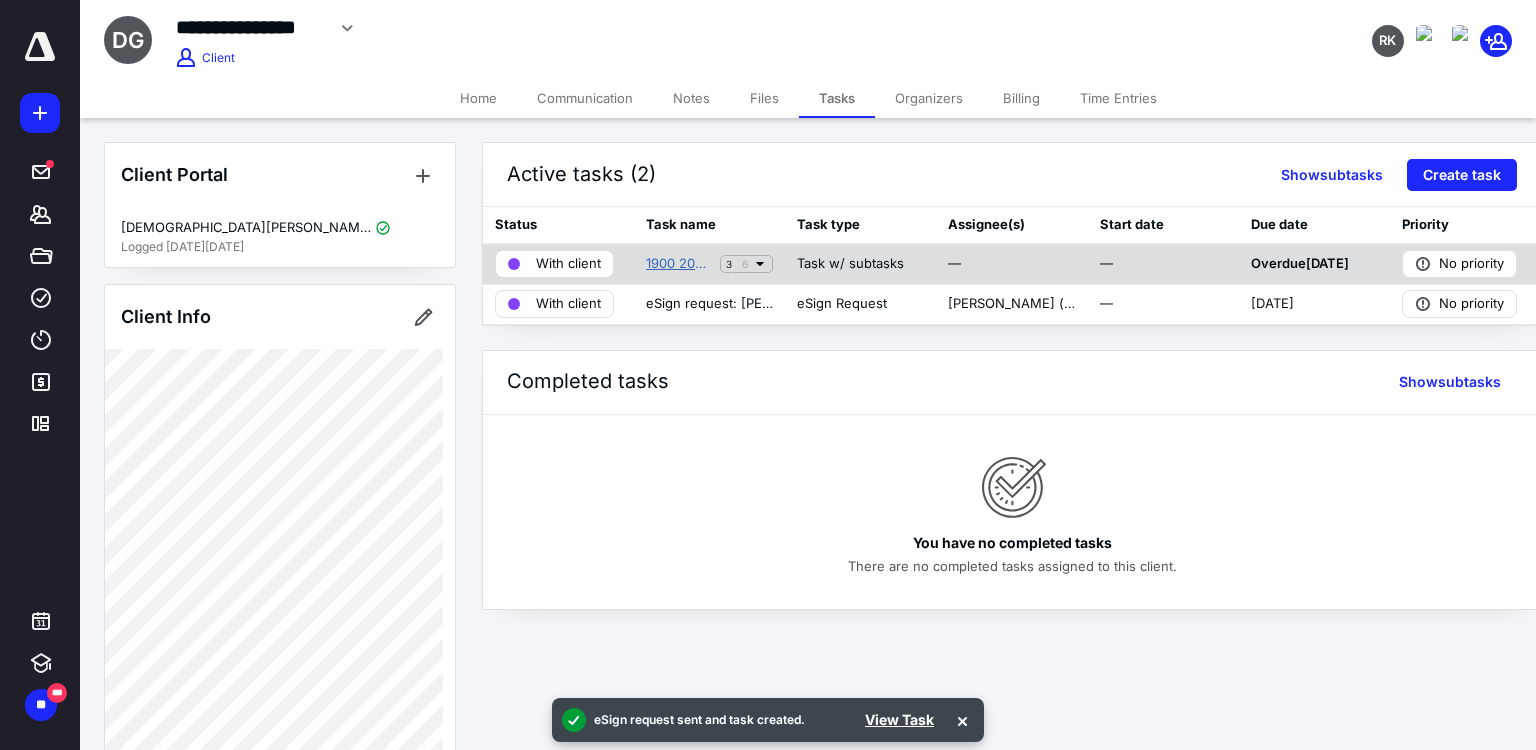 click on "1900 2024 Amended Nonstandard Tax Return" at bounding box center (679, 264) 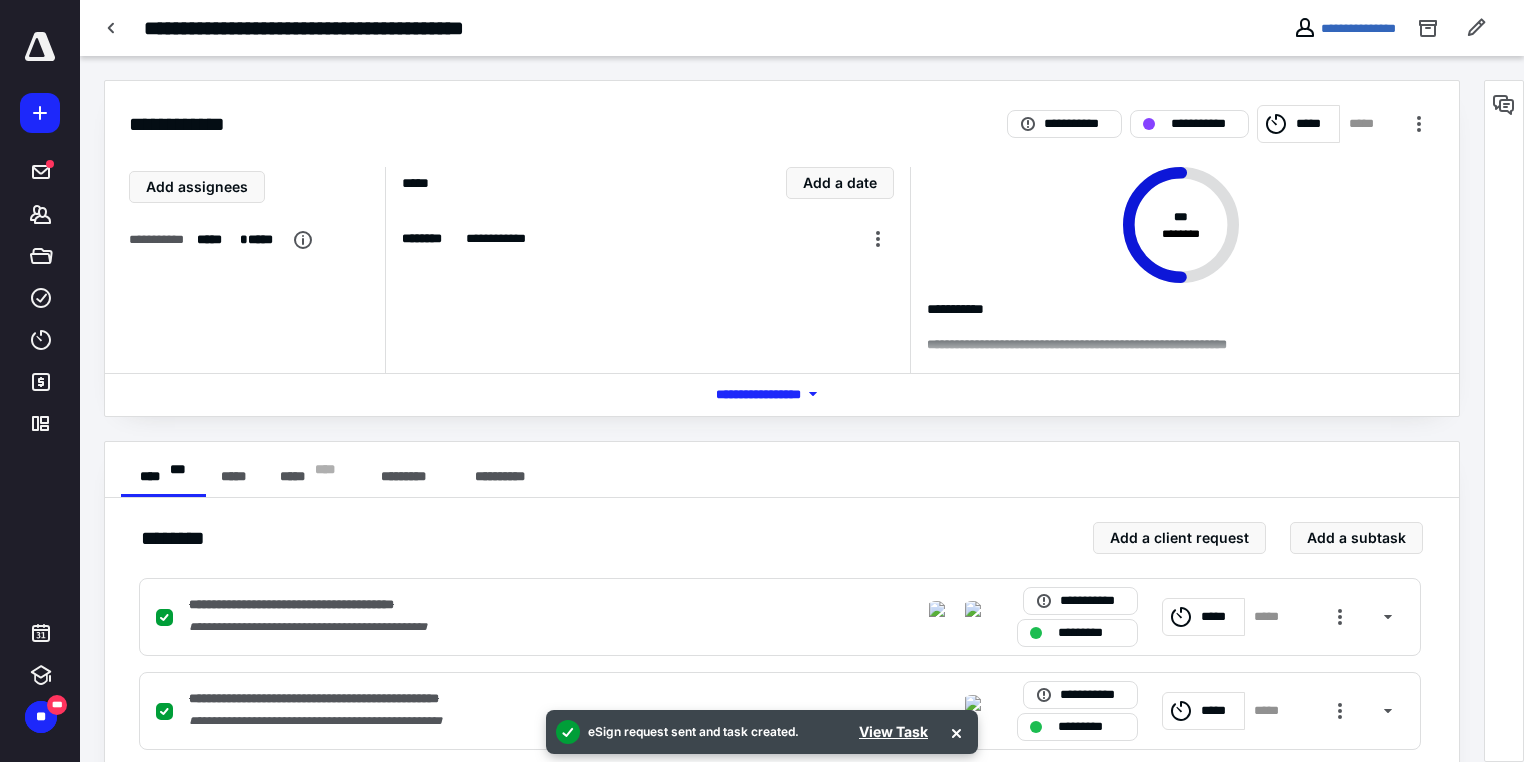scroll, scrollTop: 412, scrollLeft: 0, axis: vertical 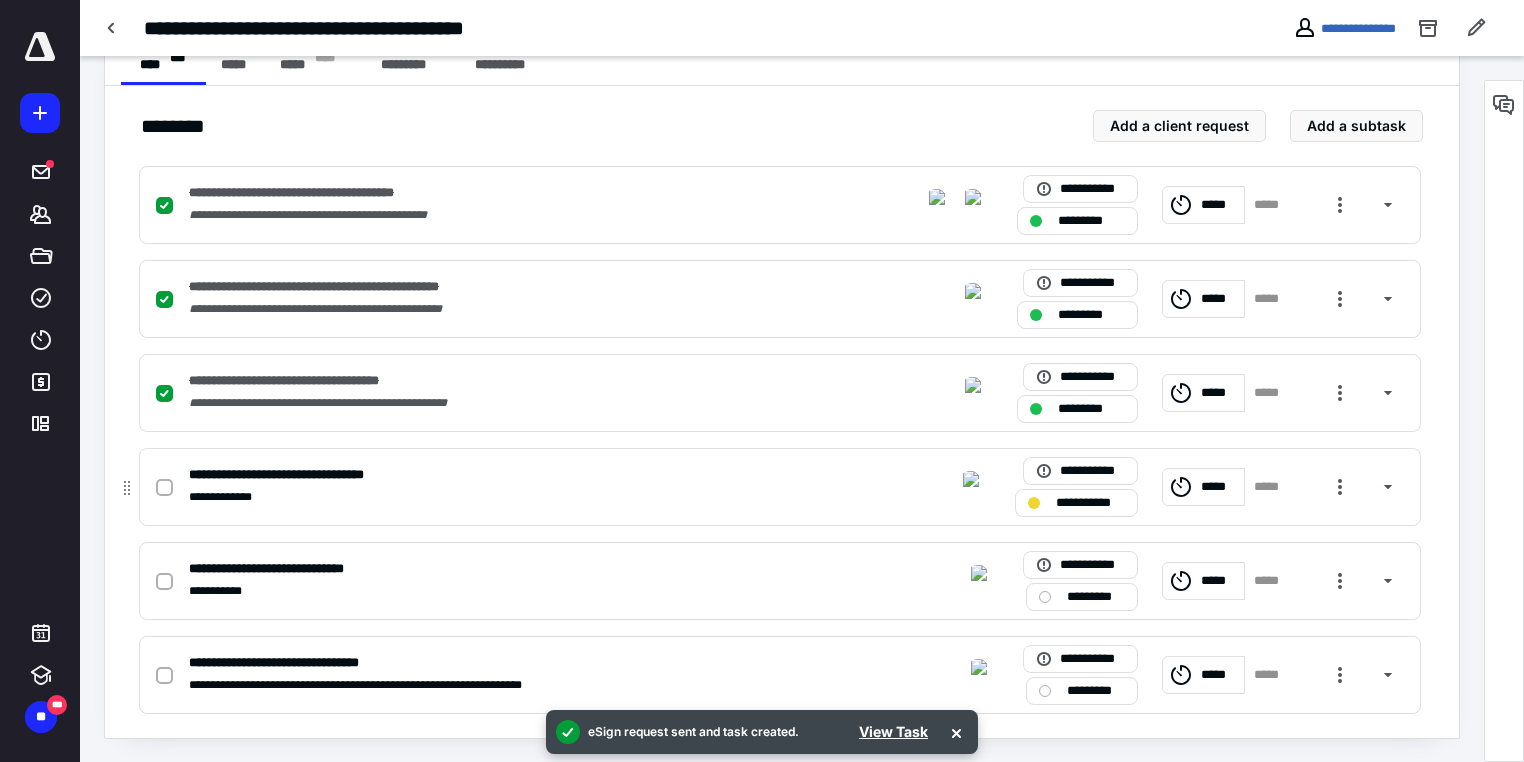 click on "**********" at bounding box center [1076, 503] 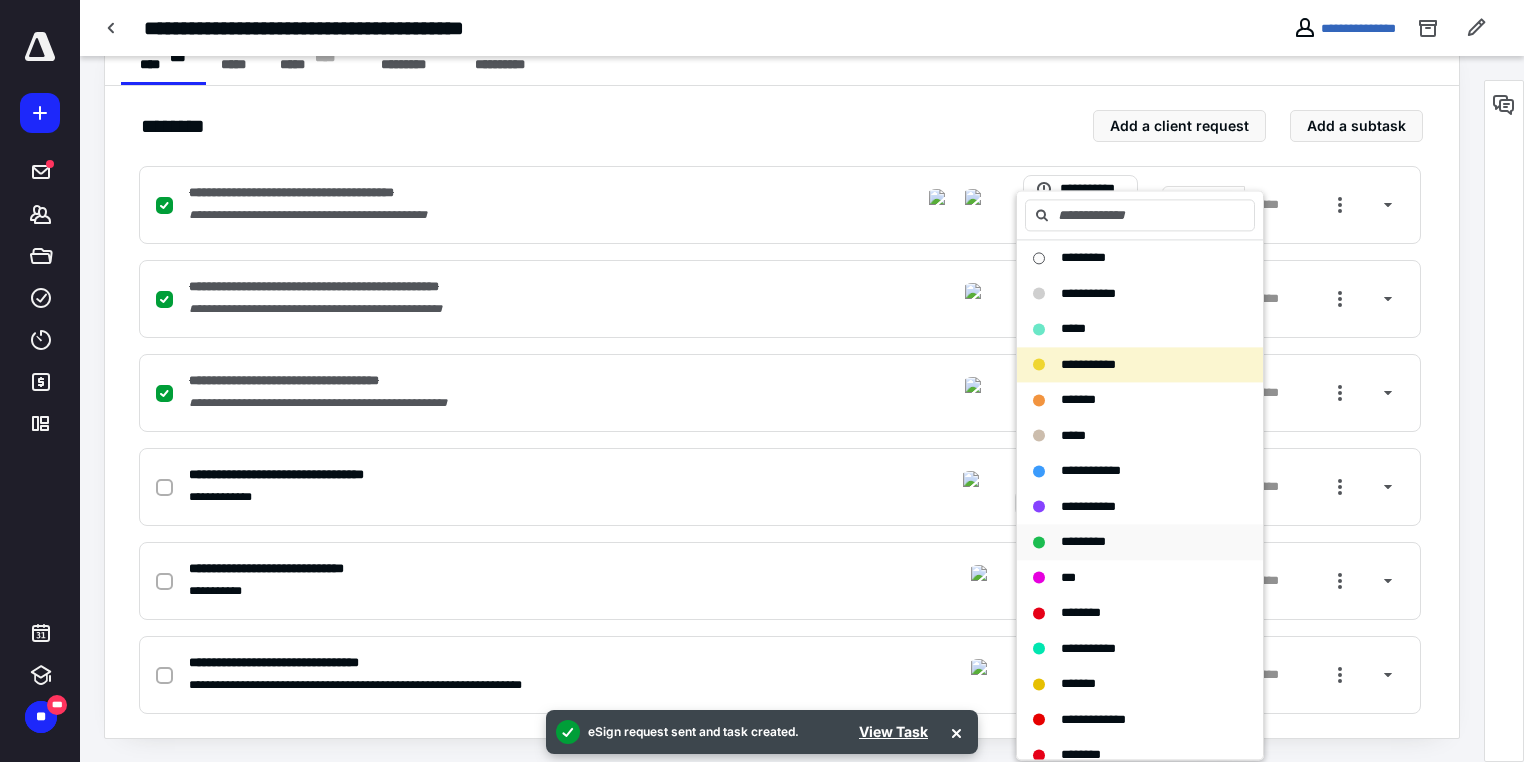 click on "*********" at bounding box center [1083, 541] 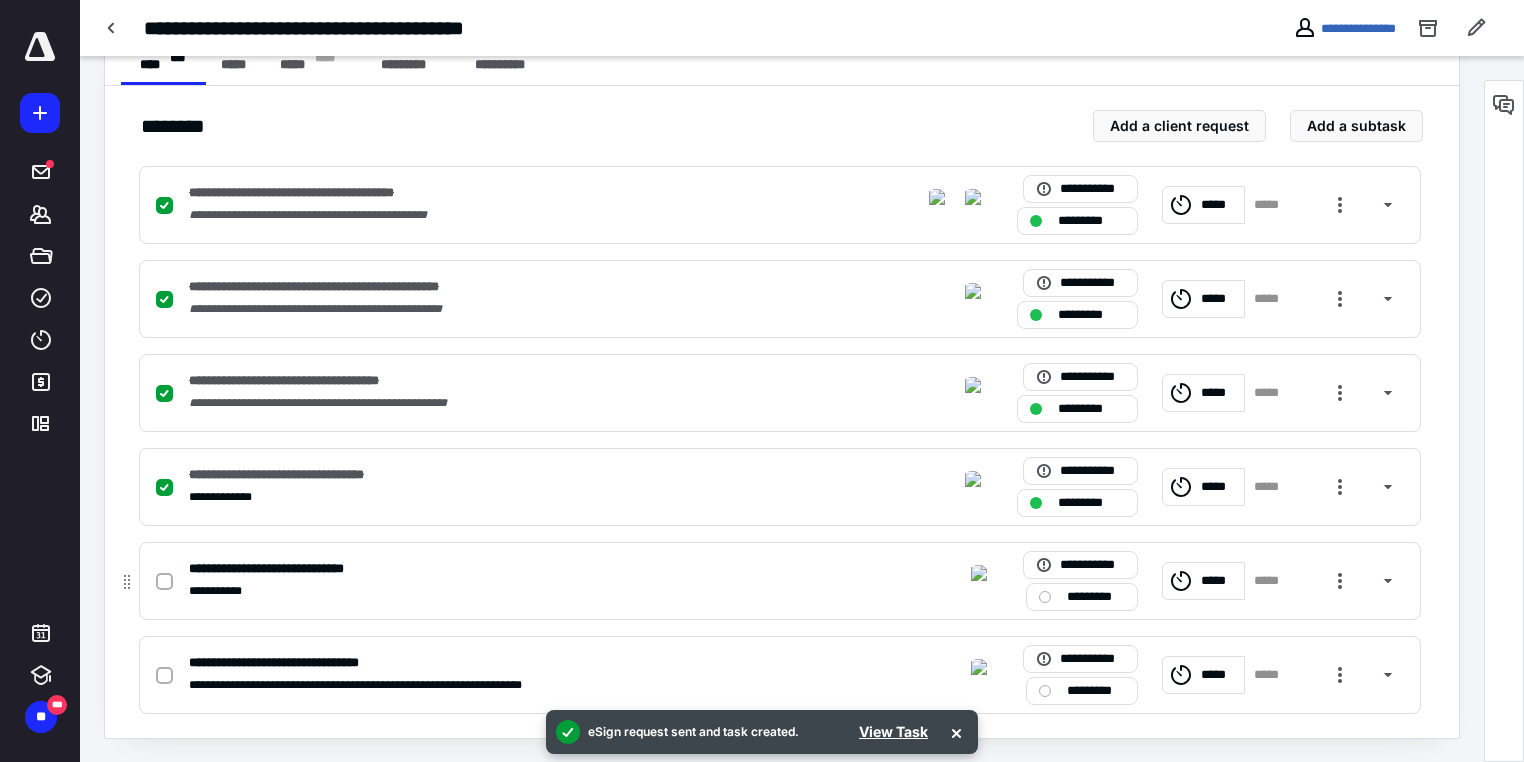 click on "*********" at bounding box center [1082, 597] 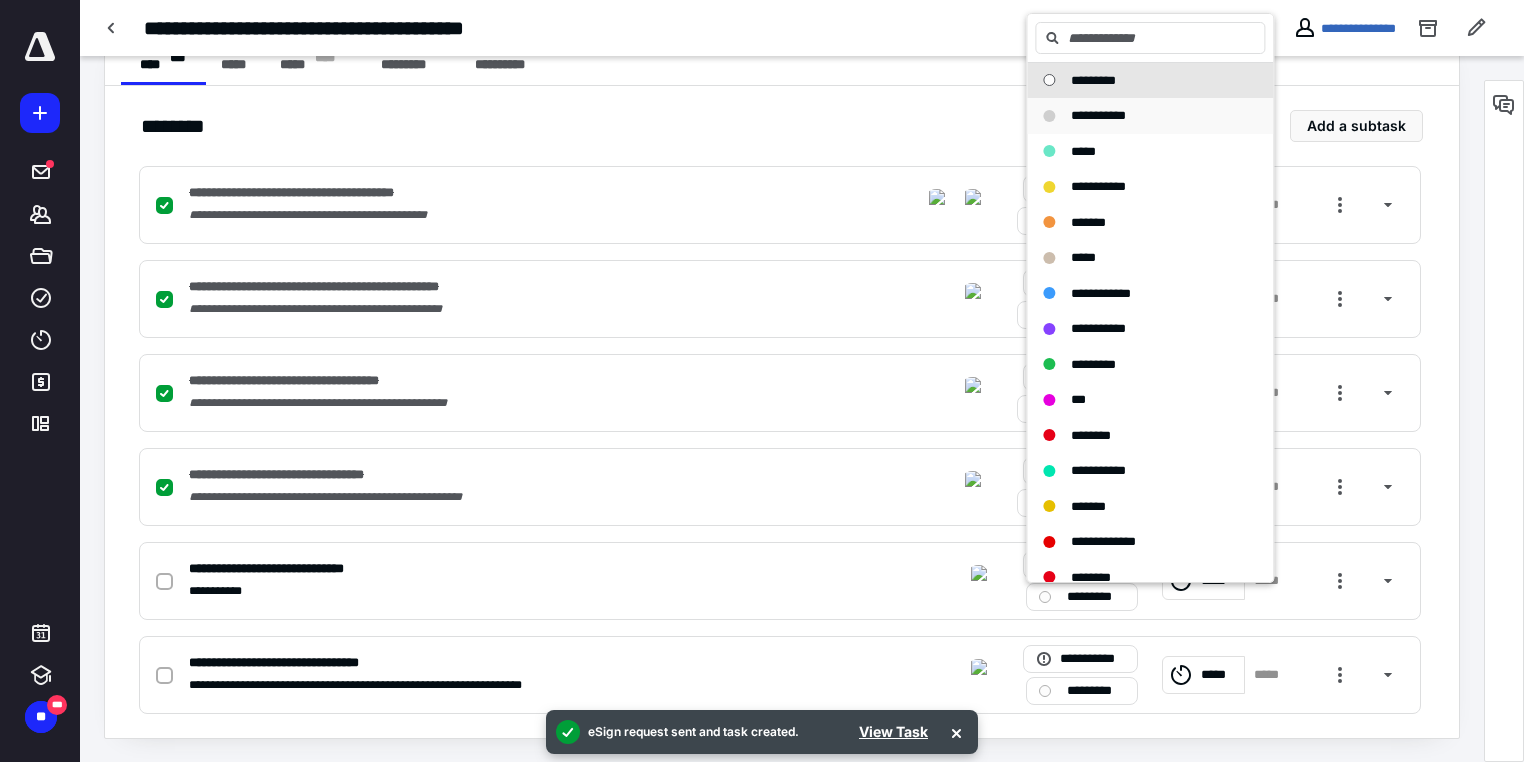 click on "**********" at bounding box center [1098, 115] 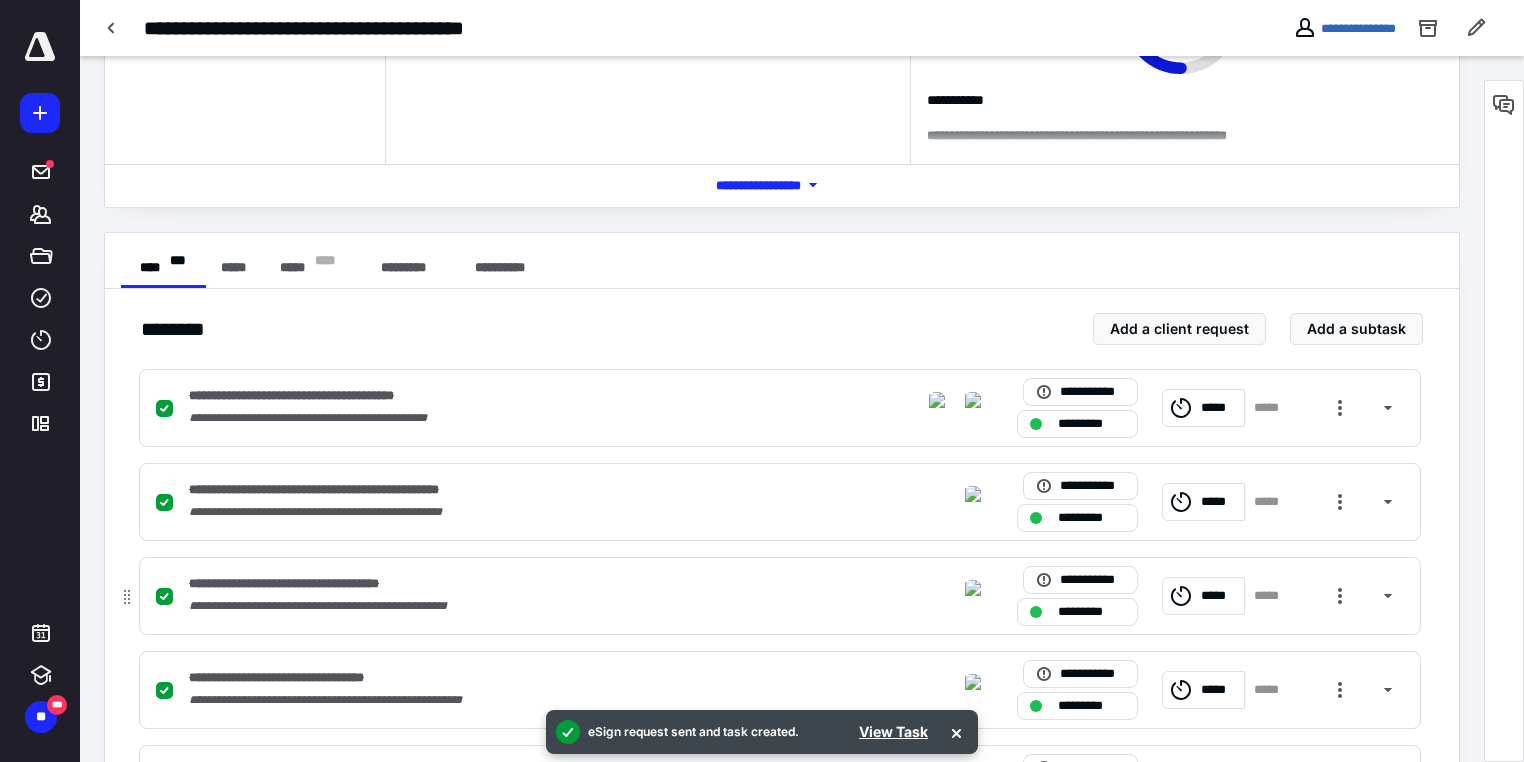 scroll, scrollTop: 205, scrollLeft: 0, axis: vertical 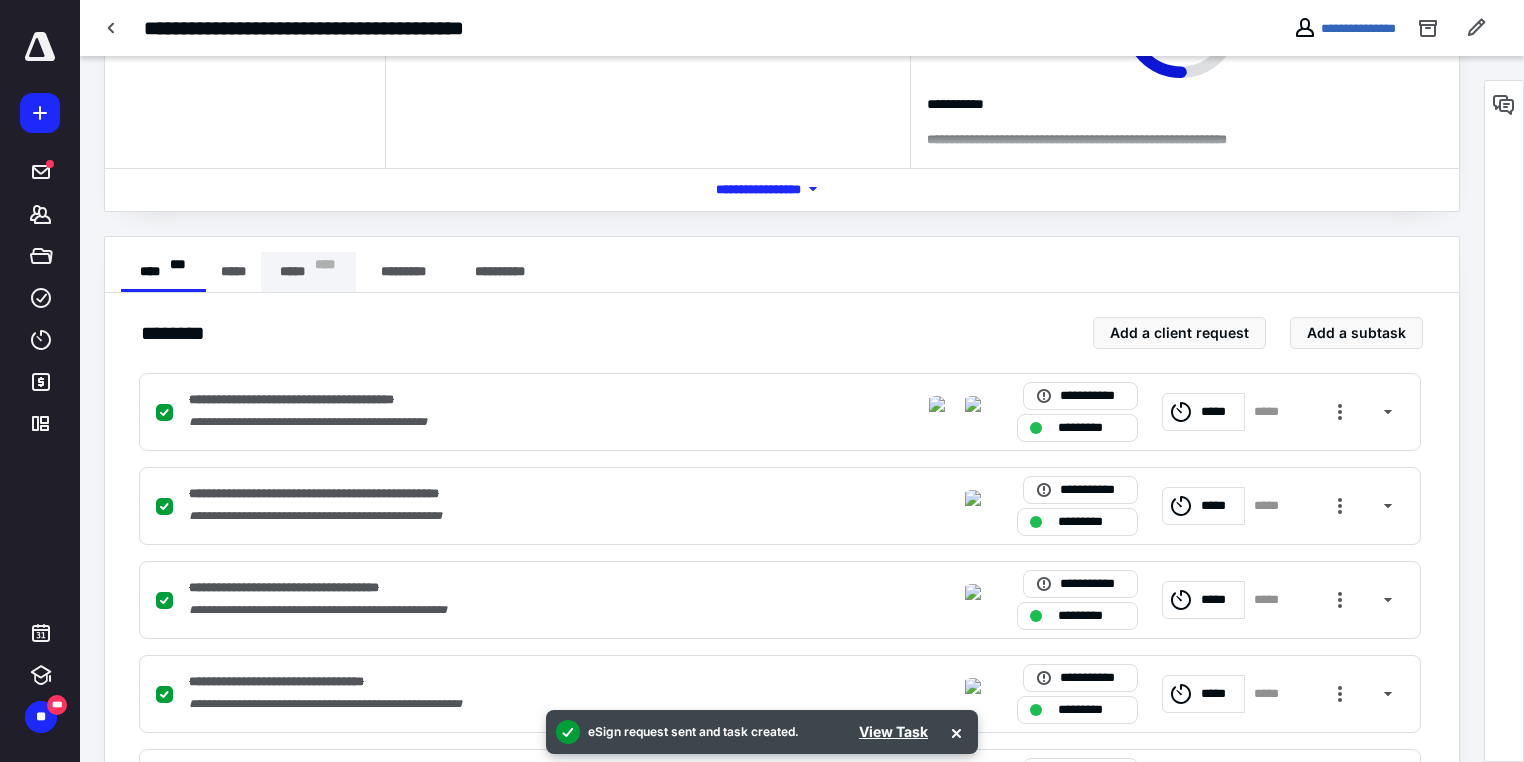 click on "***** * ** *" at bounding box center (308, 272) 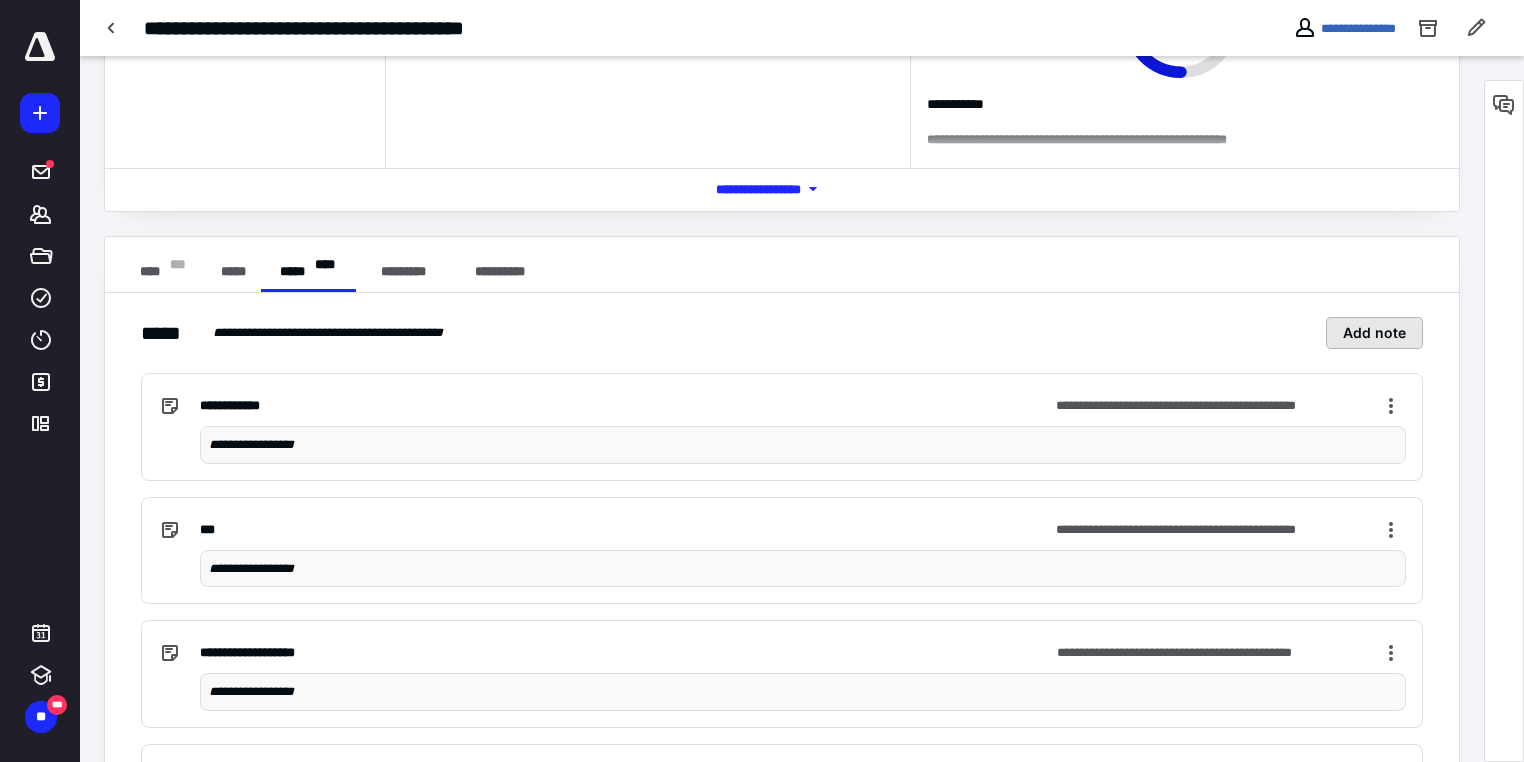 click on "Add note" at bounding box center (1374, 333) 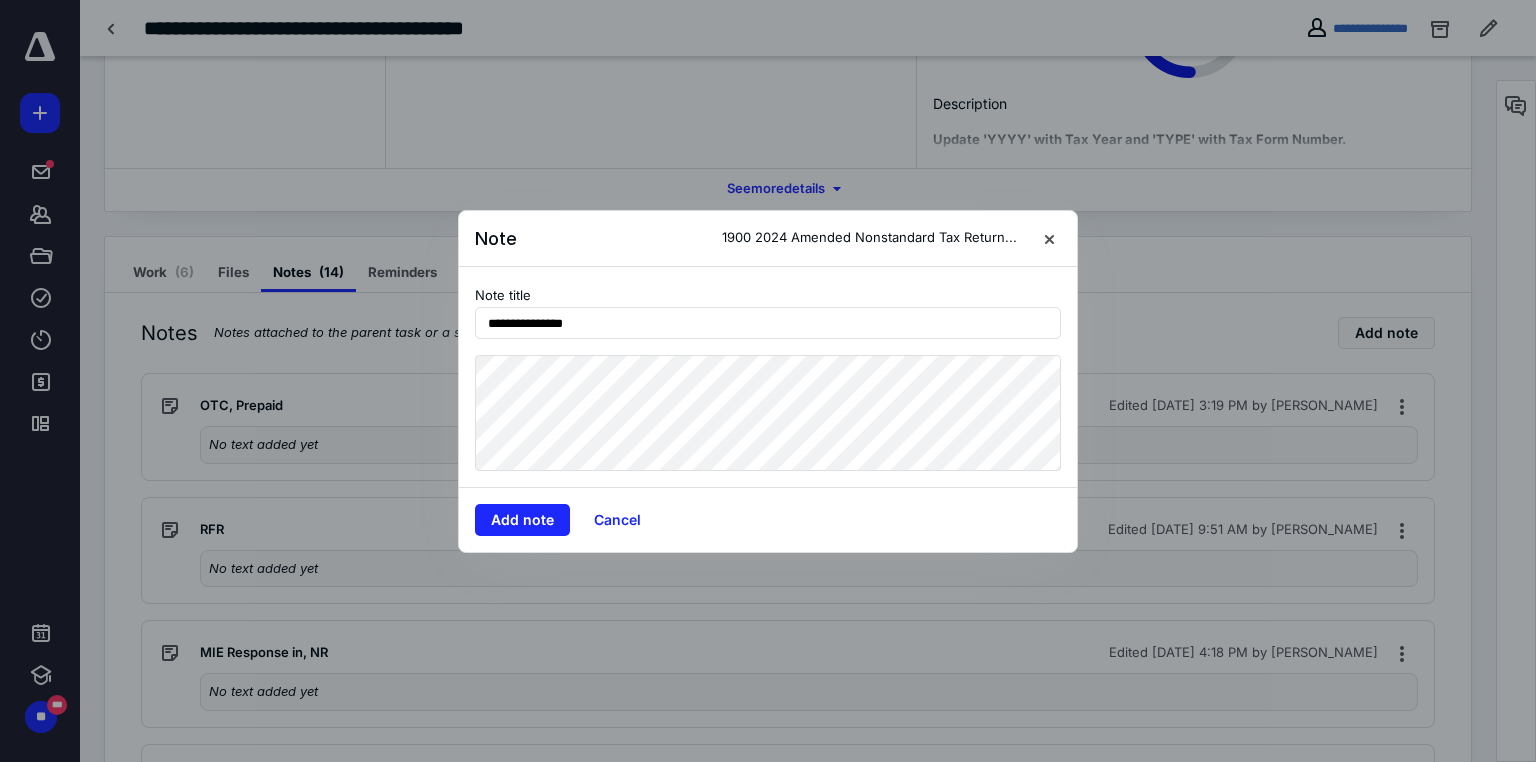 type on "**********" 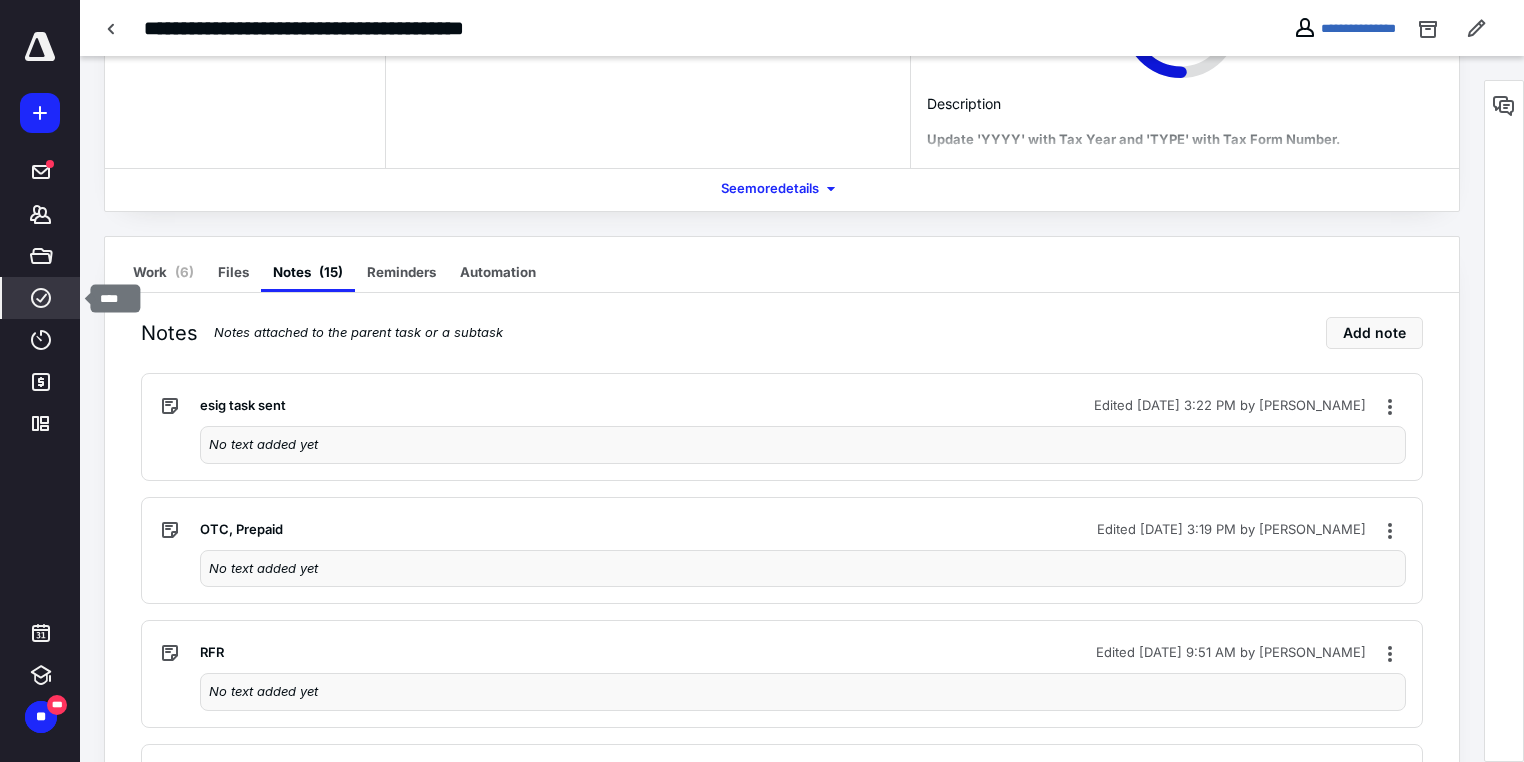 click 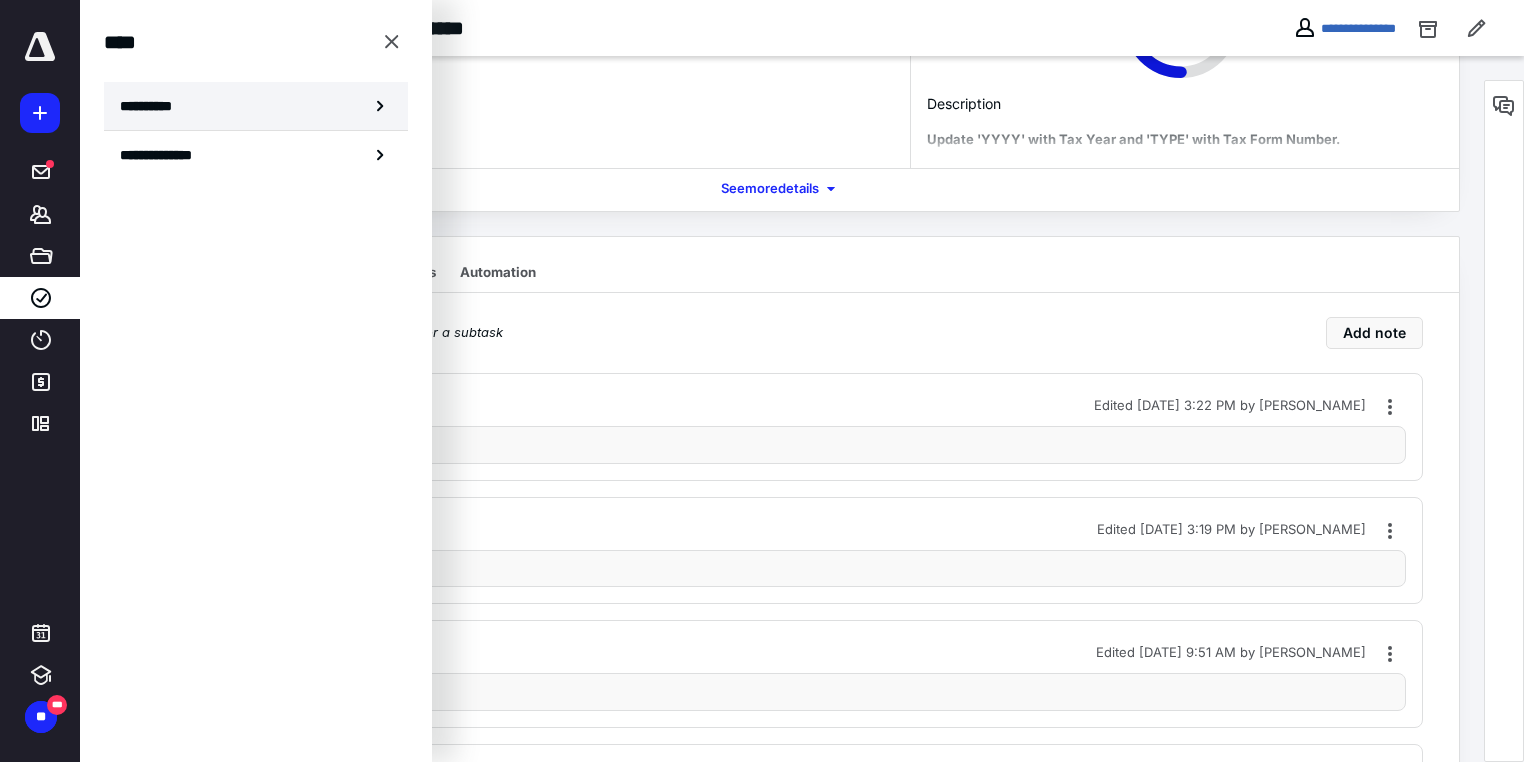 click on "**********" at bounding box center [256, 106] 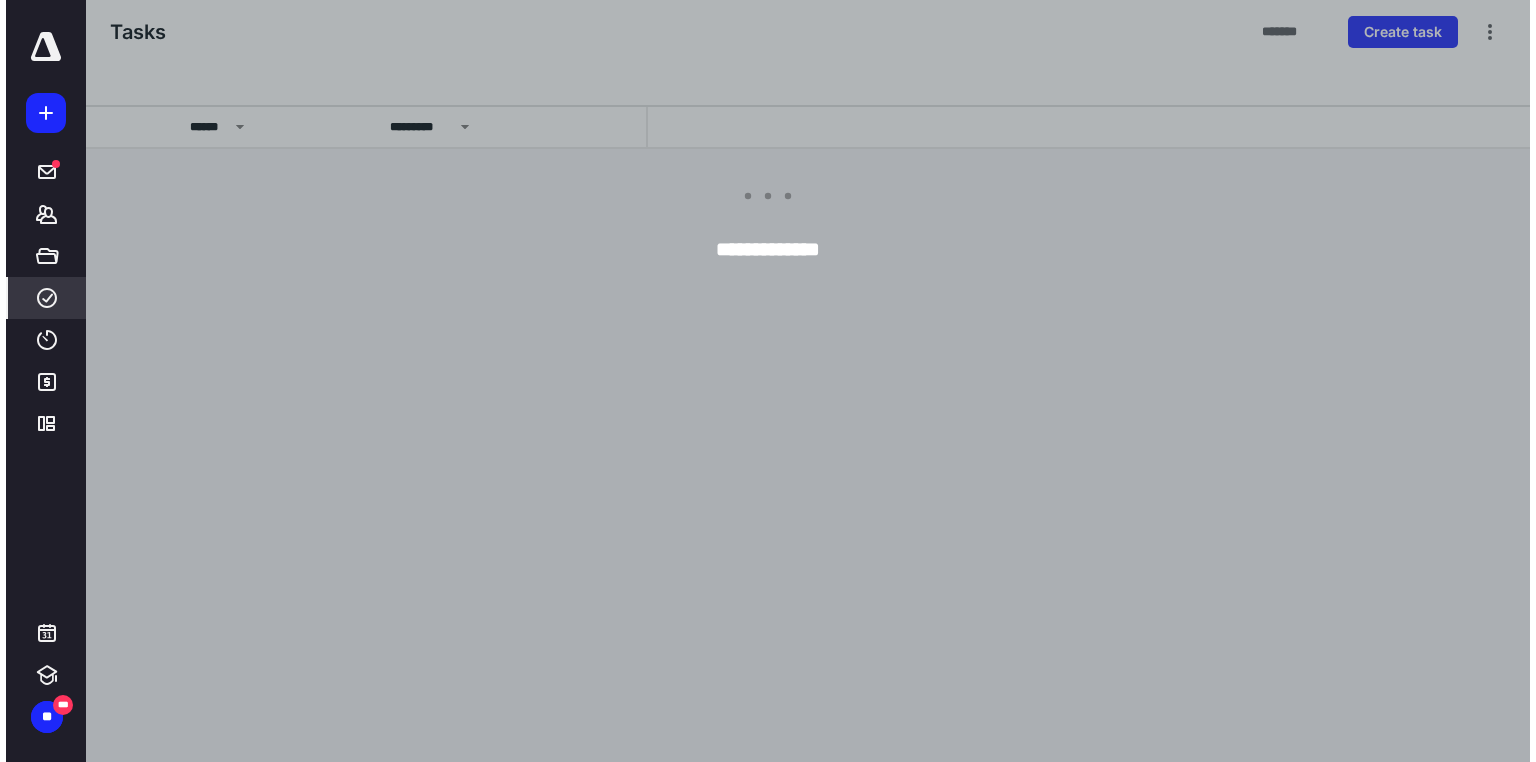 scroll, scrollTop: 0, scrollLeft: 0, axis: both 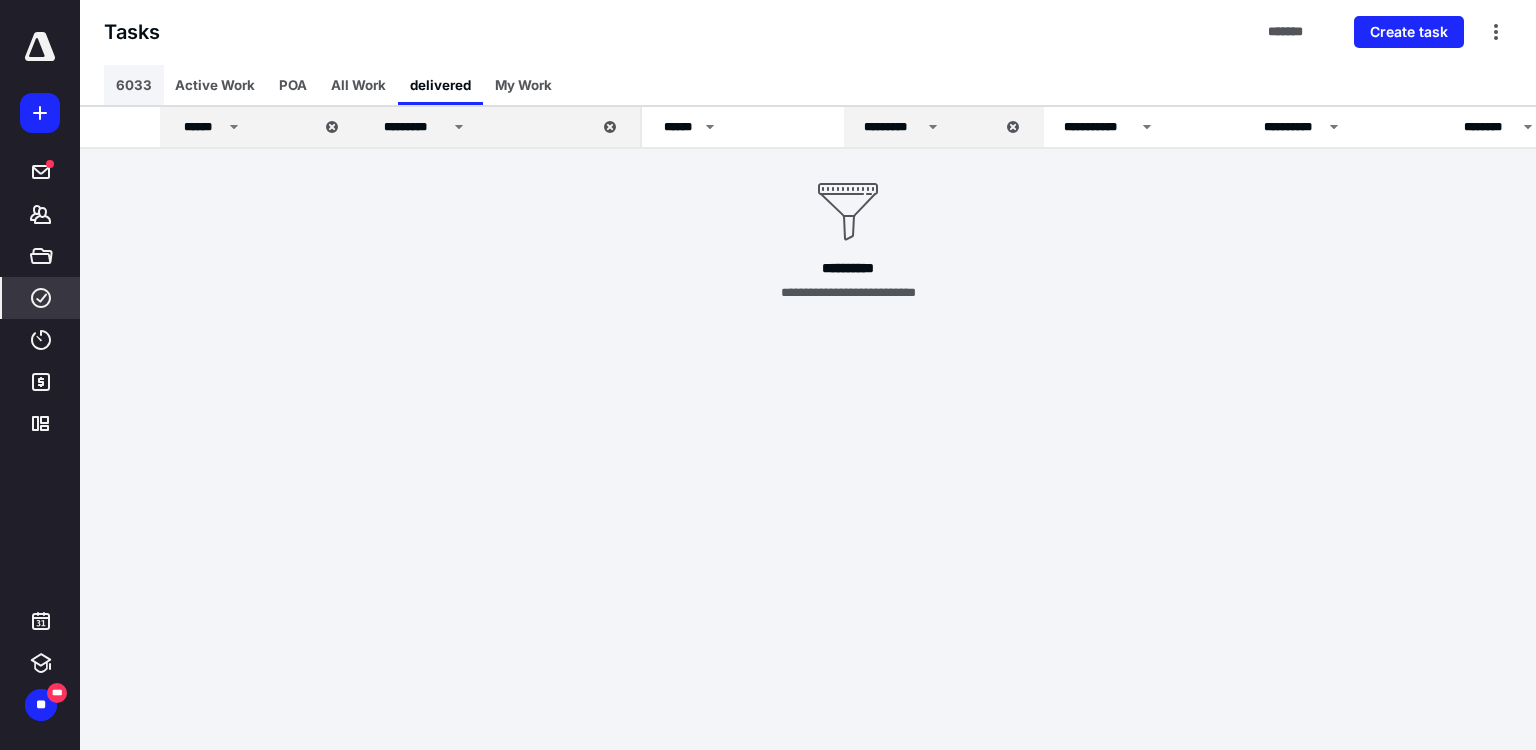 click on "6033" at bounding box center [134, 85] 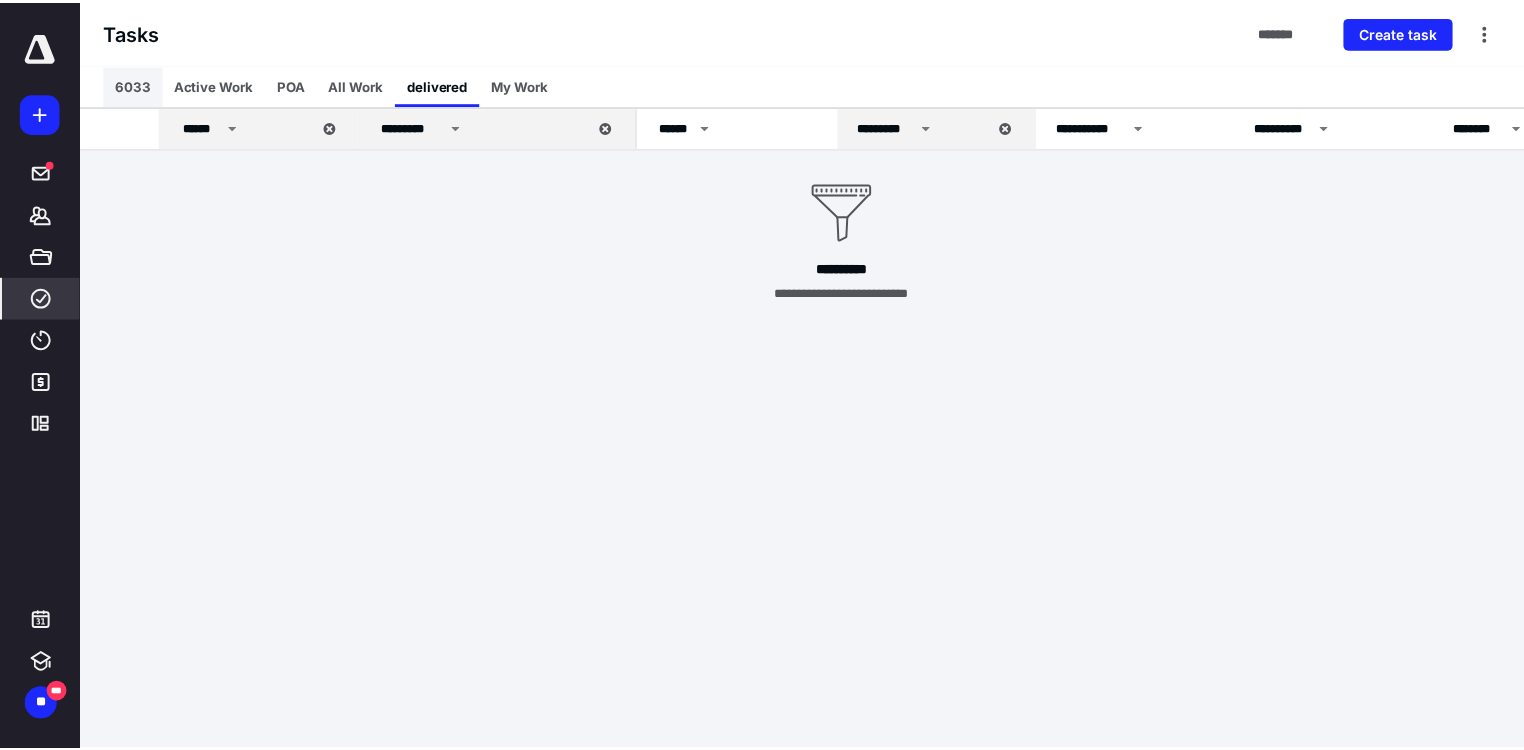 scroll, scrollTop: 0, scrollLeft: 0, axis: both 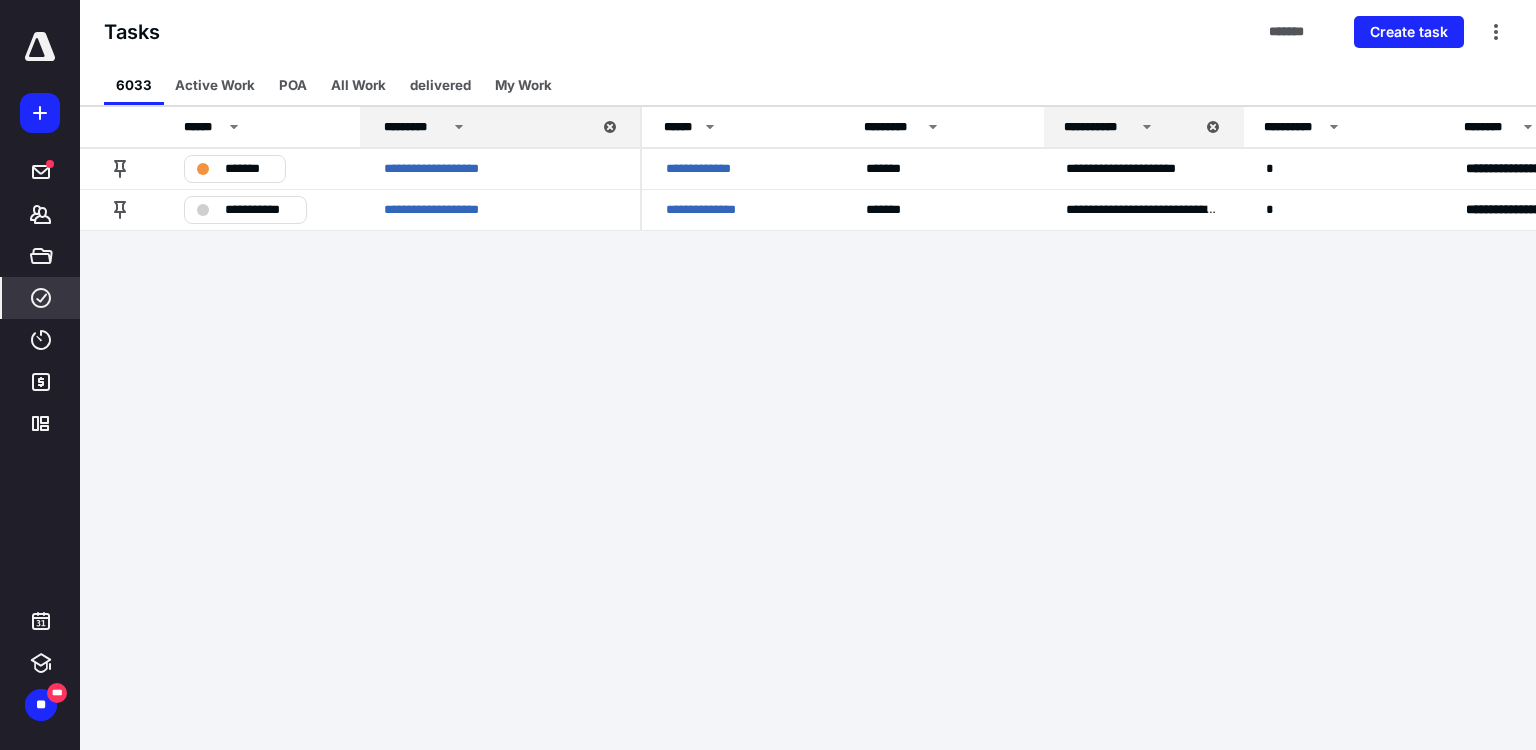 click on "POA" at bounding box center (293, 85) 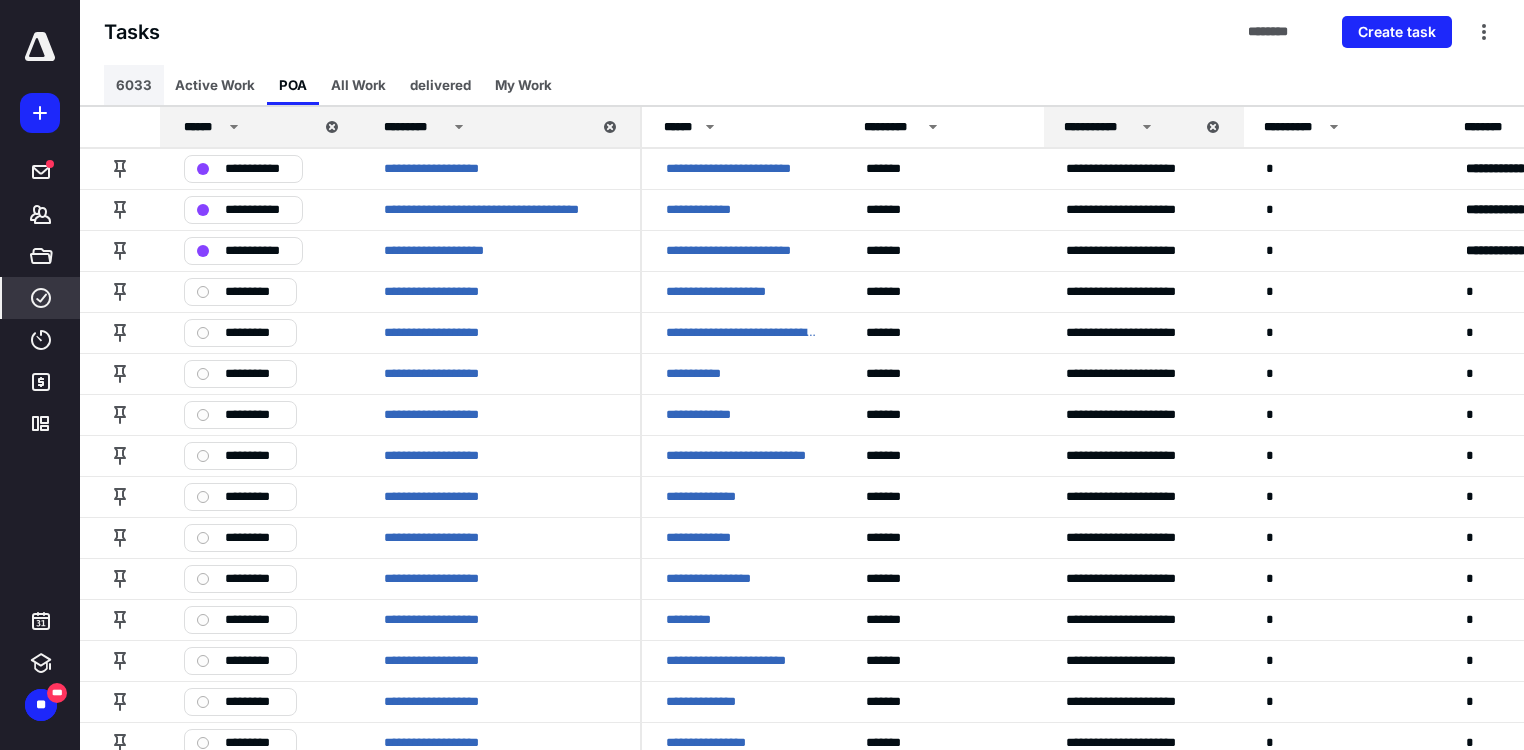 click on "6033" at bounding box center [134, 85] 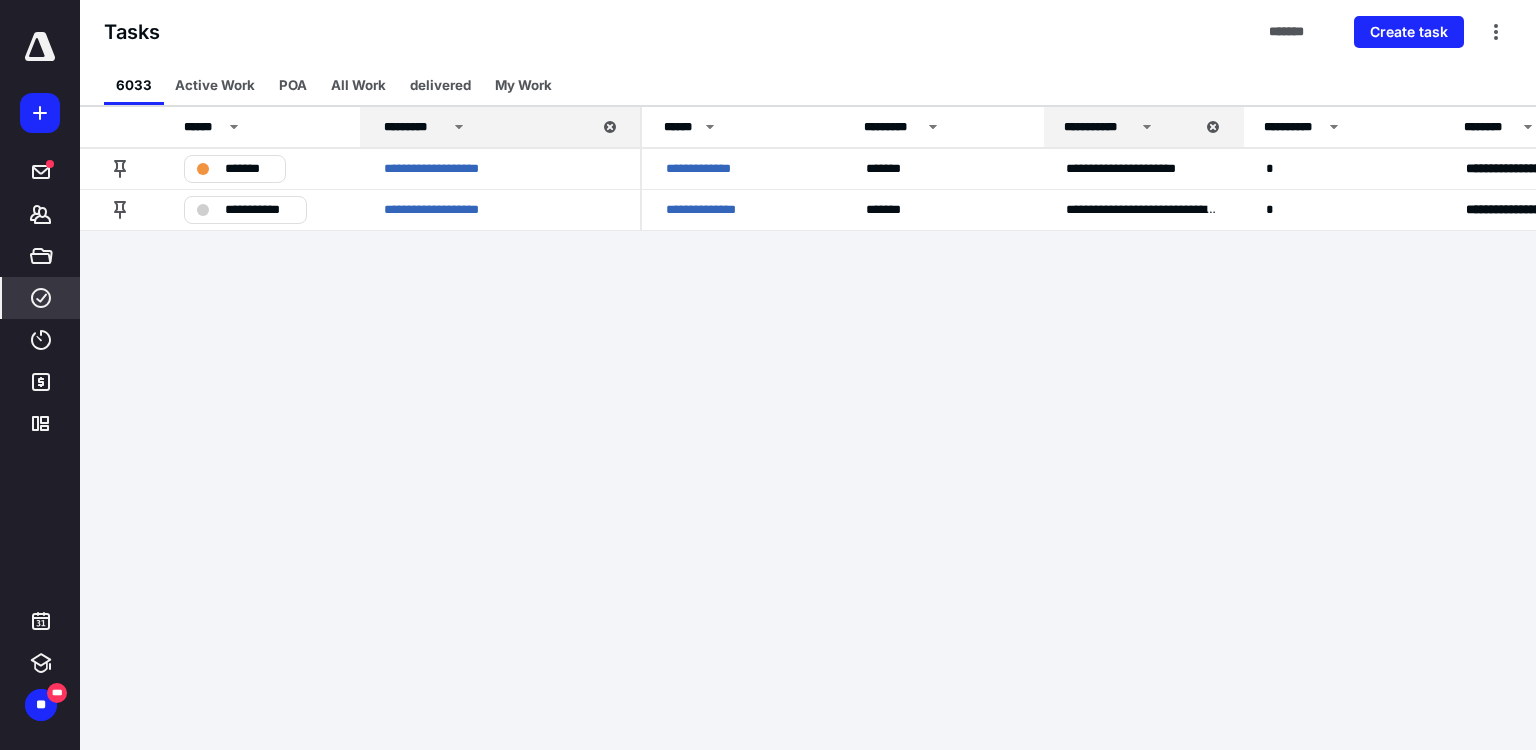 click on "**********" at bounding box center (768, 375) 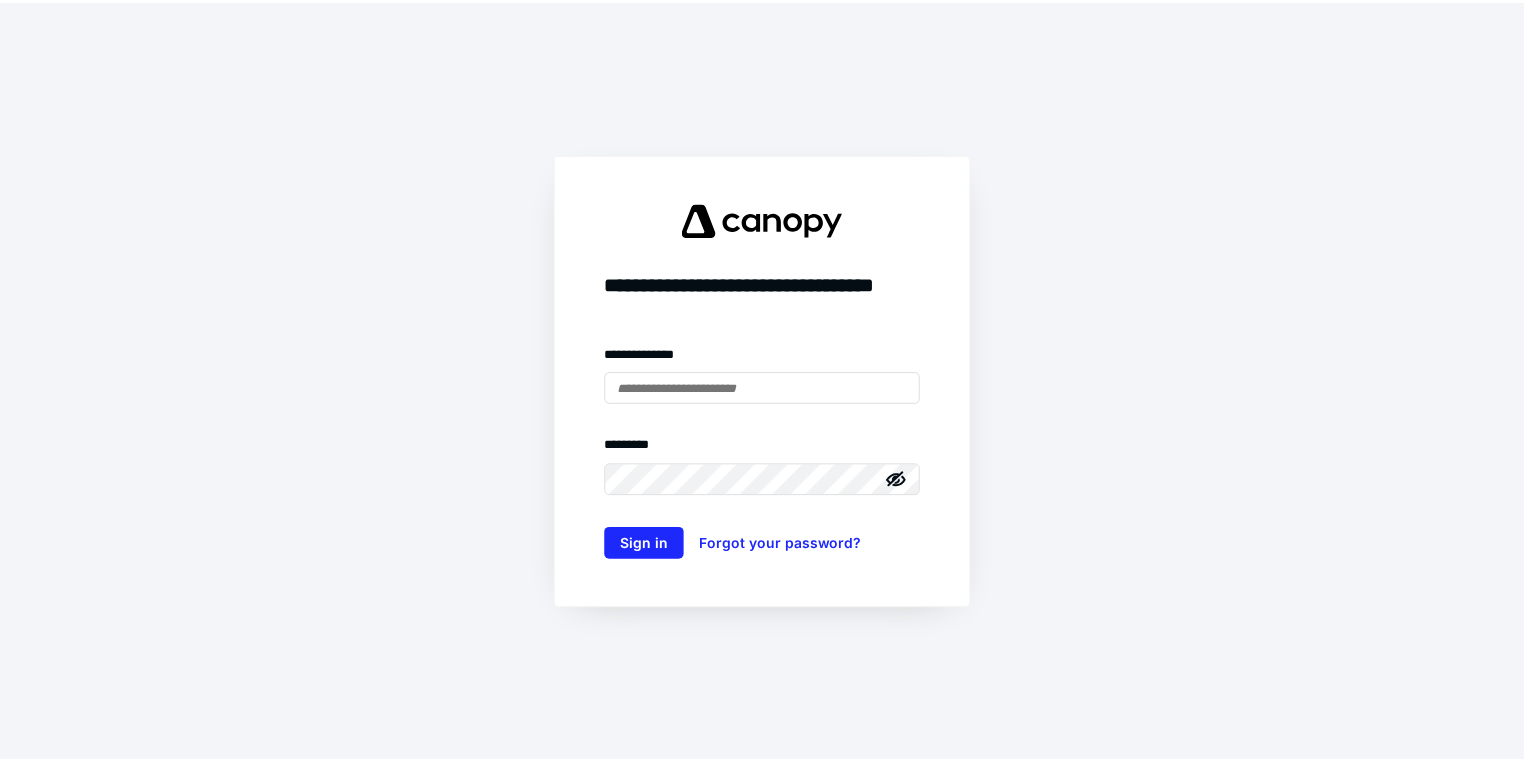 scroll, scrollTop: 0, scrollLeft: 0, axis: both 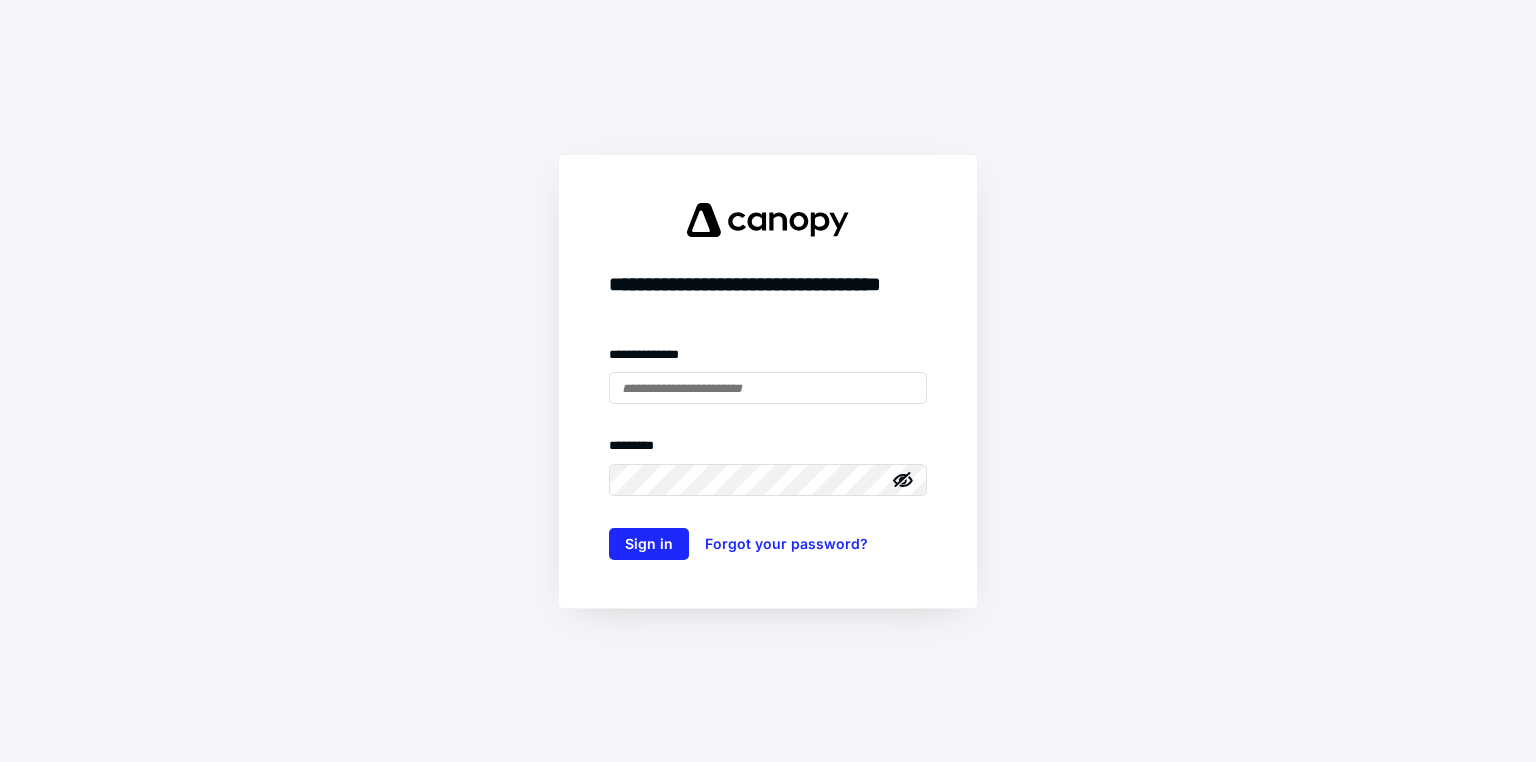 type on "**********" 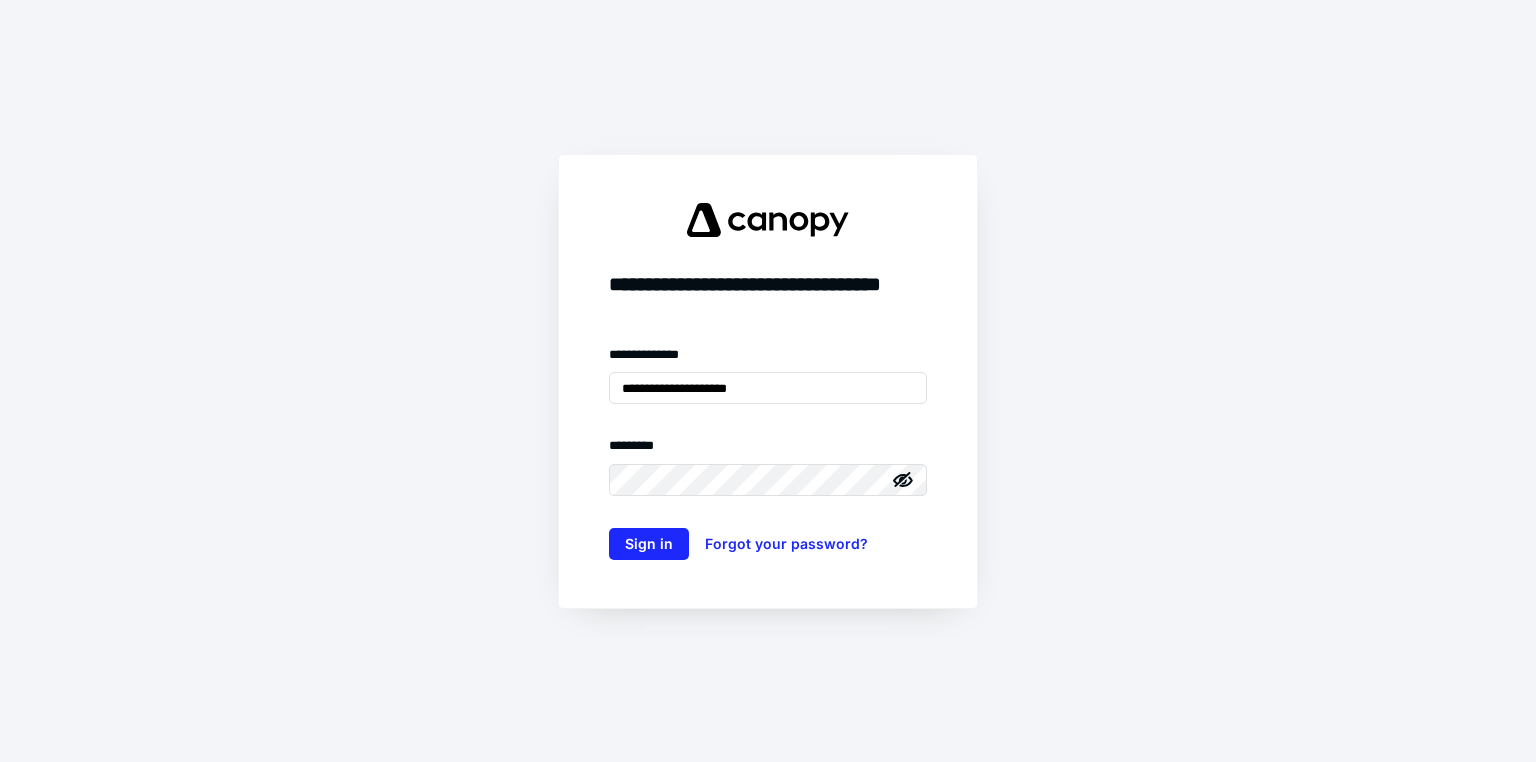 click on "Sign in" at bounding box center (649, 544) 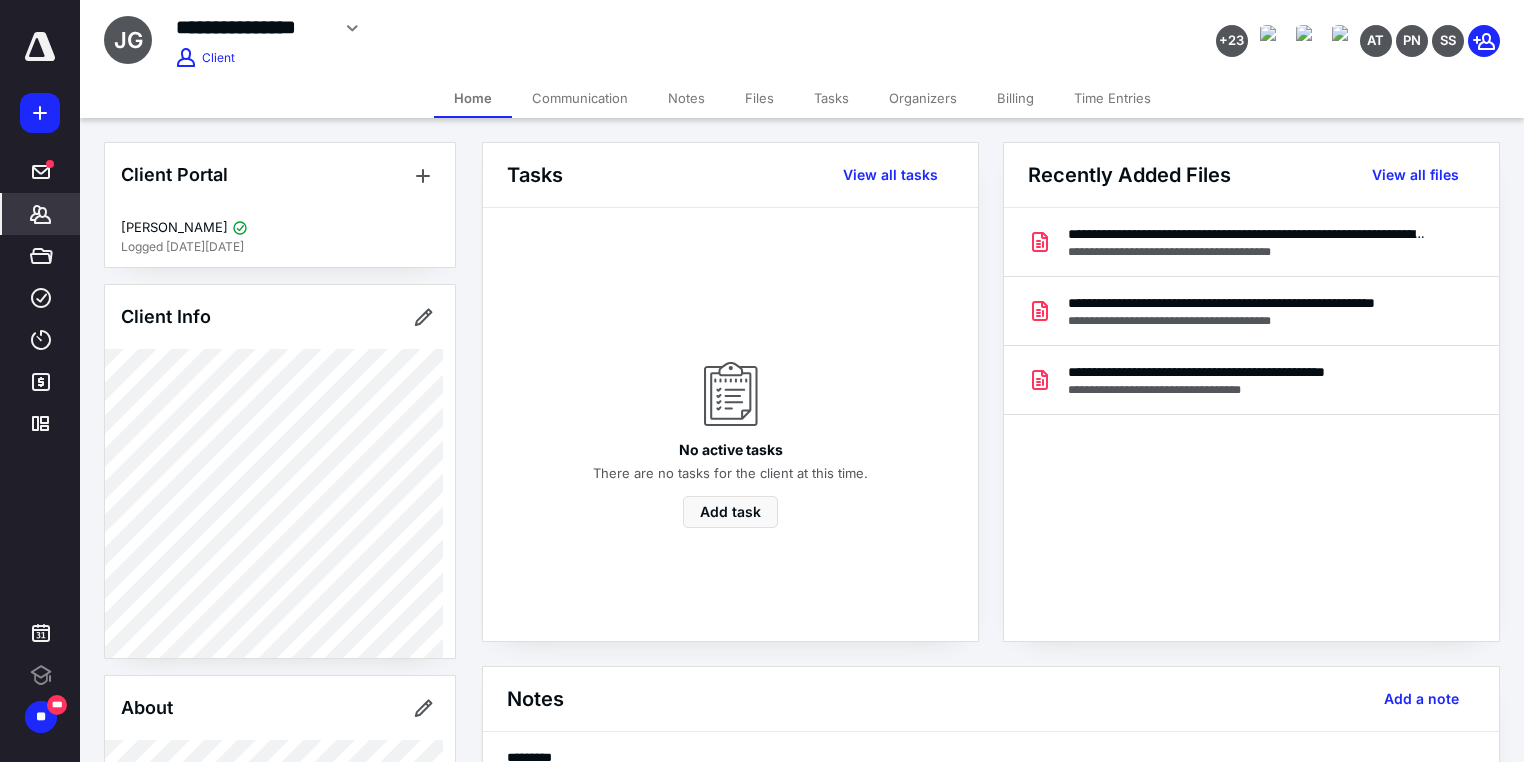 click 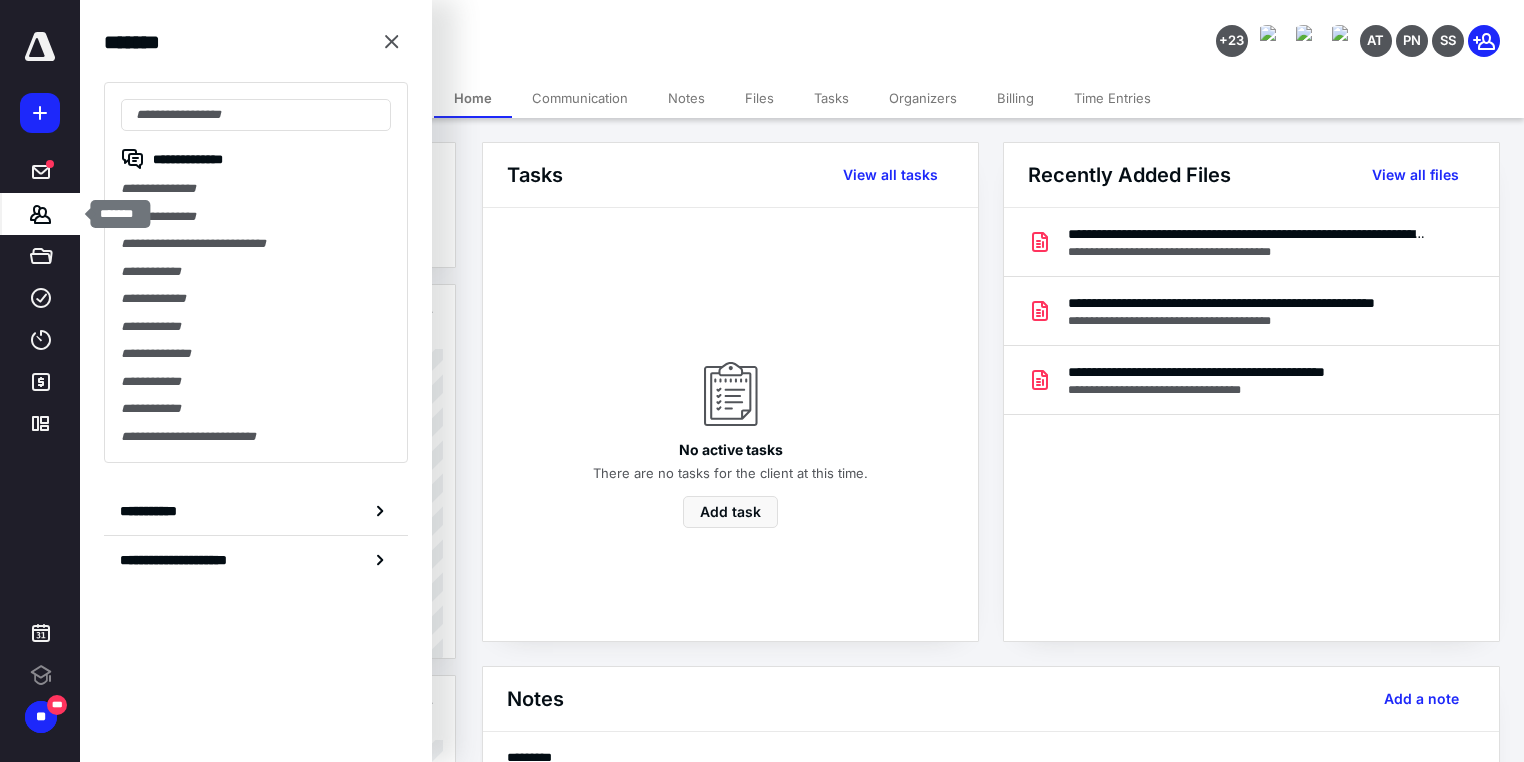 scroll, scrollTop: 0, scrollLeft: 0, axis: both 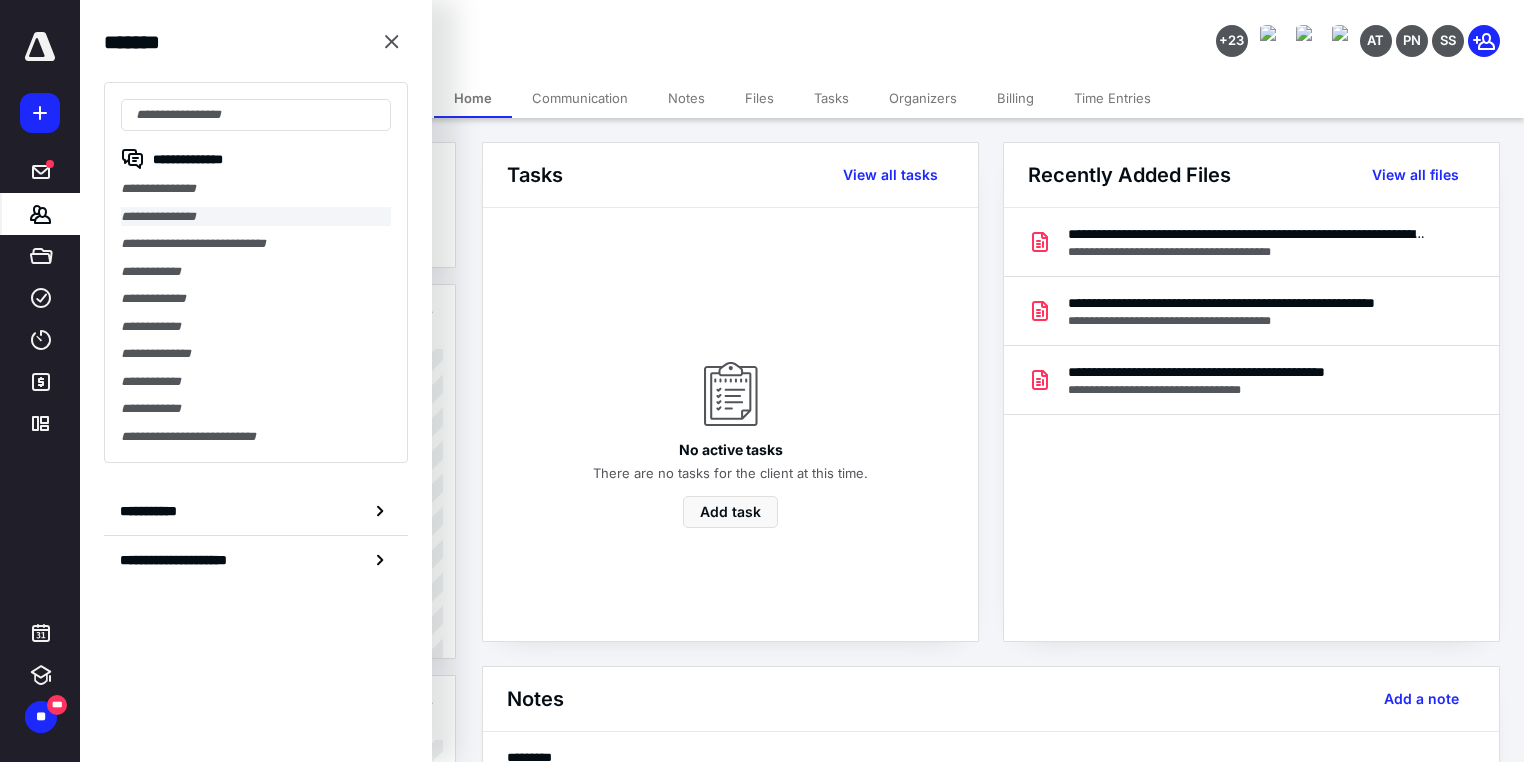 click on "**********" at bounding box center (256, 217) 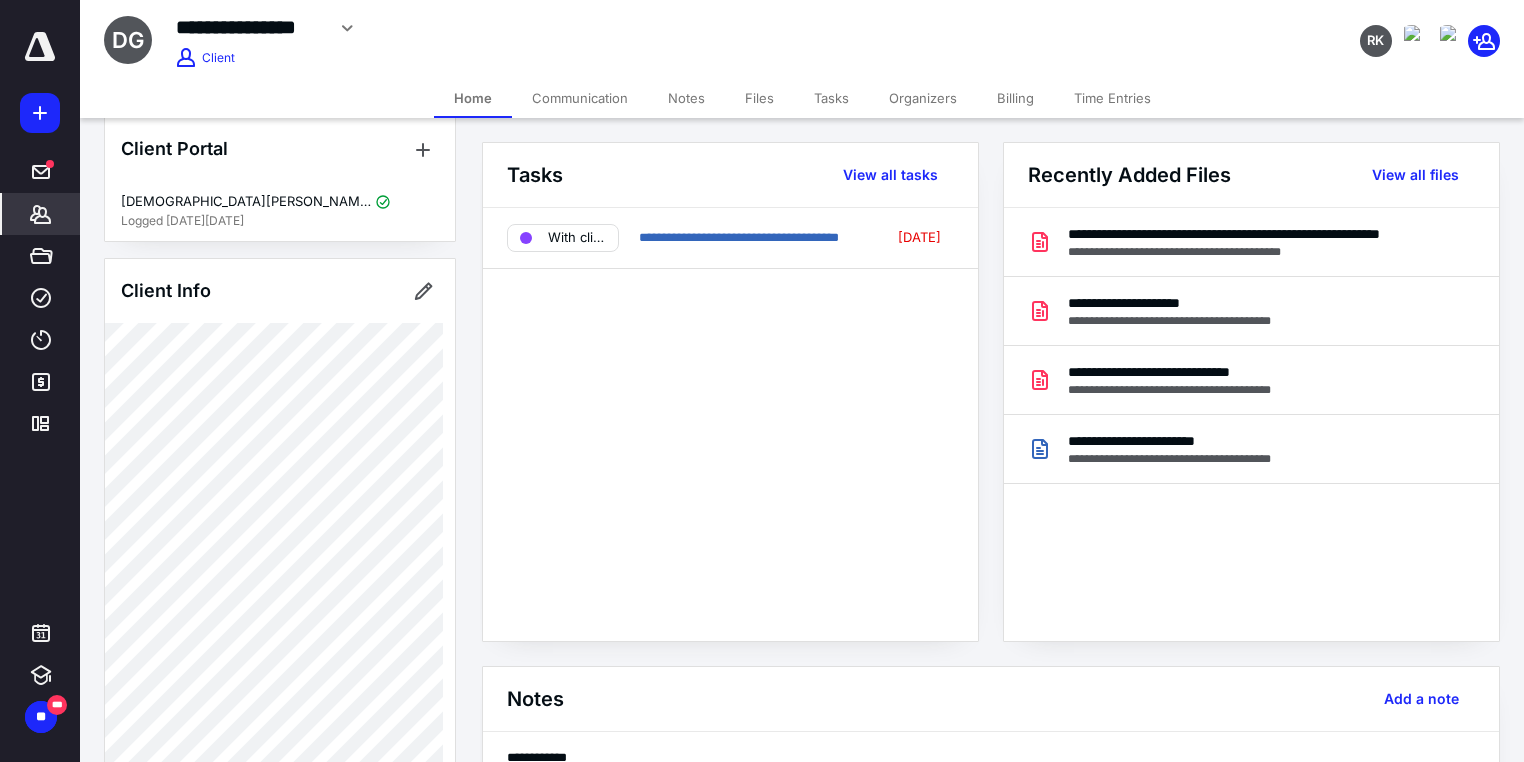 scroll, scrollTop: 1053, scrollLeft: 0, axis: vertical 